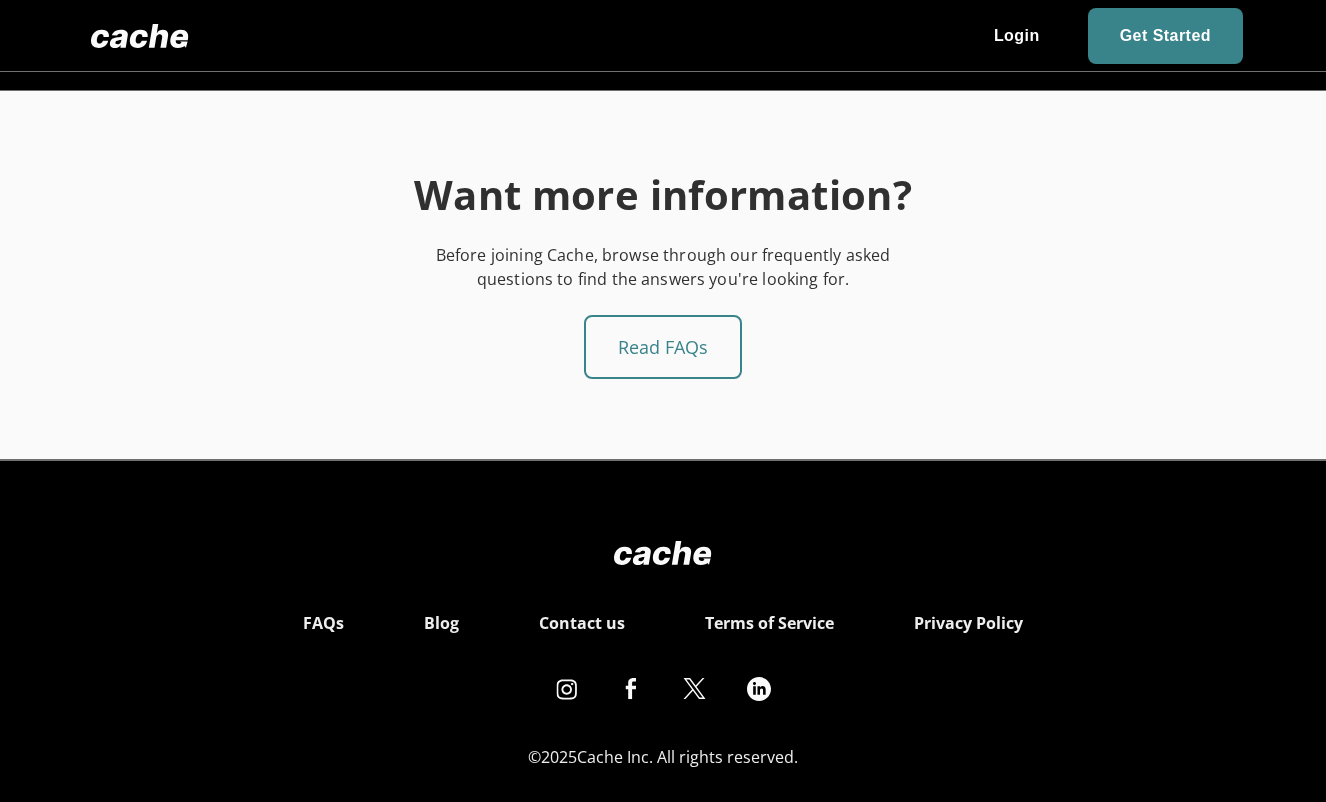 scroll, scrollTop: 3486, scrollLeft: 0, axis: vertical 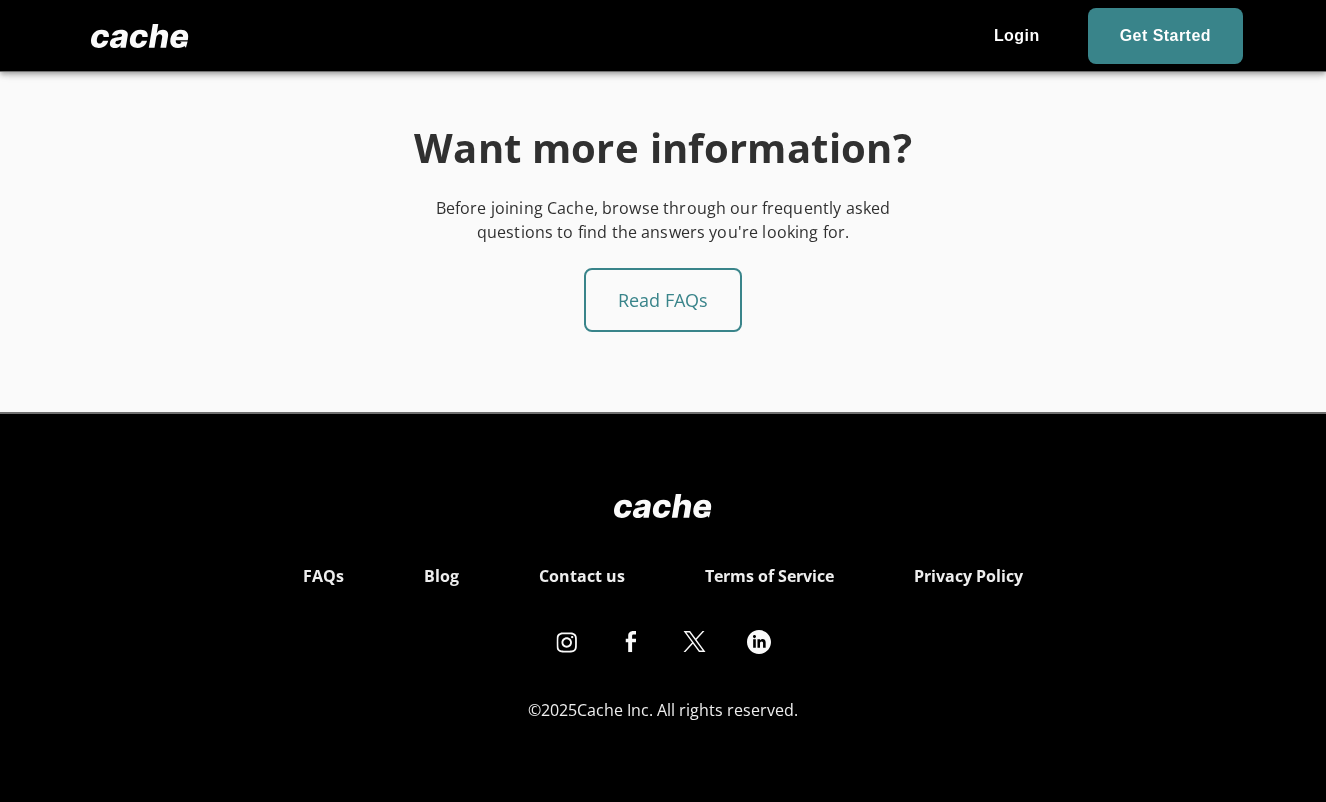 click on "Read FAQs" at bounding box center (663, 300) 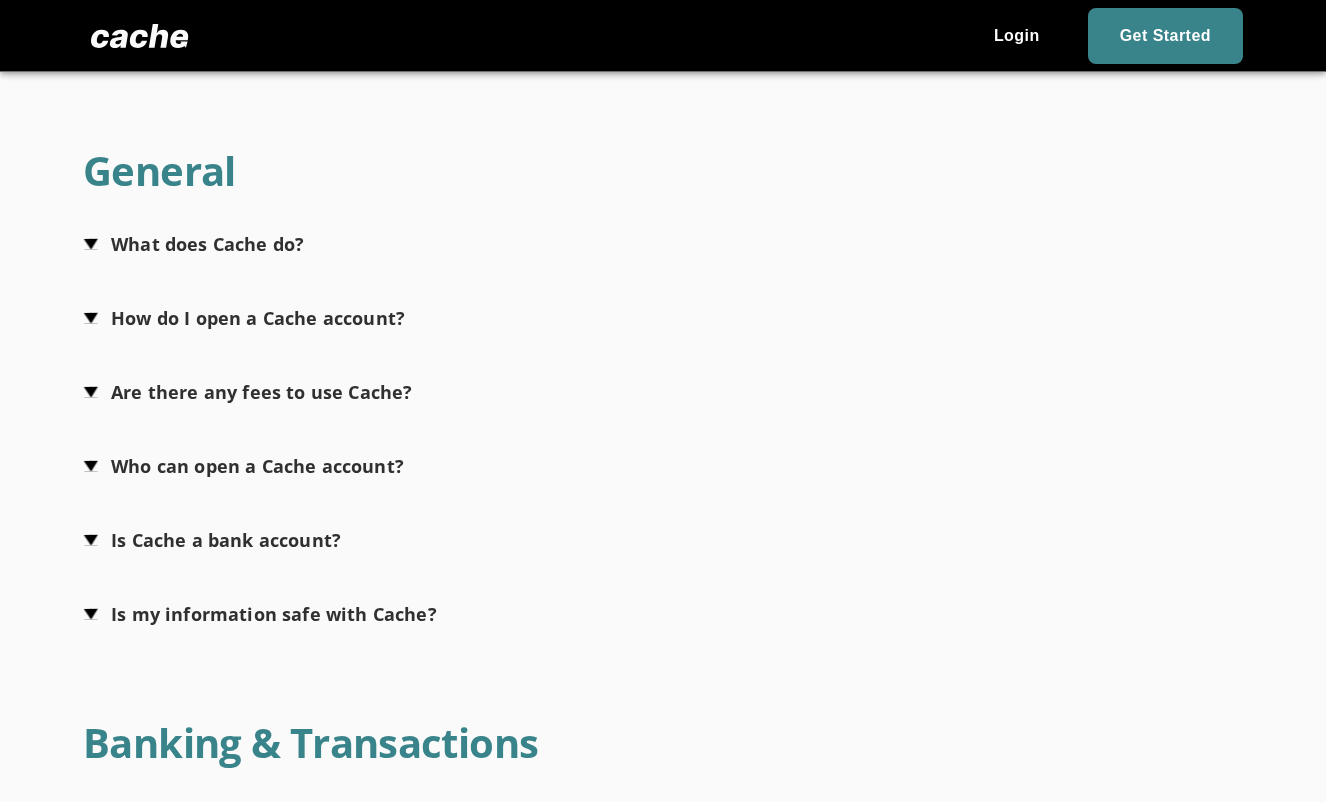 scroll, scrollTop: 300, scrollLeft: 0, axis: vertical 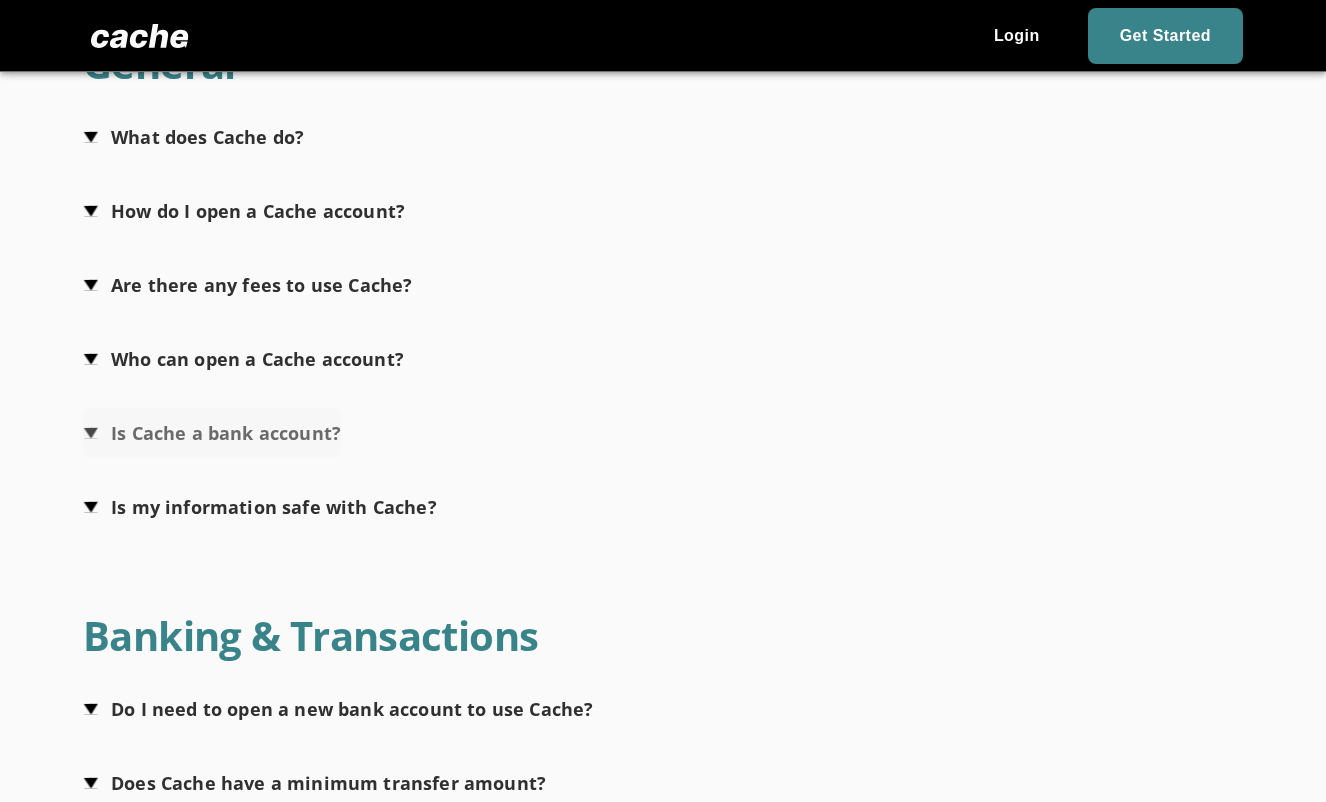 click at bounding box center [212, 433] 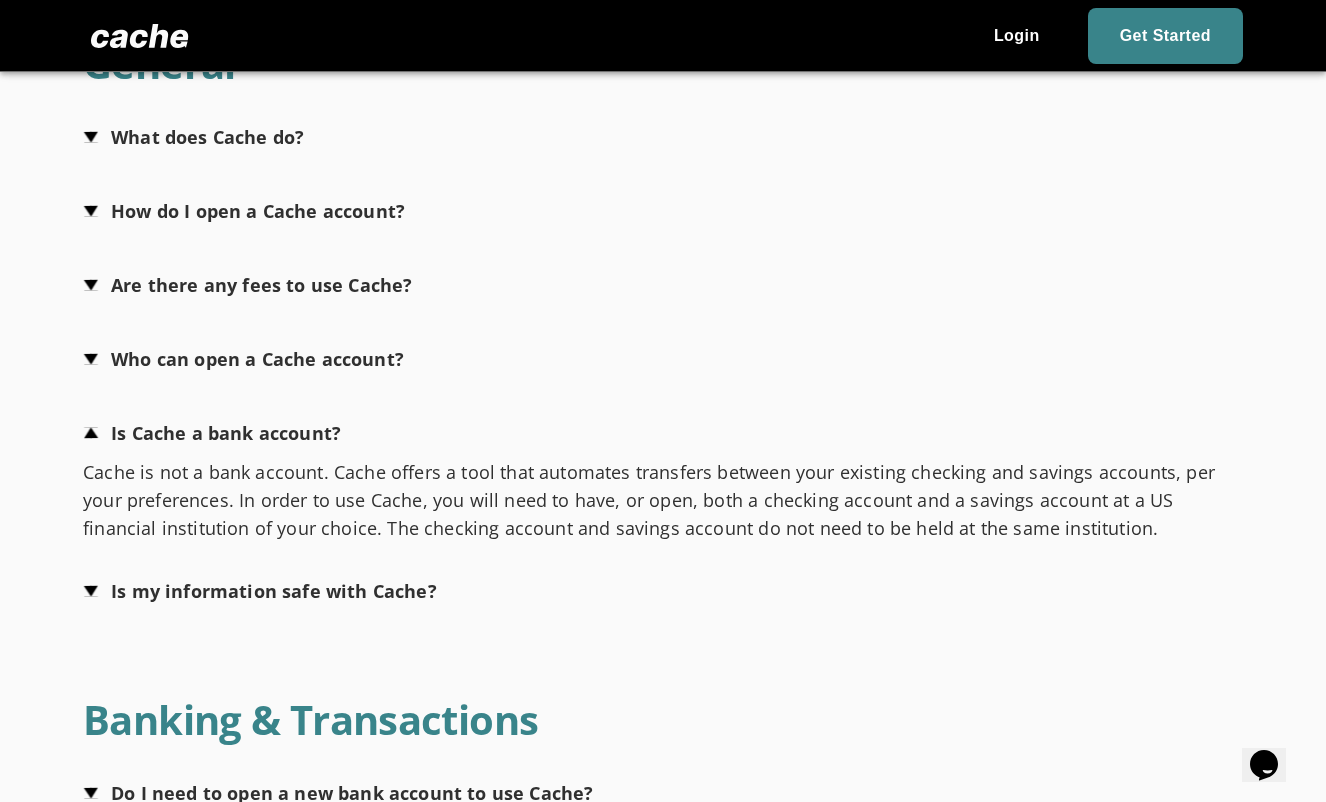 scroll, scrollTop: 0, scrollLeft: 0, axis: both 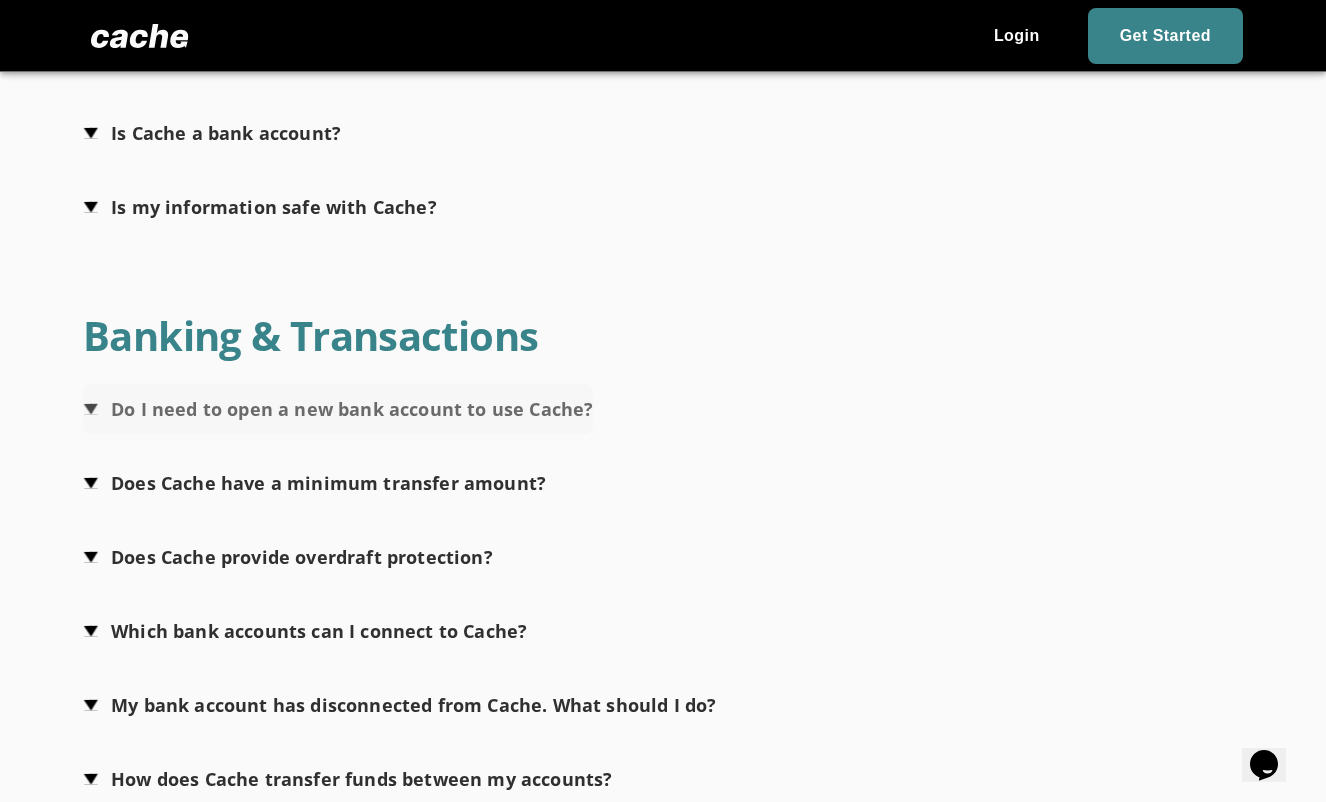 click at bounding box center (338, 409) 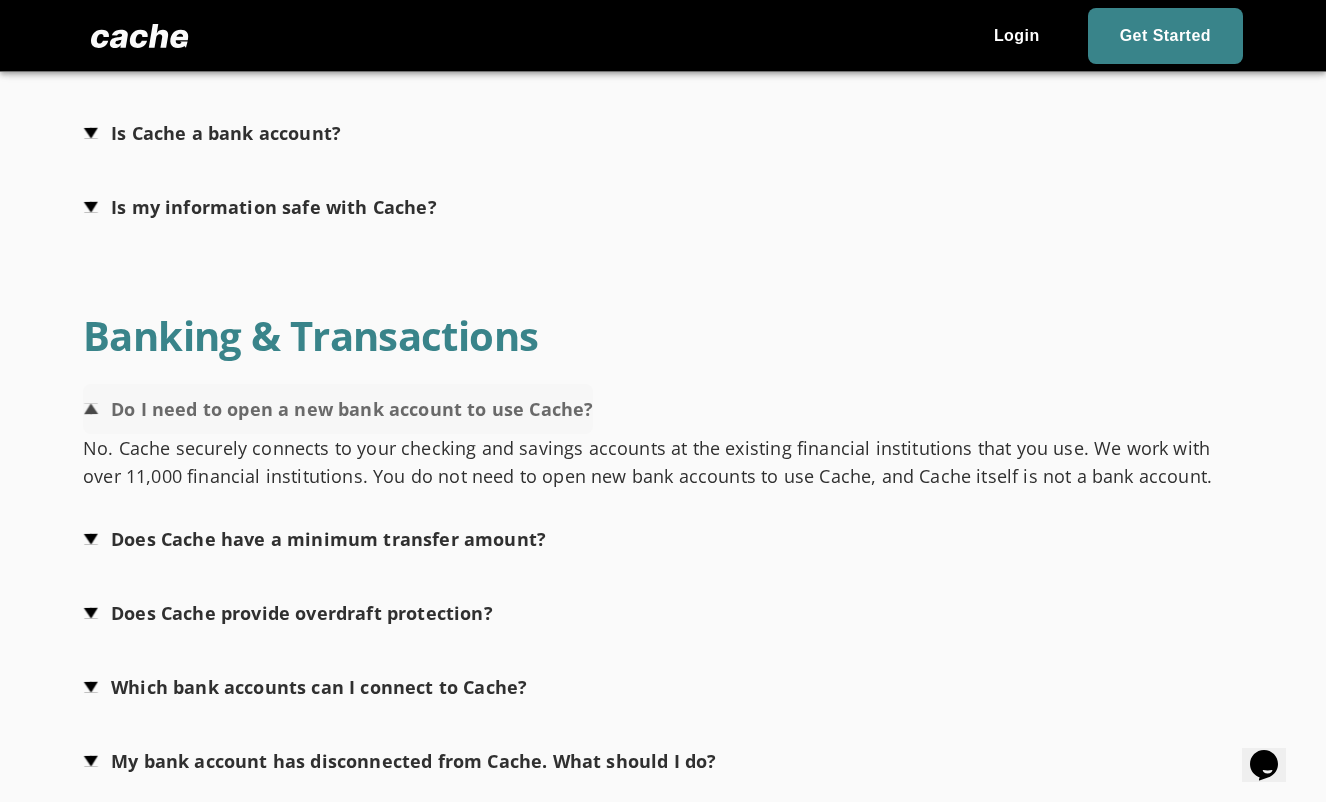 click at bounding box center (338, 409) 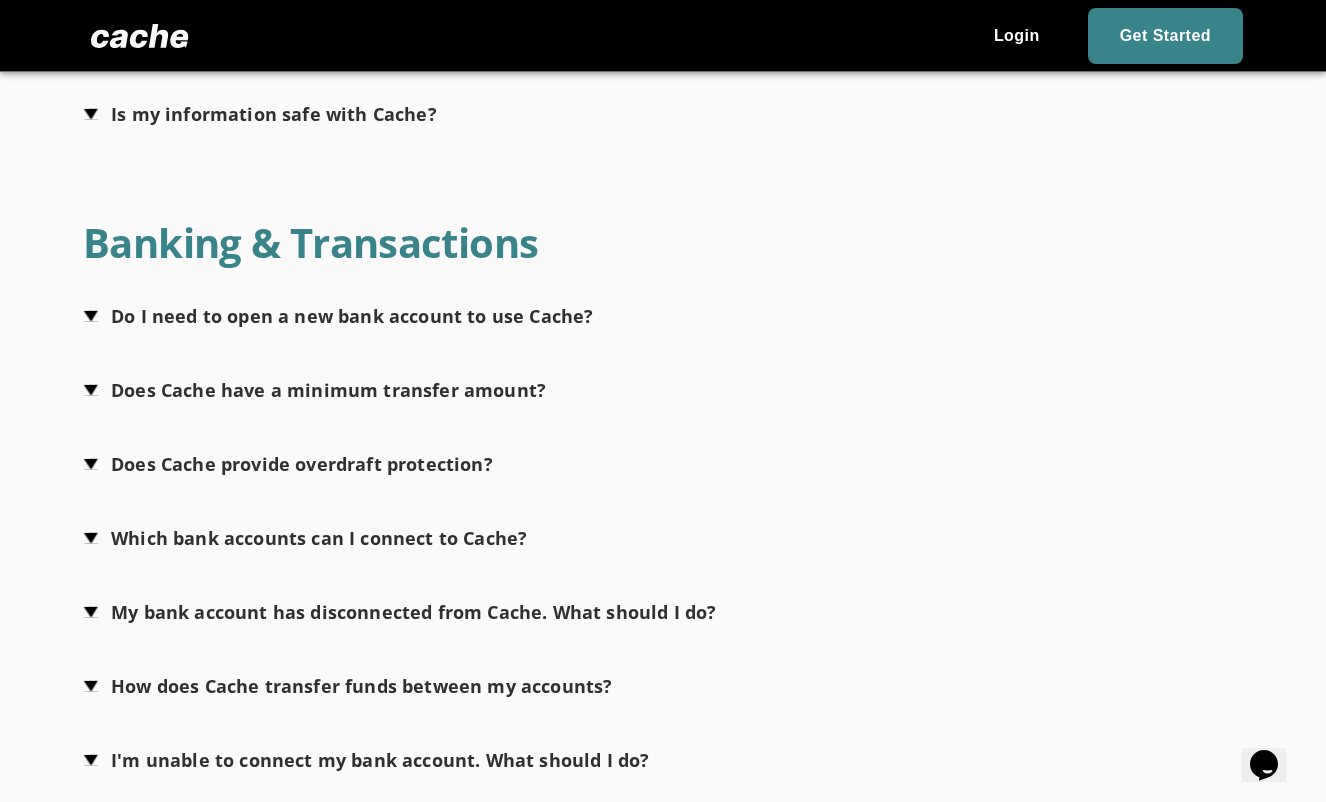 scroll, scrollTop: 800, scrollLeft: 0, axis: vertical 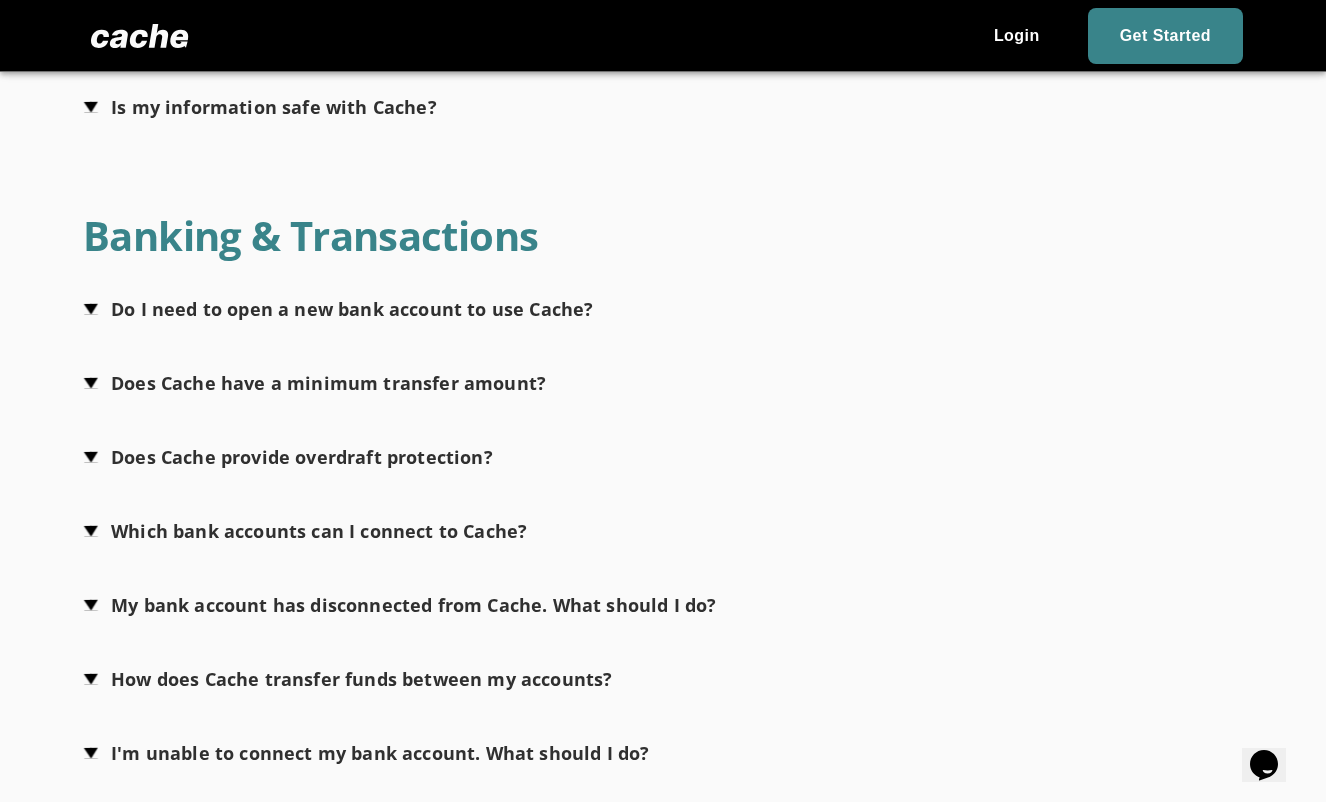 click at bounding box center [314, 383] 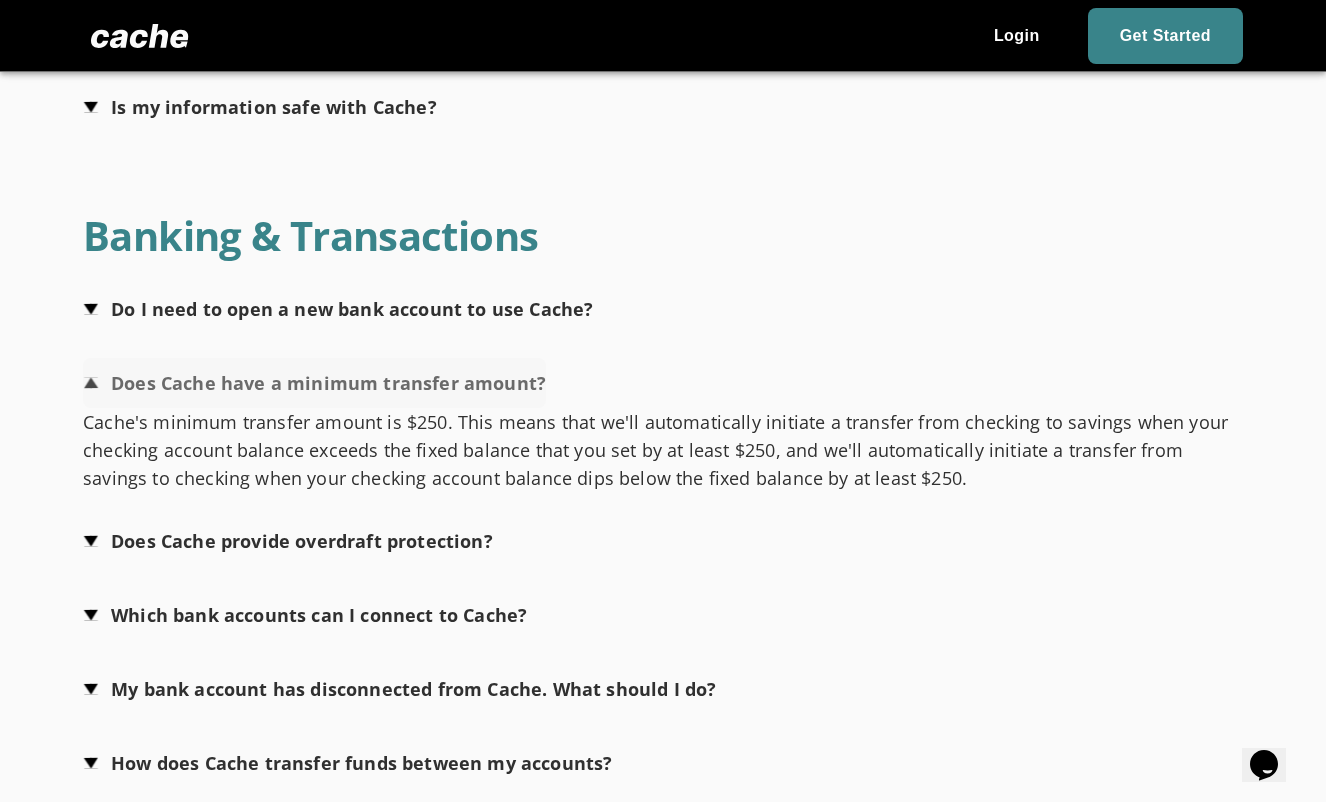 click at bounding box center (314, 383) 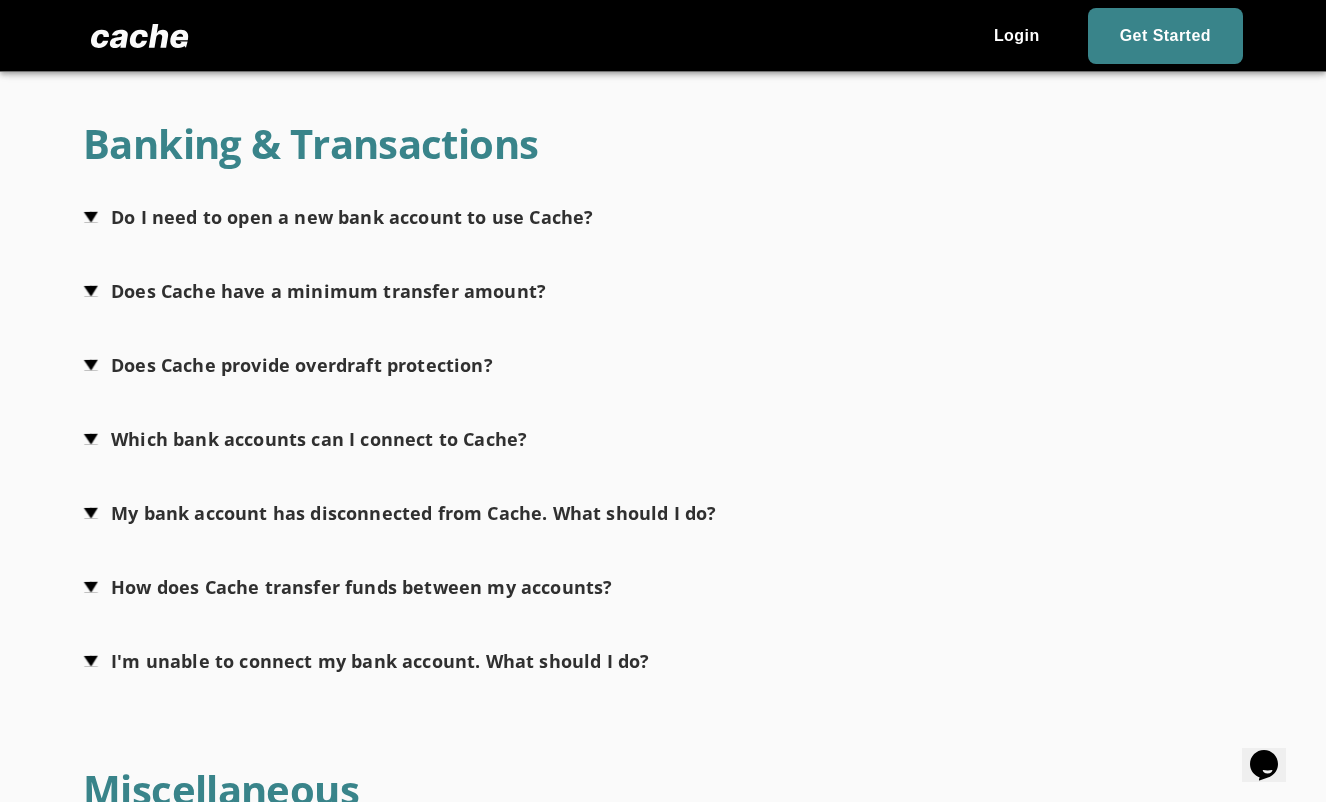 scroll, scrollTop: 900, scrollLeft: 0, axis: vertical 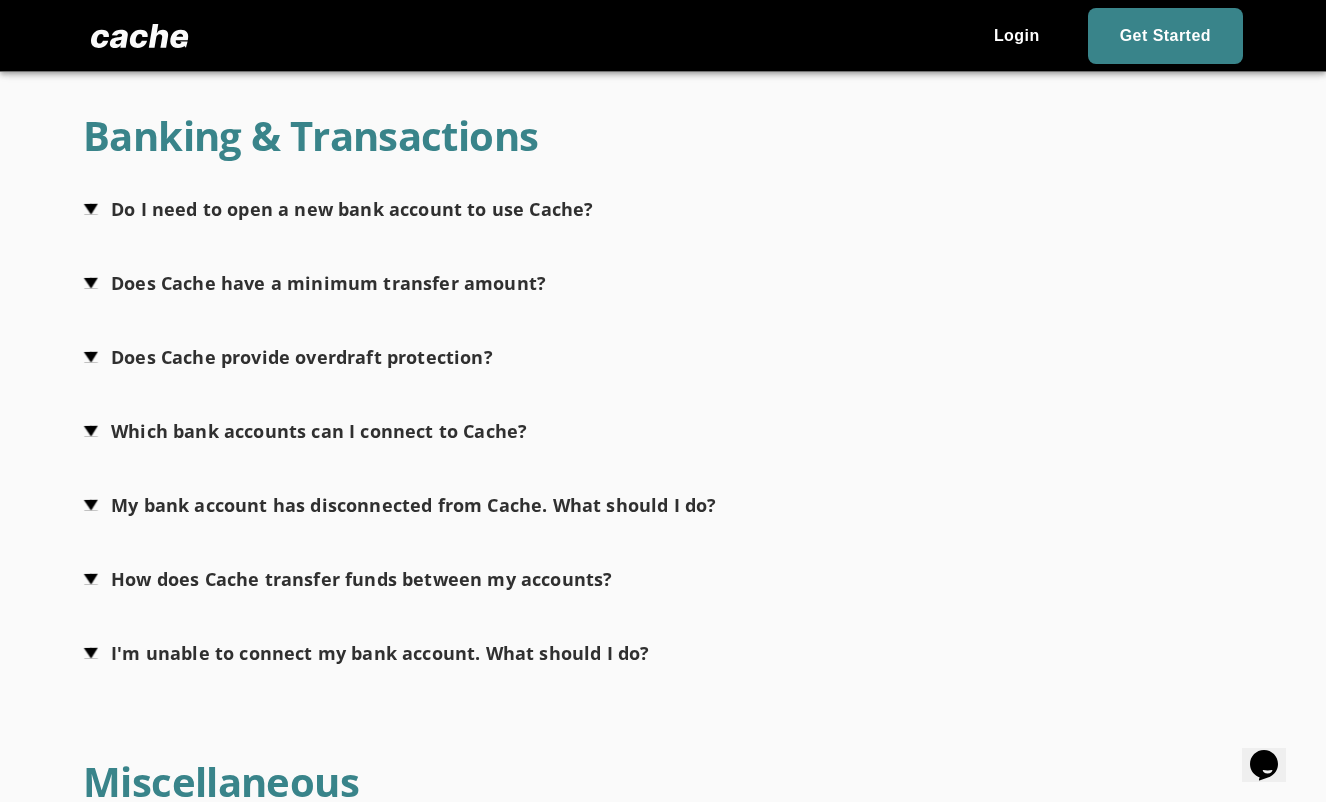 click at bounding box center [305, 431] 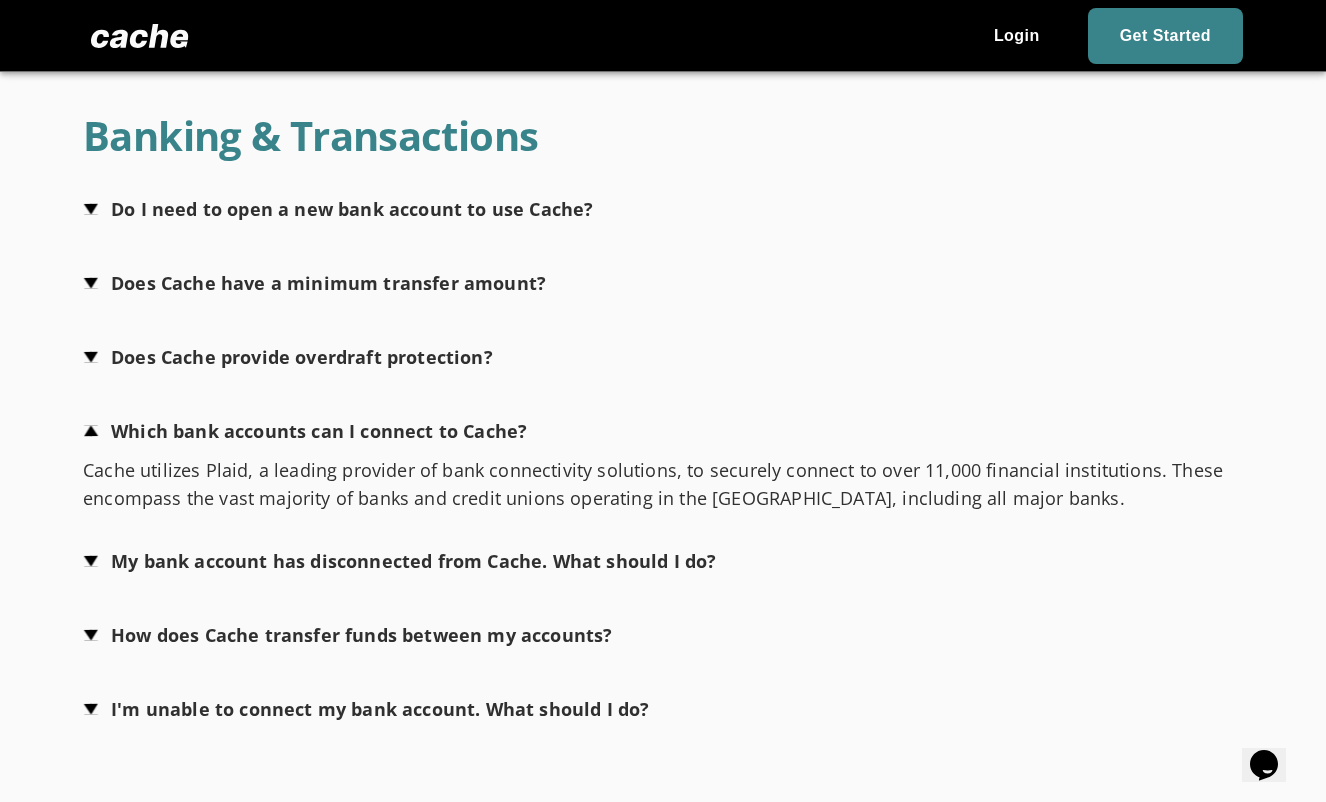 click at bounding box center (305, 431) 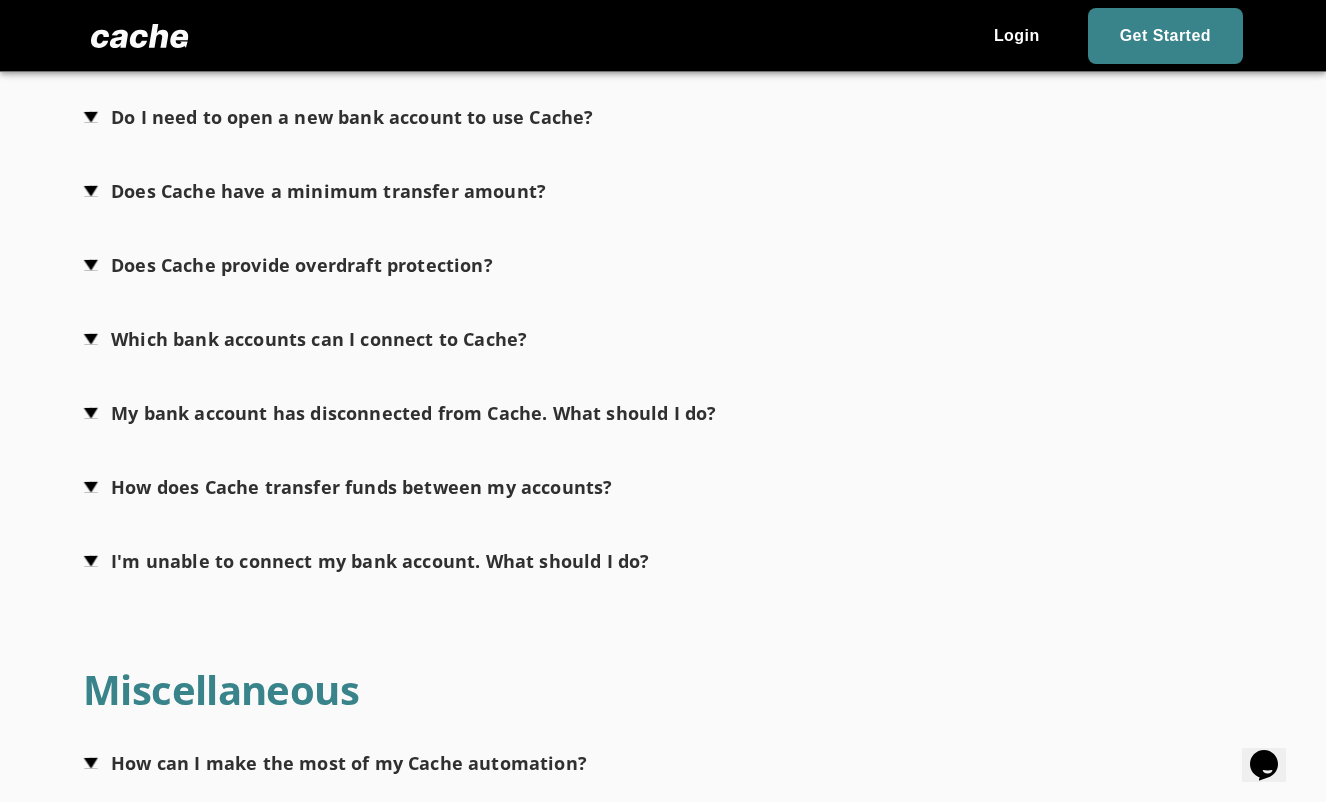 scroll, scrollTop: 1000, scrollLeft: 0, axis: vertical 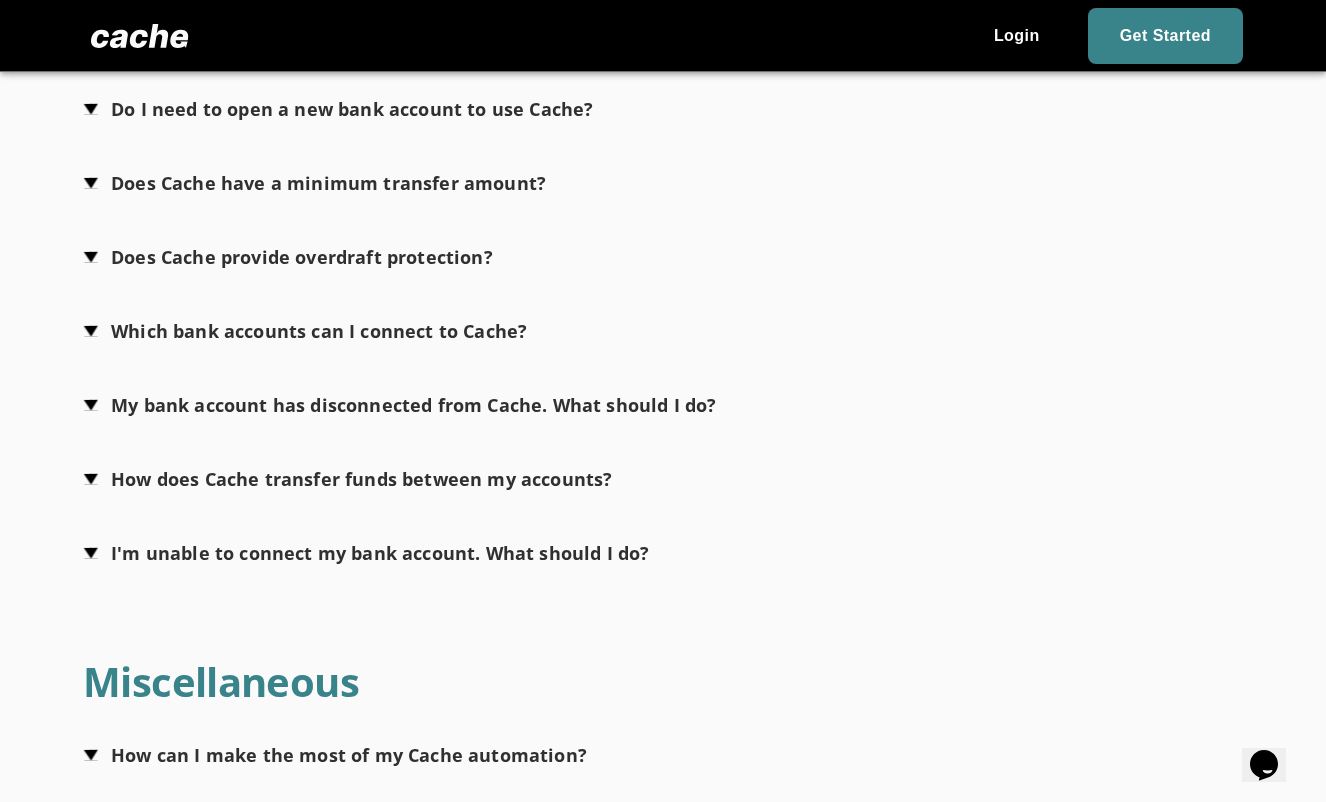 click at bounding box center (347, 479) 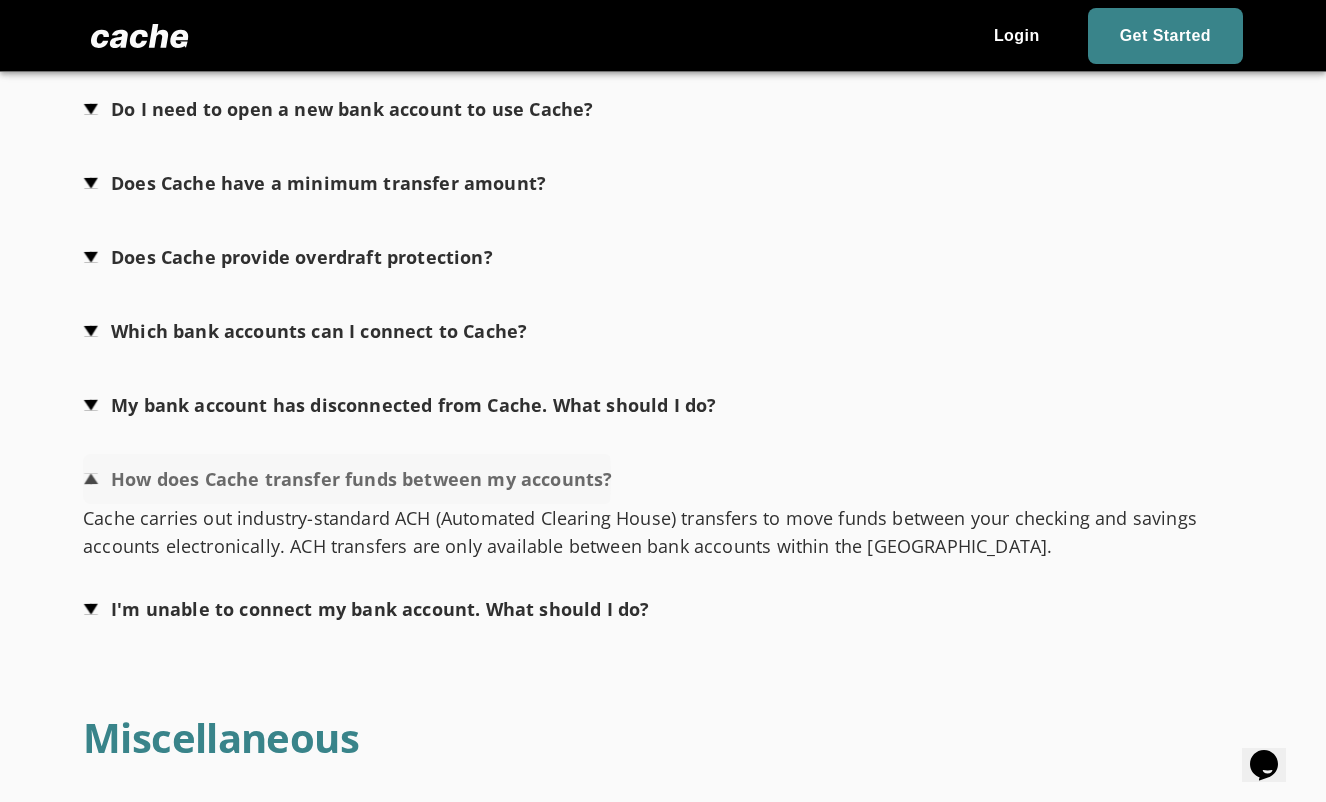 click at bounding box center [347, 479] 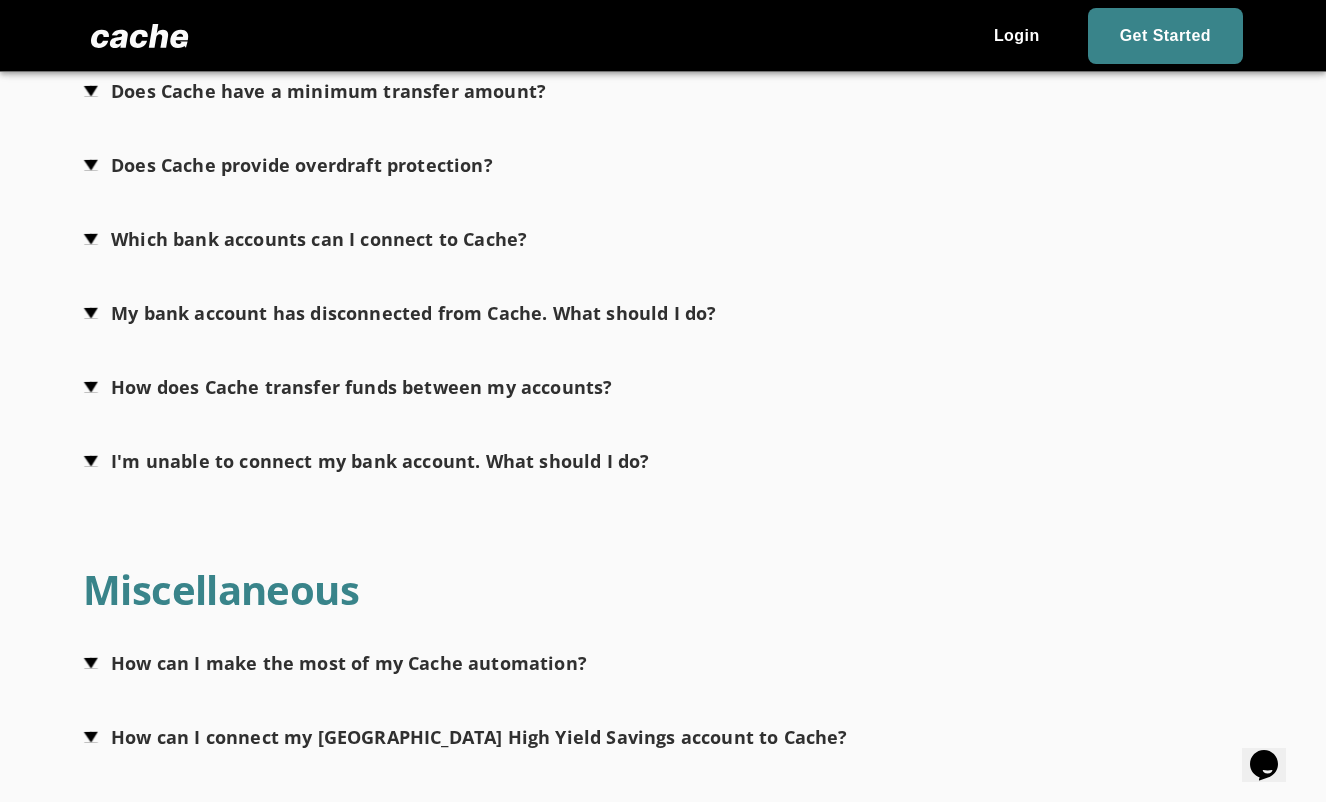 scroll, scrollTop: 1100, scrollLeft: 0, axis: vertical 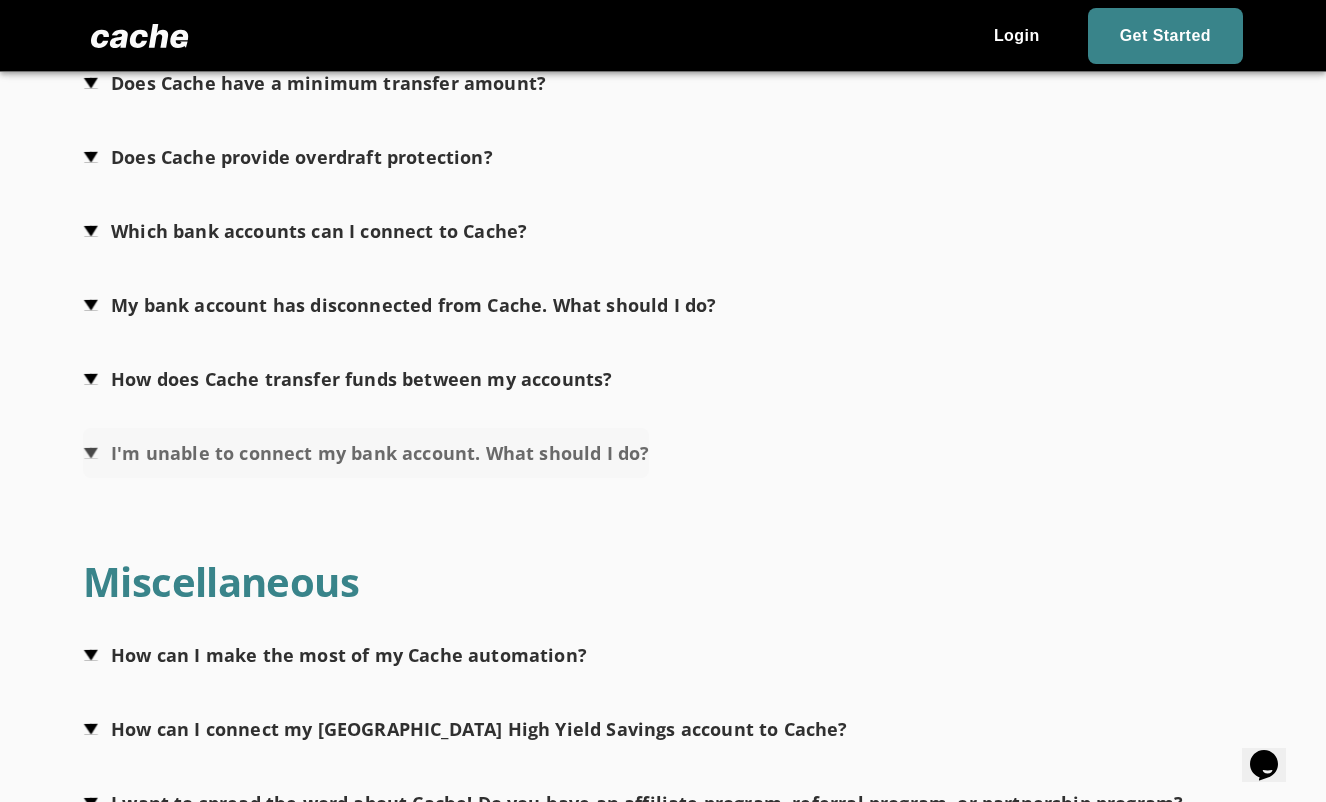 click at bounding box center (366, 453) 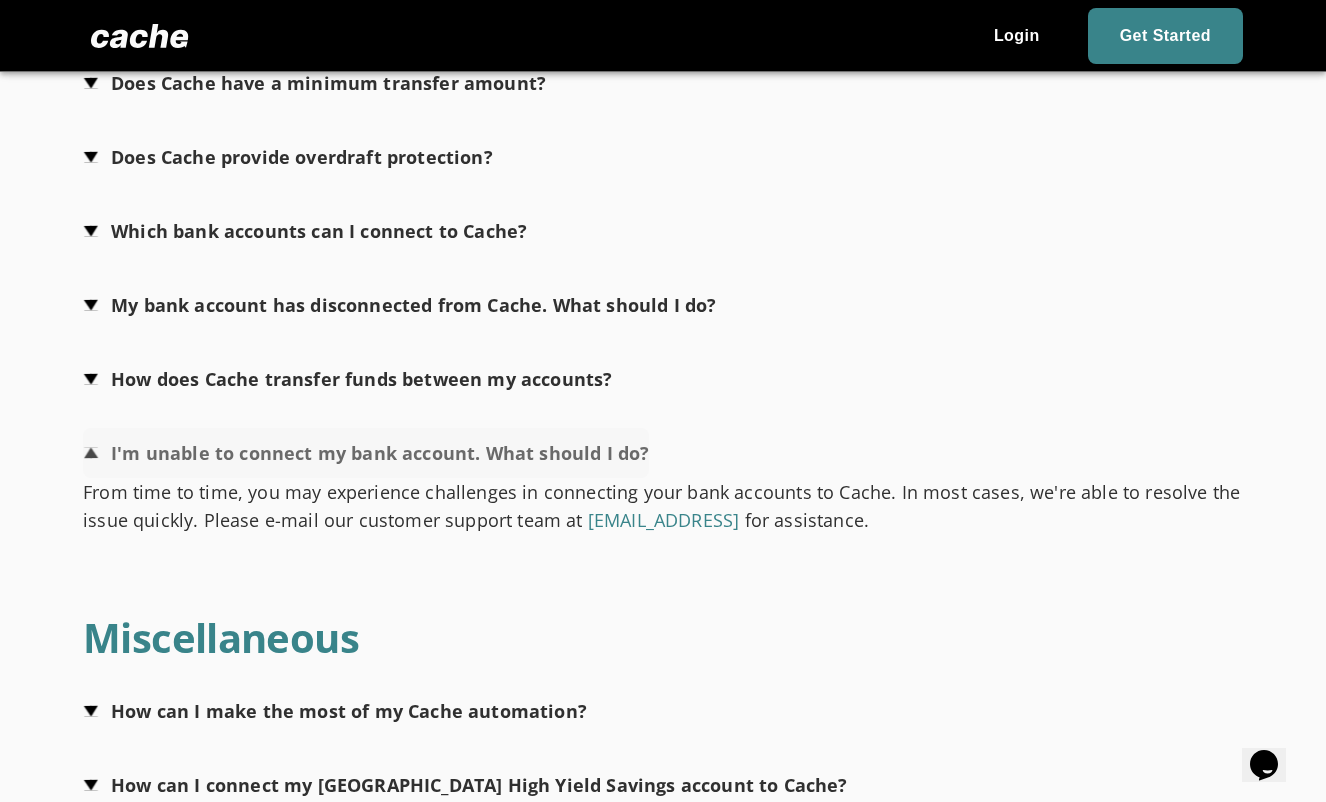 click at bounding box center (366, 453) 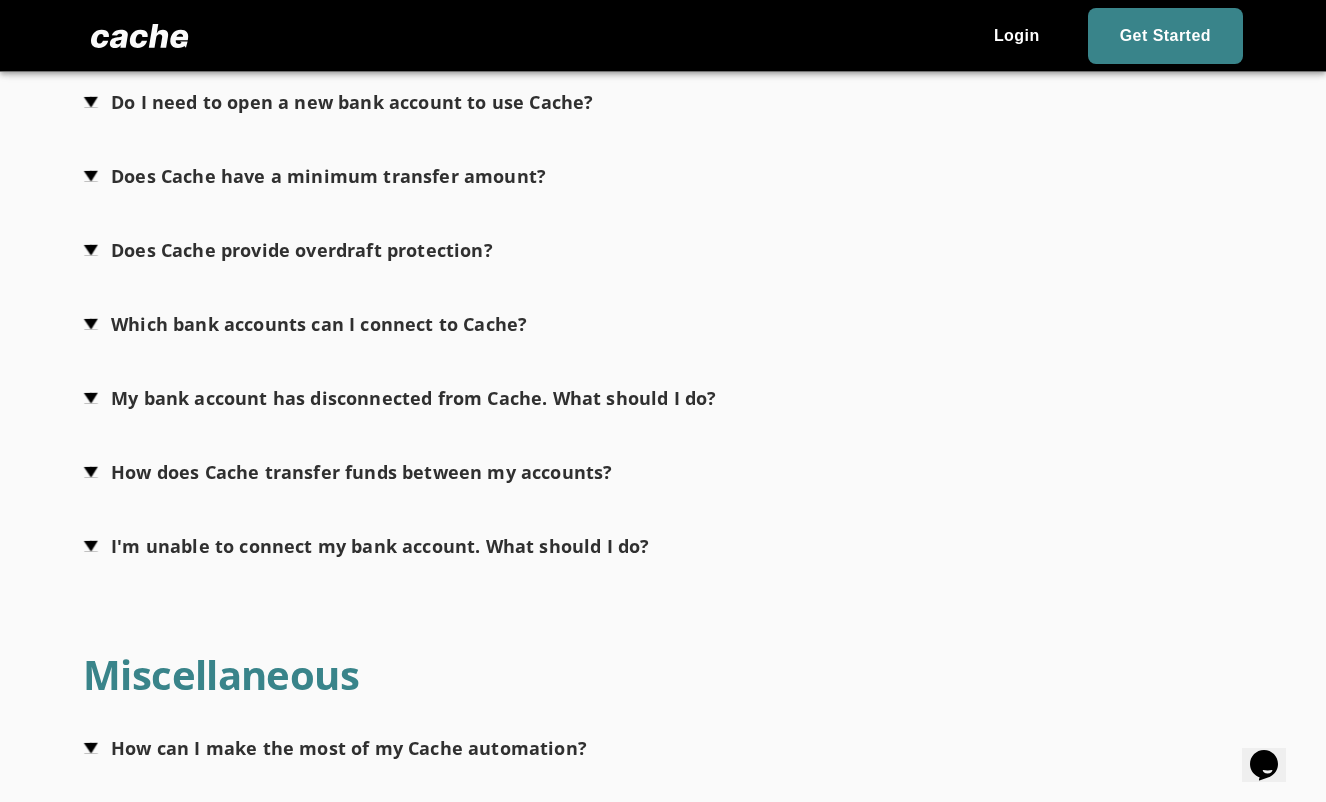 scroll, scrollTop: 1000, scrollLeft: 0, axis: vertical 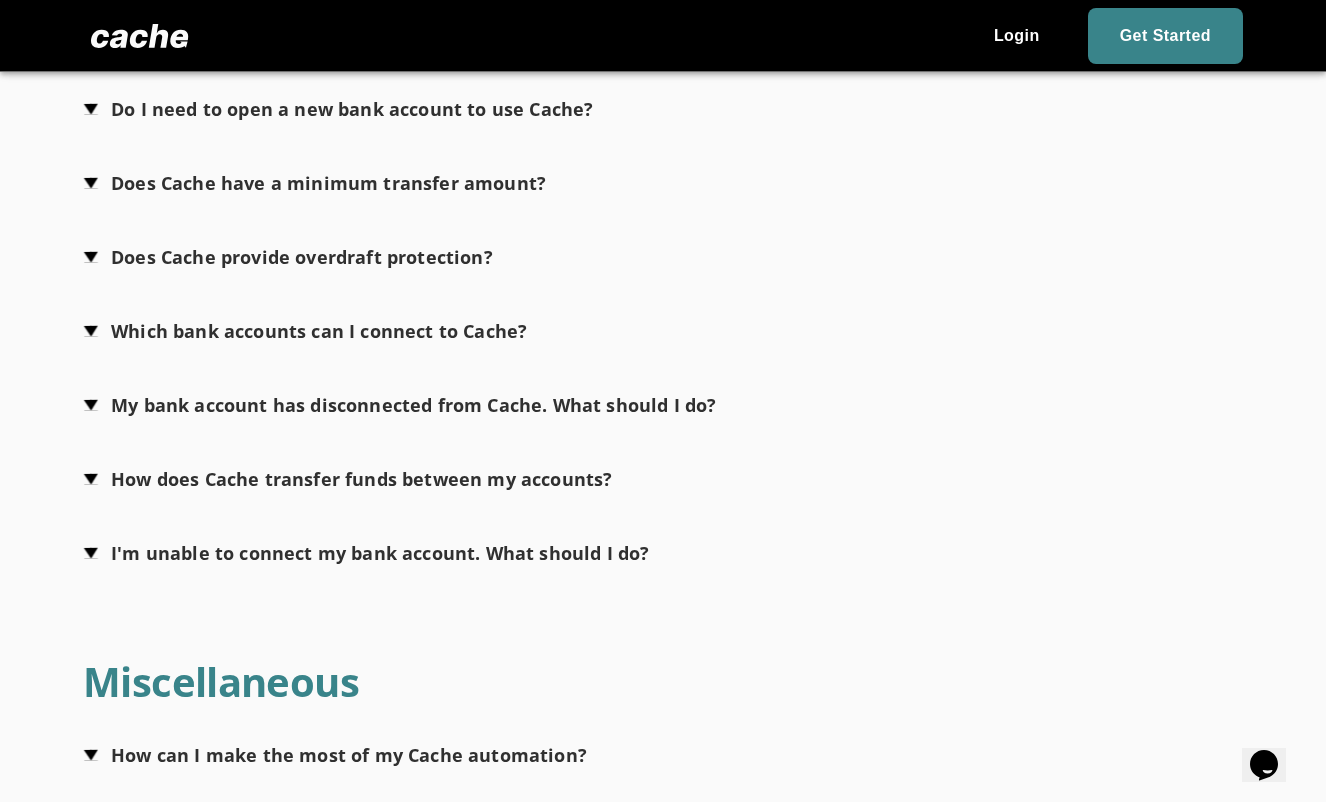 click on "Do I need to open a new bank account to use Cache? Does Cache have a minimum transfer amount? Does Cache provide overdraft protection? Which bank accounts can I connect to Cache? My bank account has disconnected from Cache. What should I do? How does Cache transfer funds between my accounts? I'm unable to connect my bank account. What should I do?" at bounding box center (663, 319) 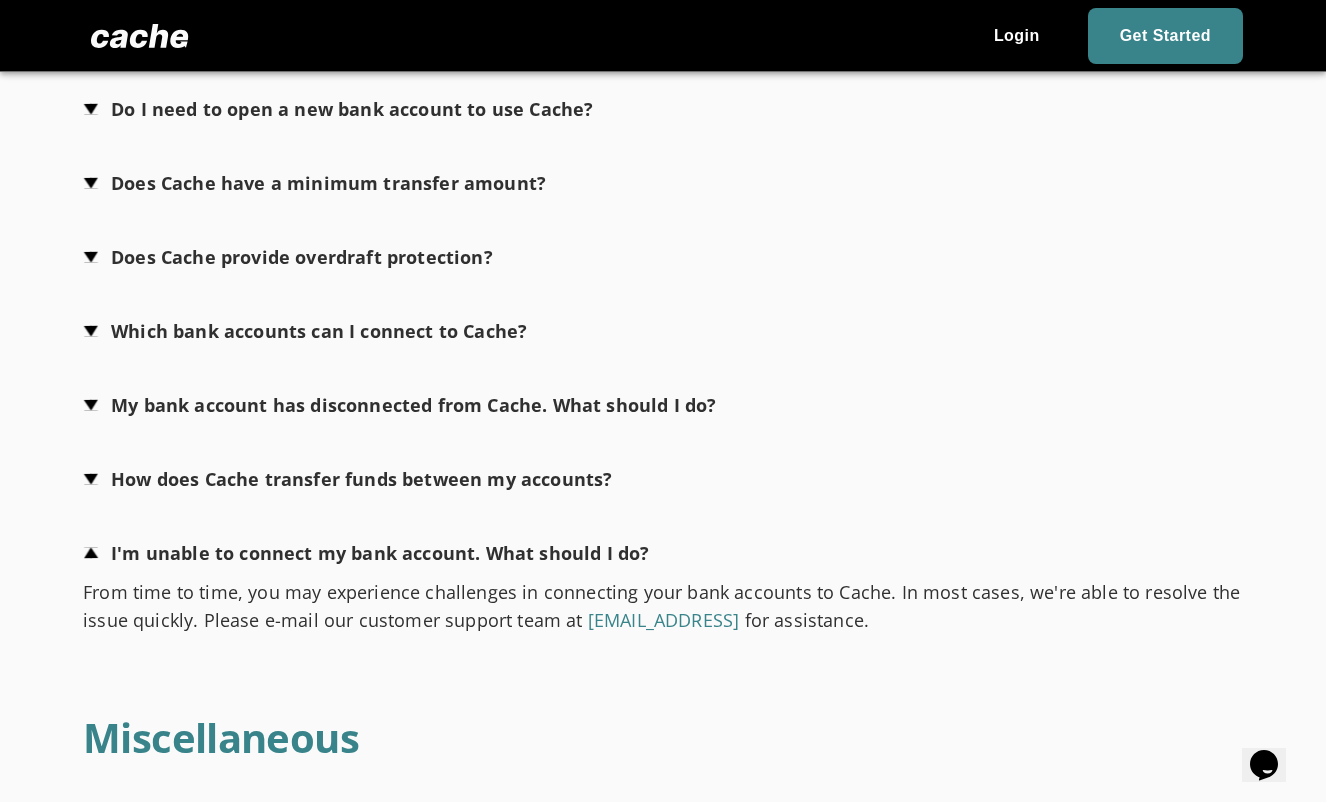 click at bounding box center [366, 553] 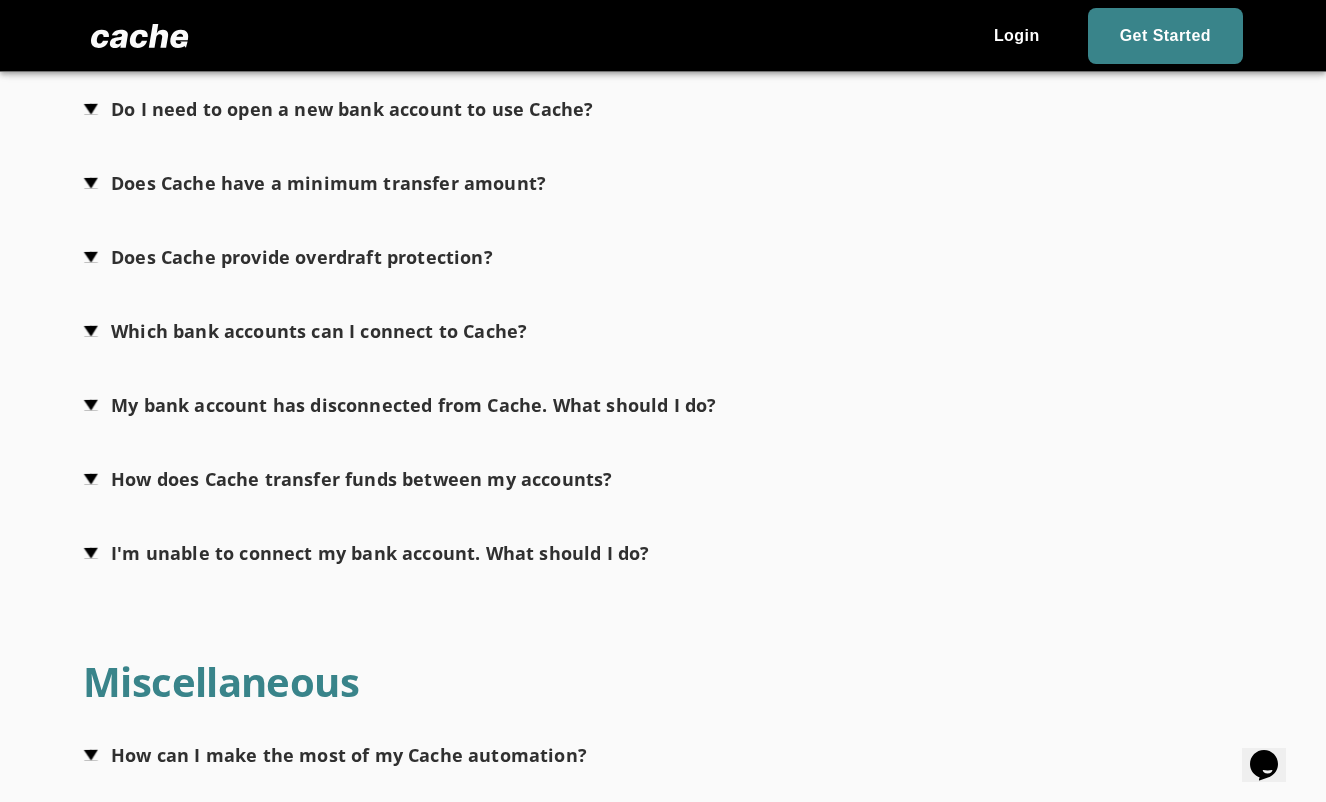 click at bounding box center [399, 405] 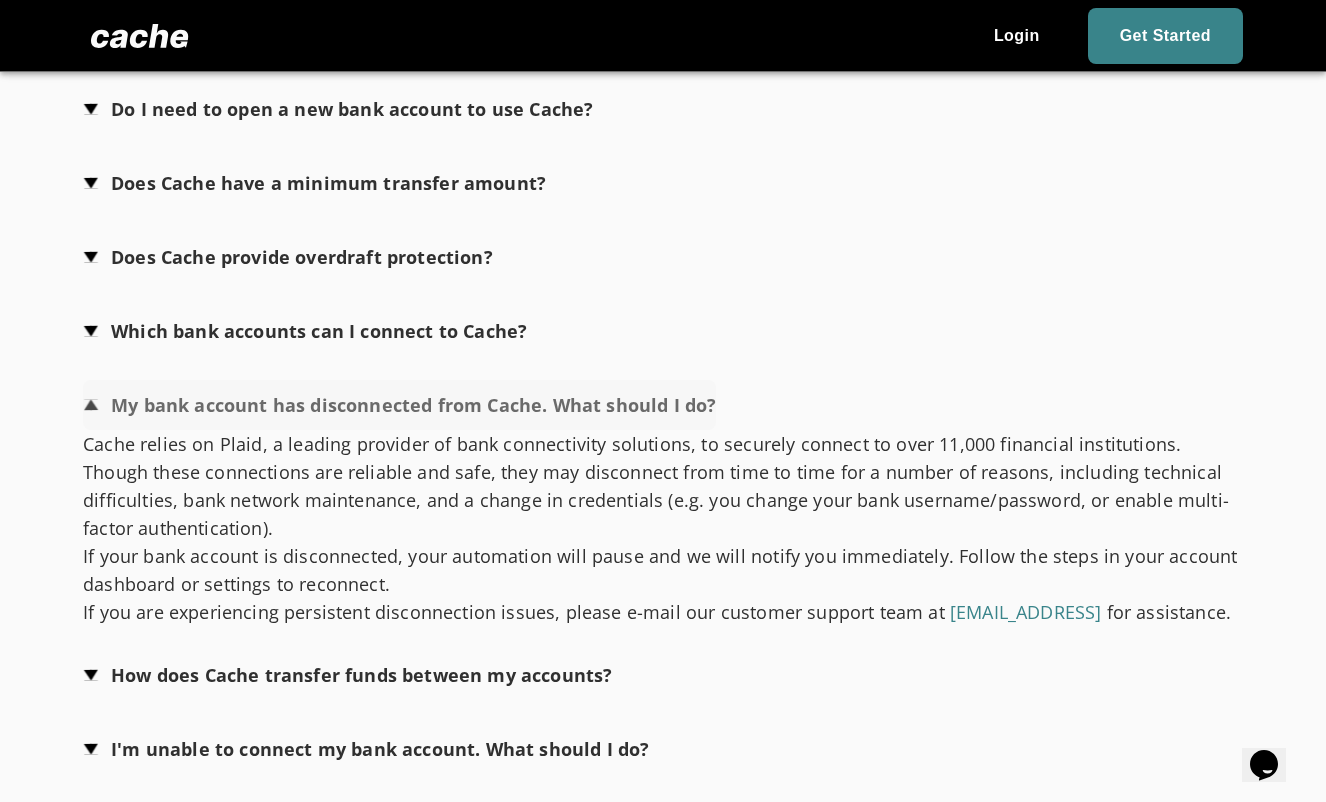 click at bounding box center (399, 405) 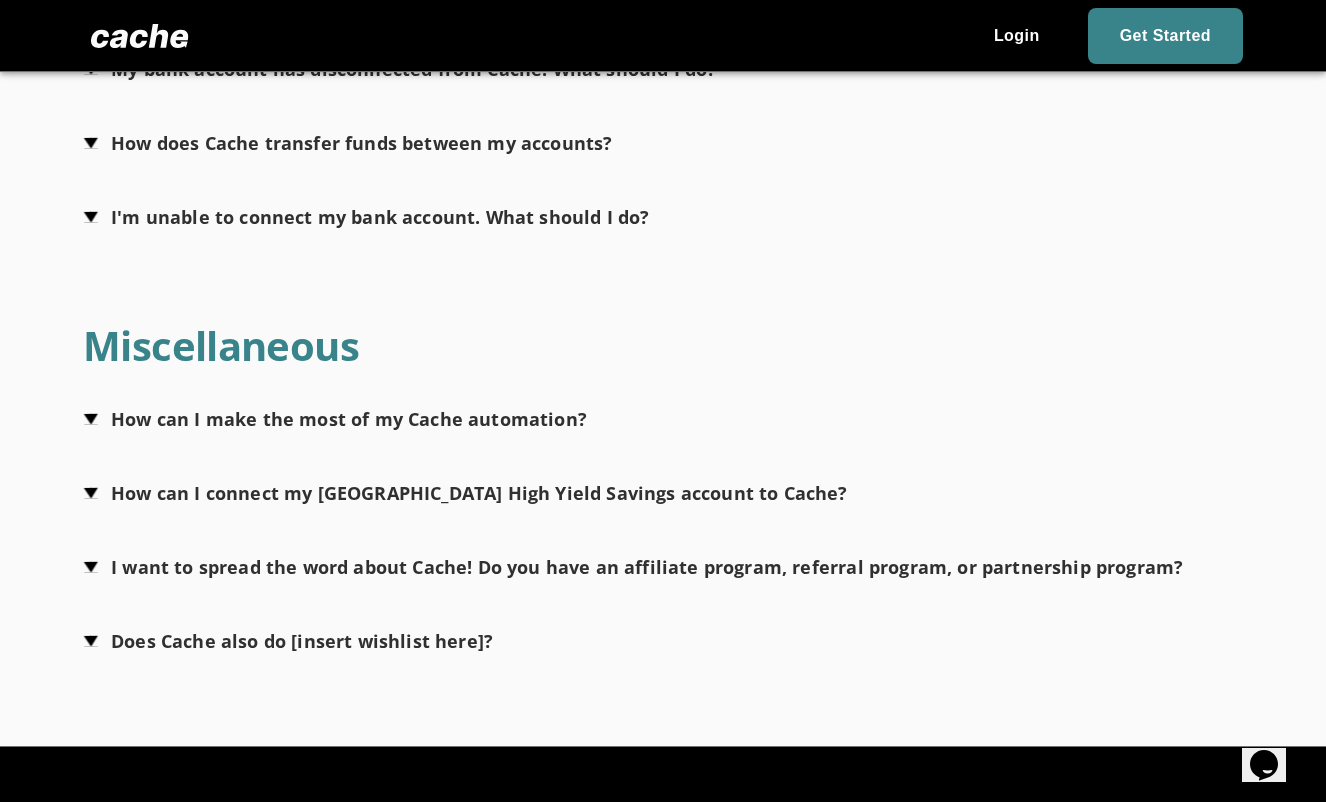 scroll, scrollTop: 1400, scrollLeft: 0, axis: vertical 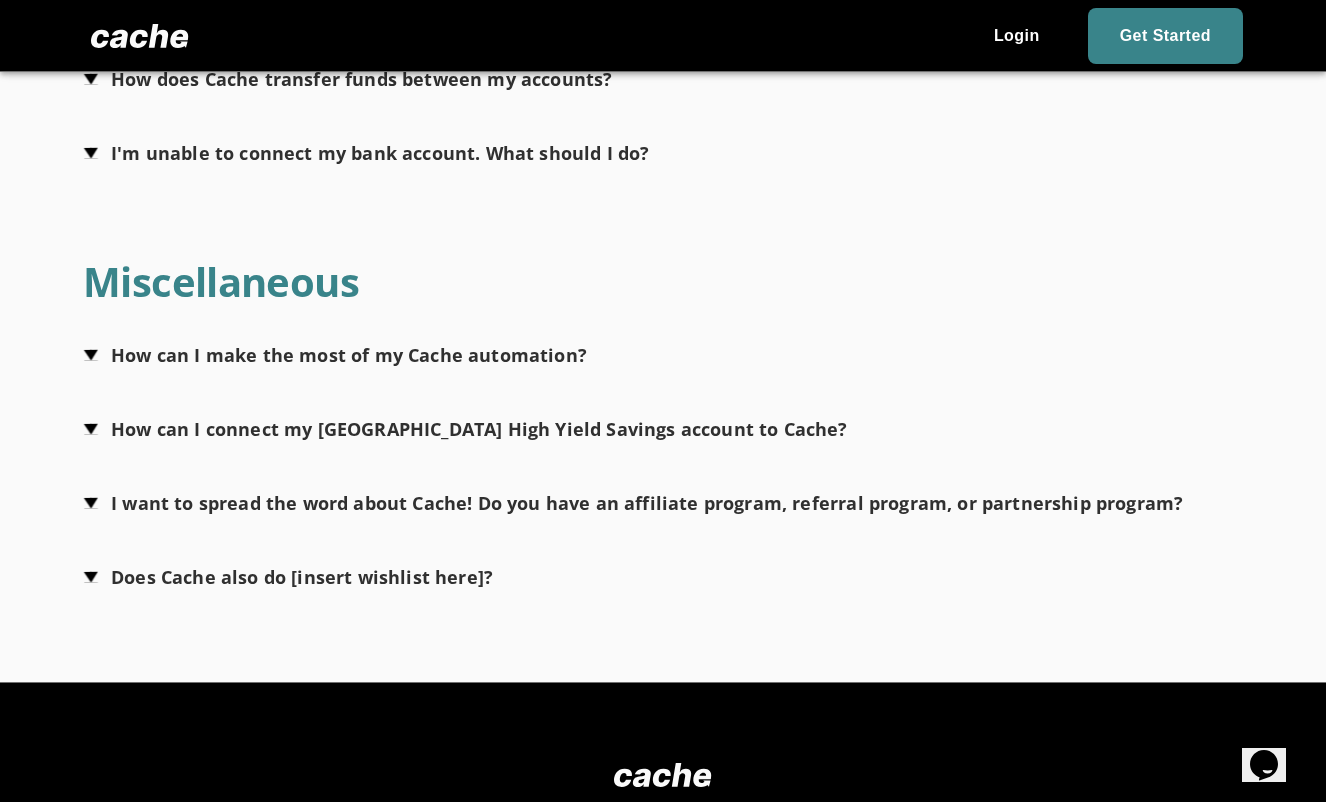 click at bounding box center [465, 429] 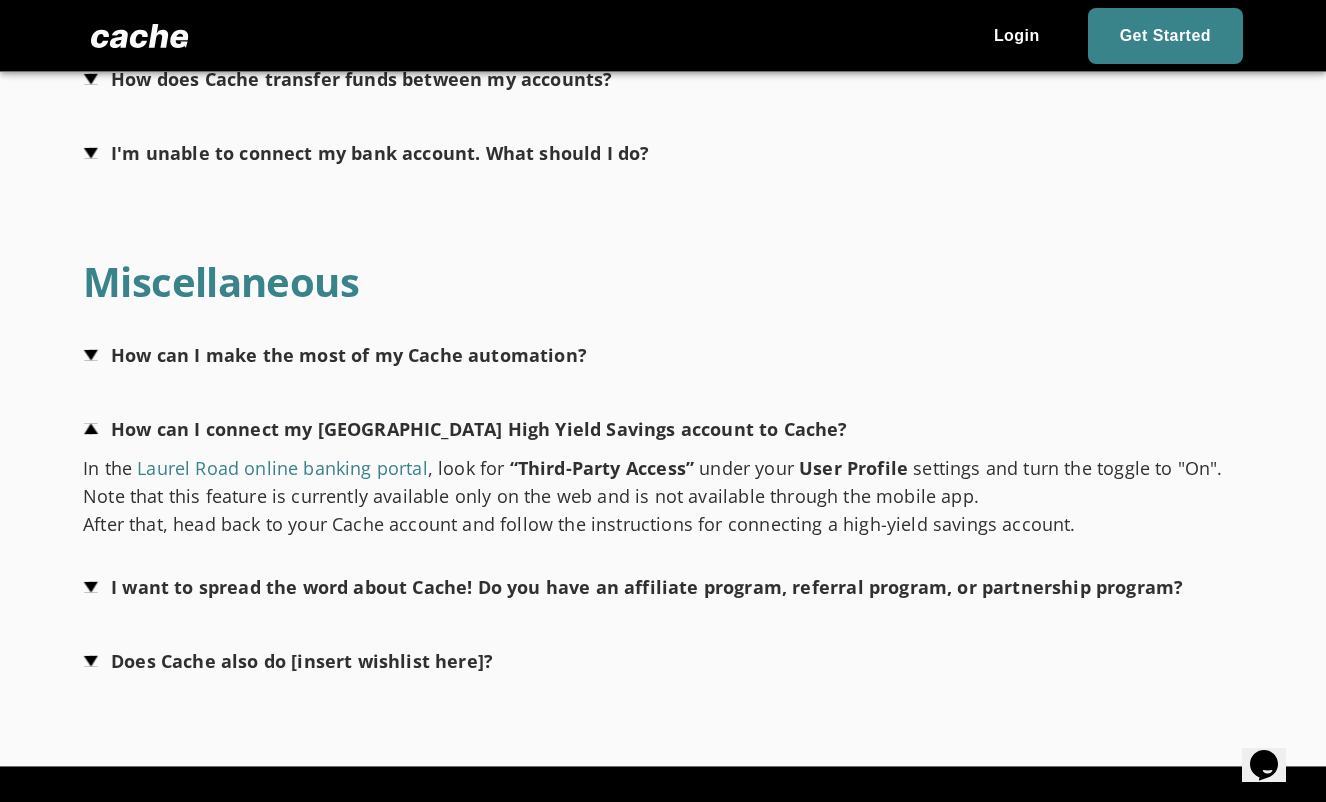 click at bounding box center [465, 429] 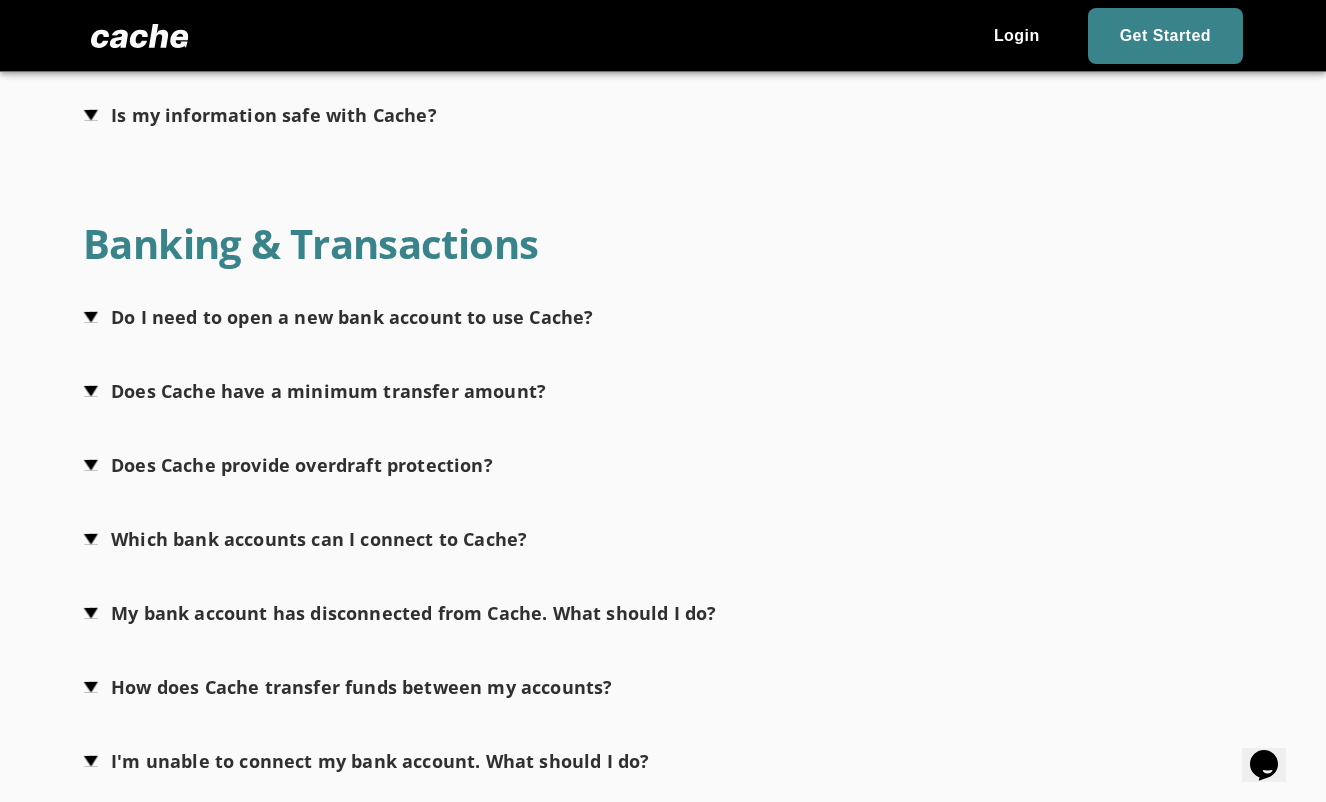 scroll, scrollTop: 655, scrollLeft: 0, axis: vertical 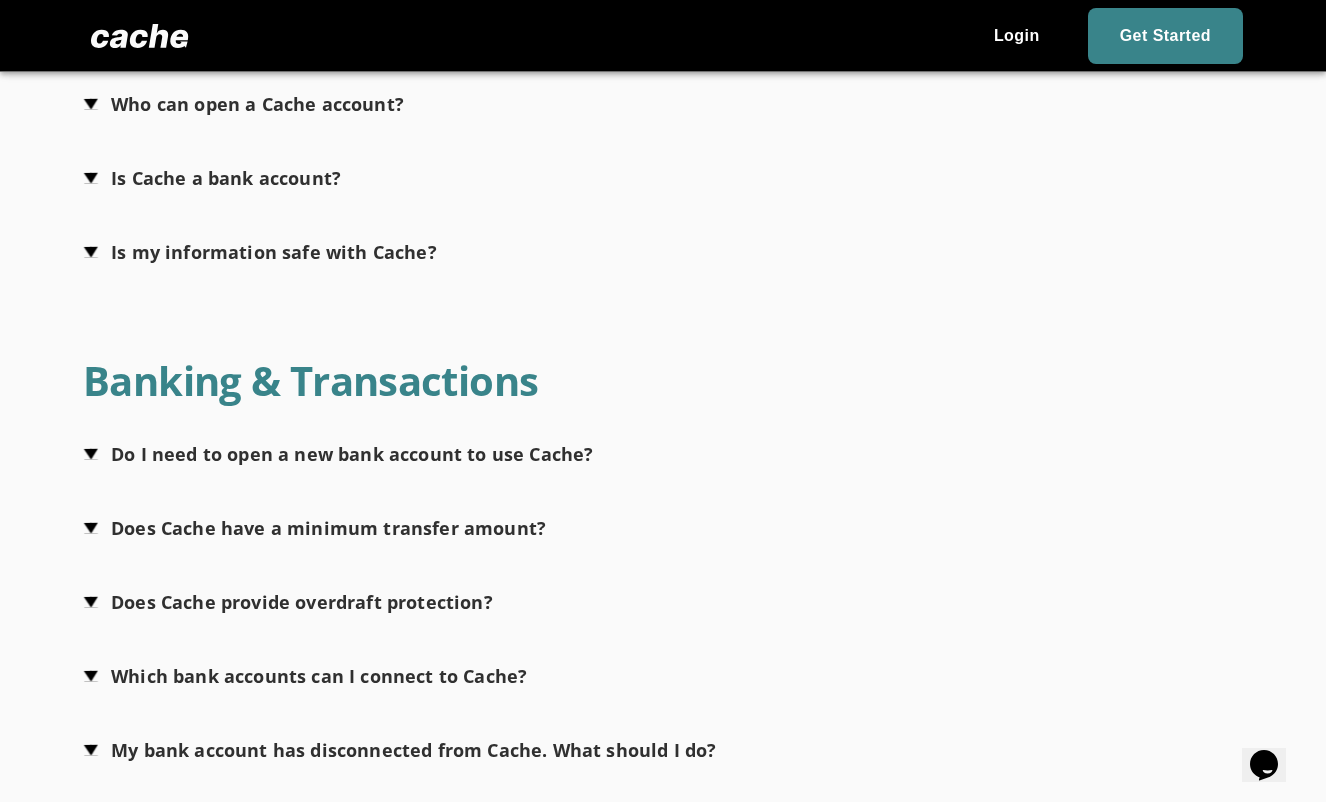 click at bounding box center [314, 528] 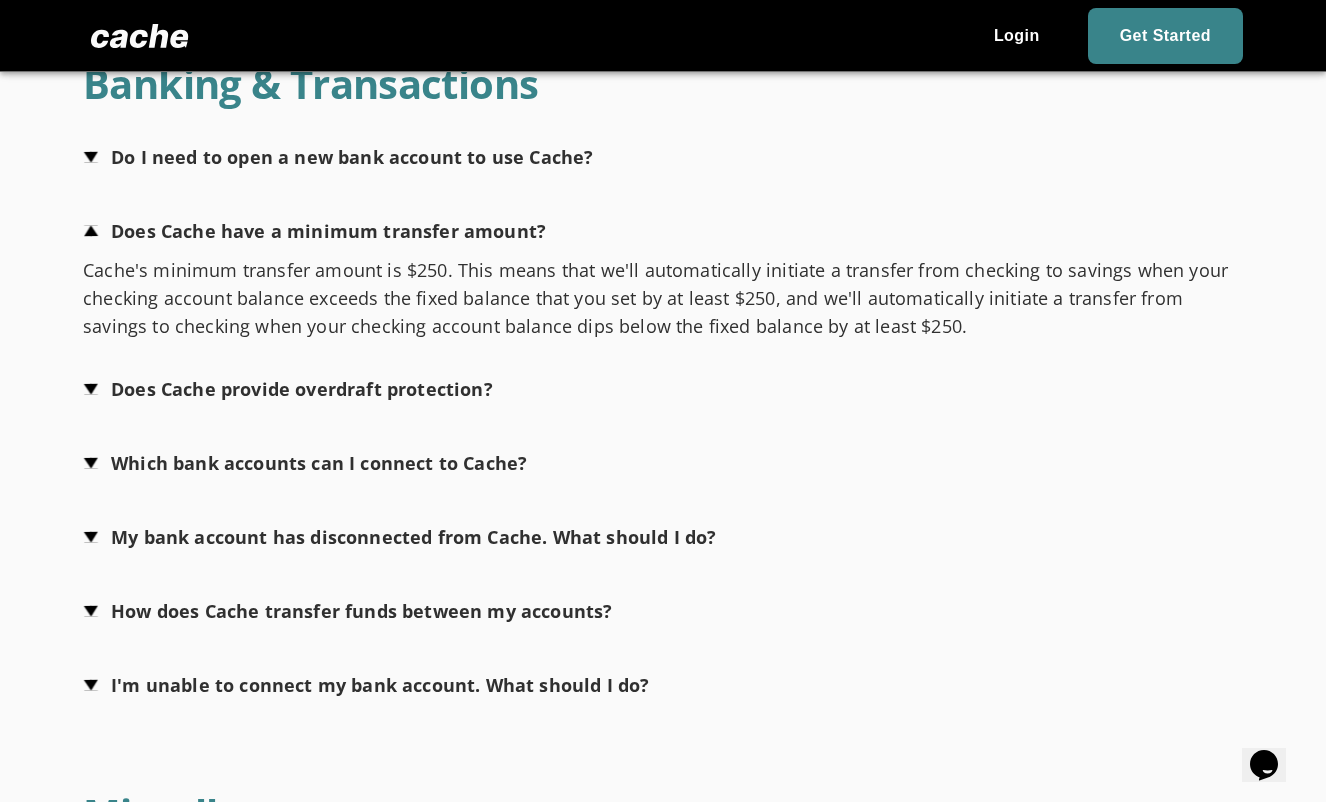 scroll, scrollTop: 955, scrollLeft: 0, axis: vertical 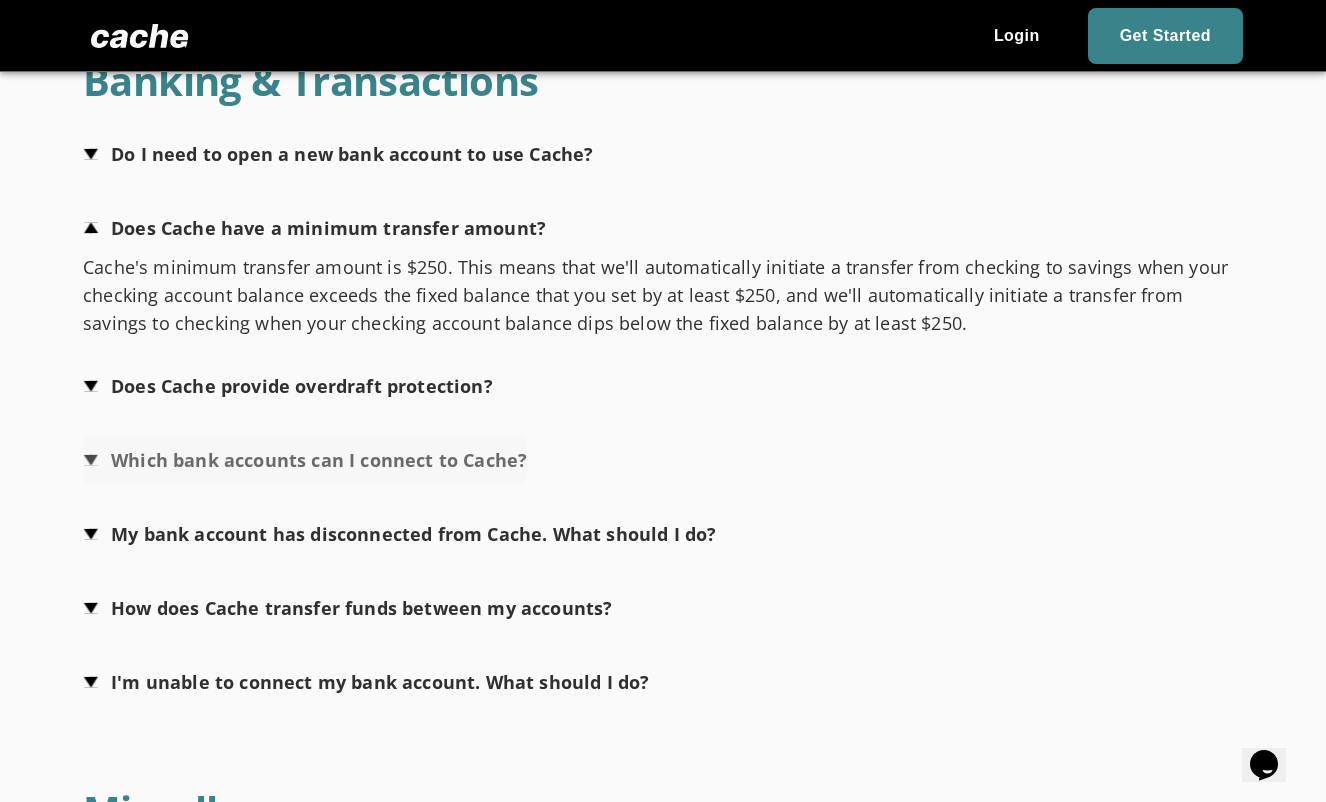 click at bounding box center [305, 460] 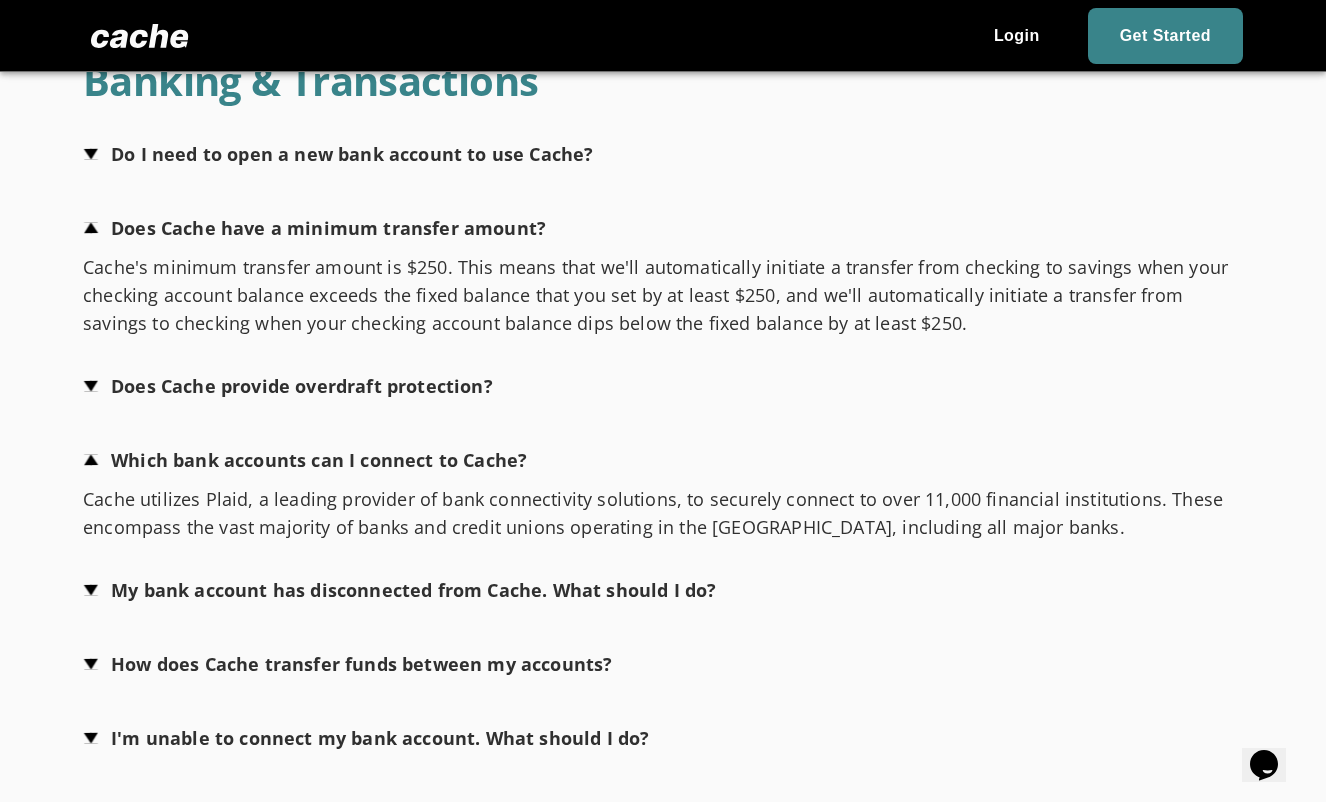 click at bounding box center (438, 471) 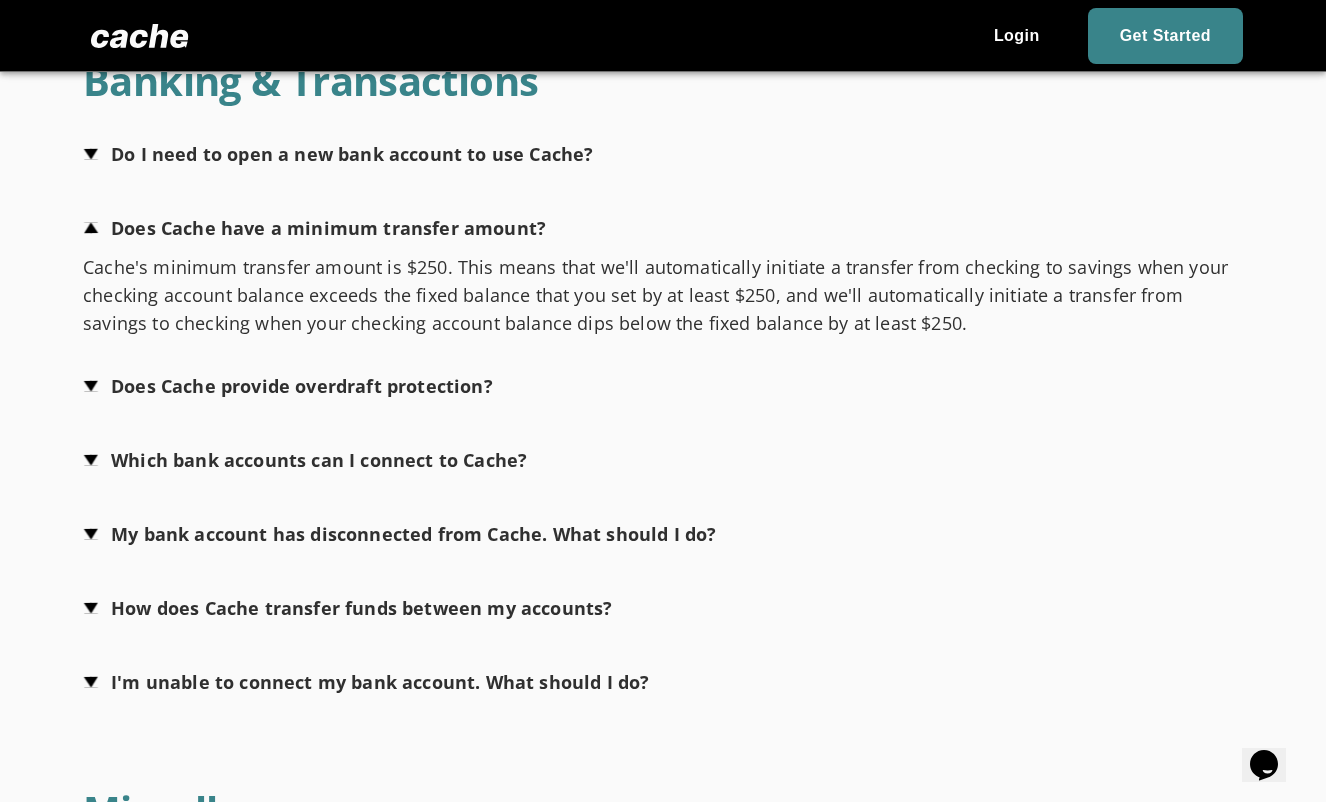 click at bounding box center [288, 386] 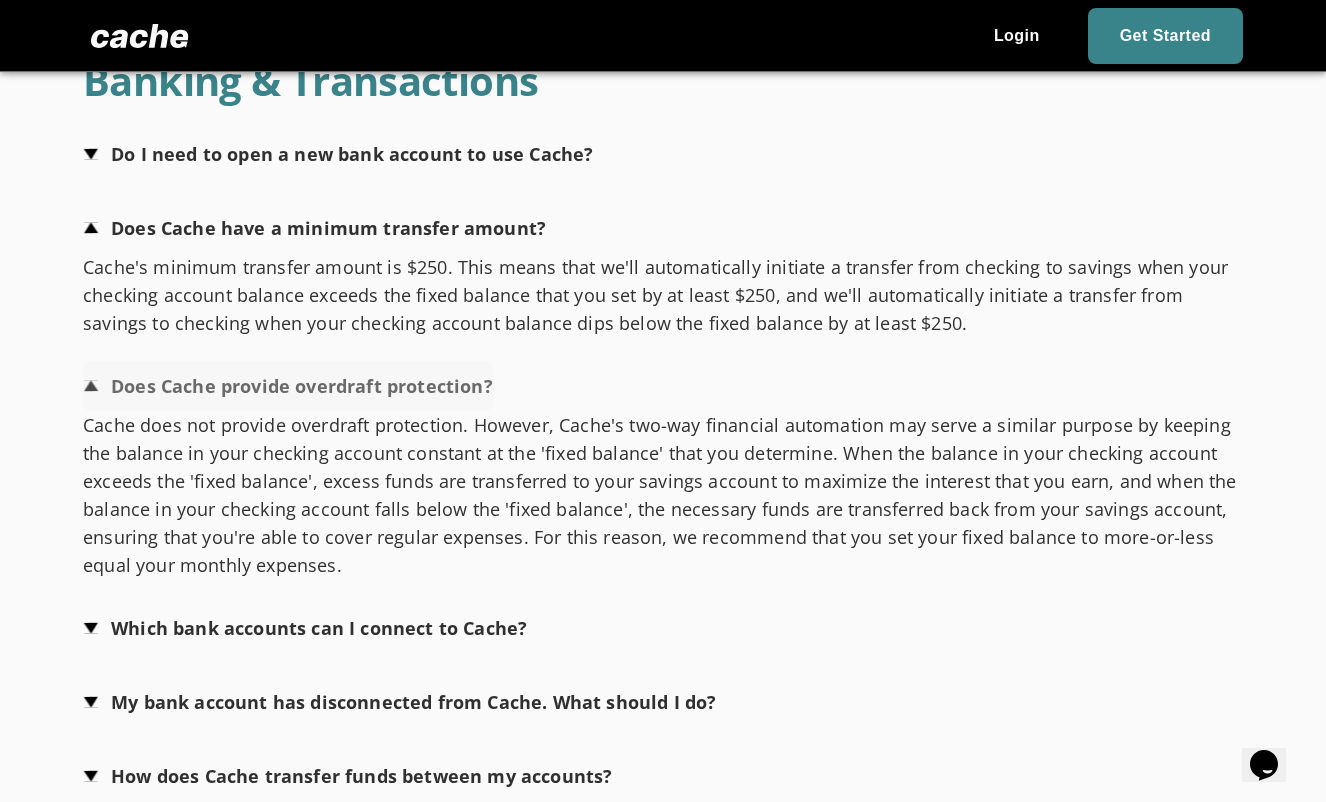 click at bounding box center (288, 386) 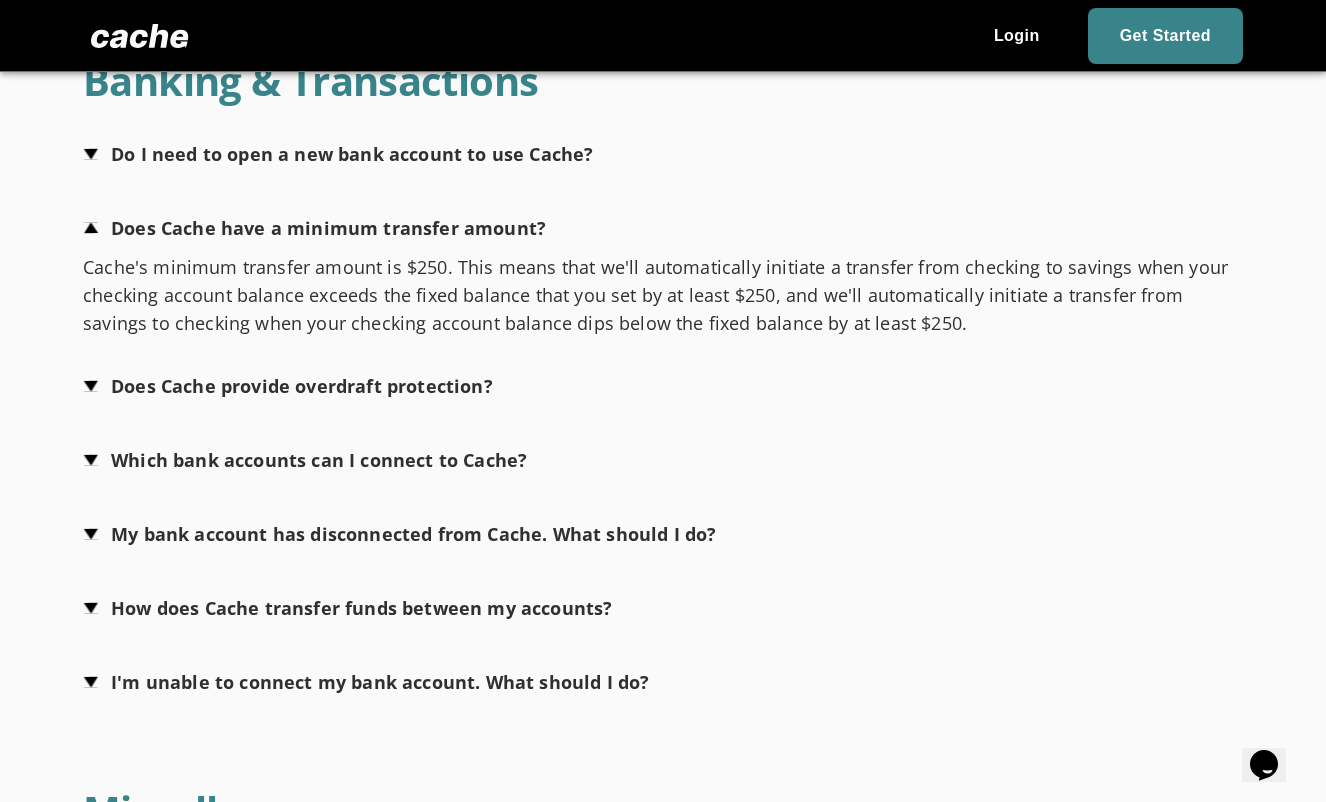 click at bounding box center [347, 608] 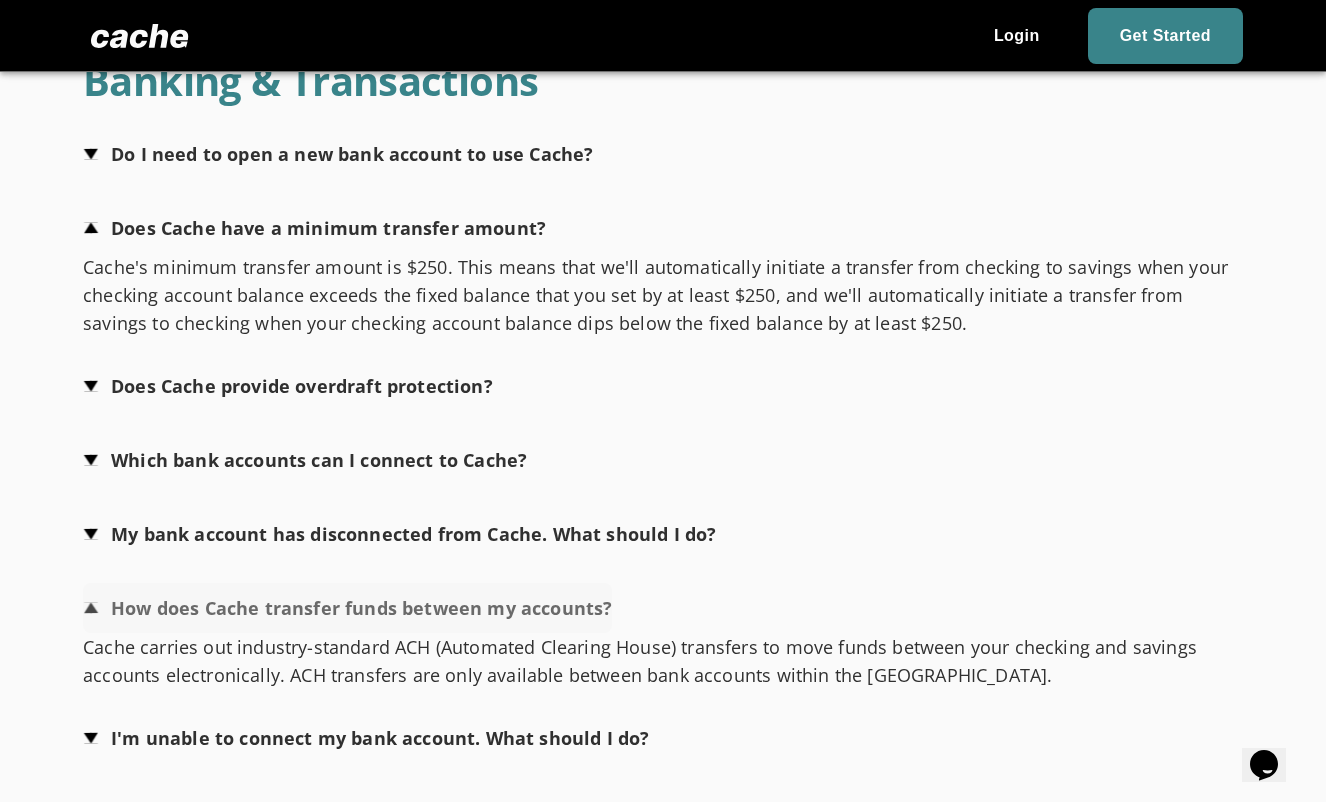 click at bounding box center [347, 608] 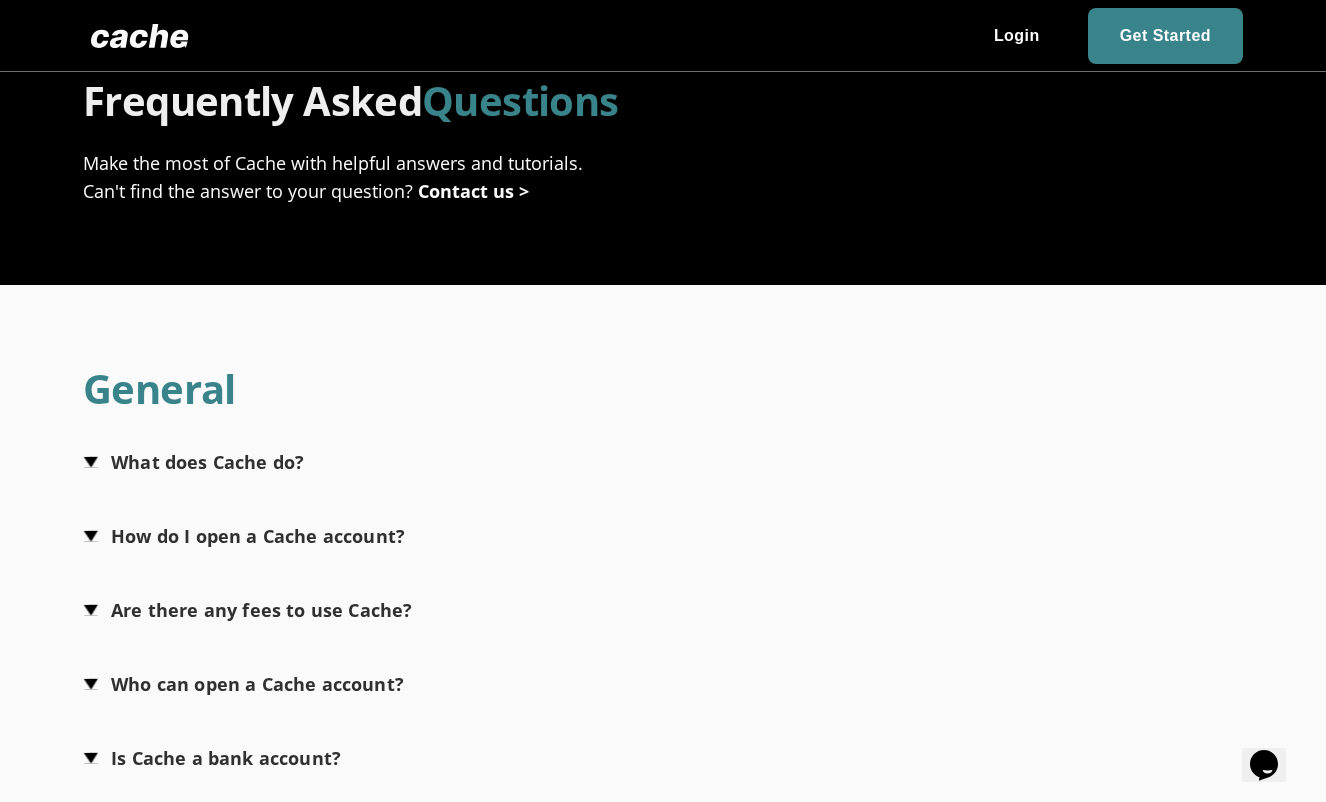 scroll, scrollTop: 0, scrollLeft: 0, axis: both 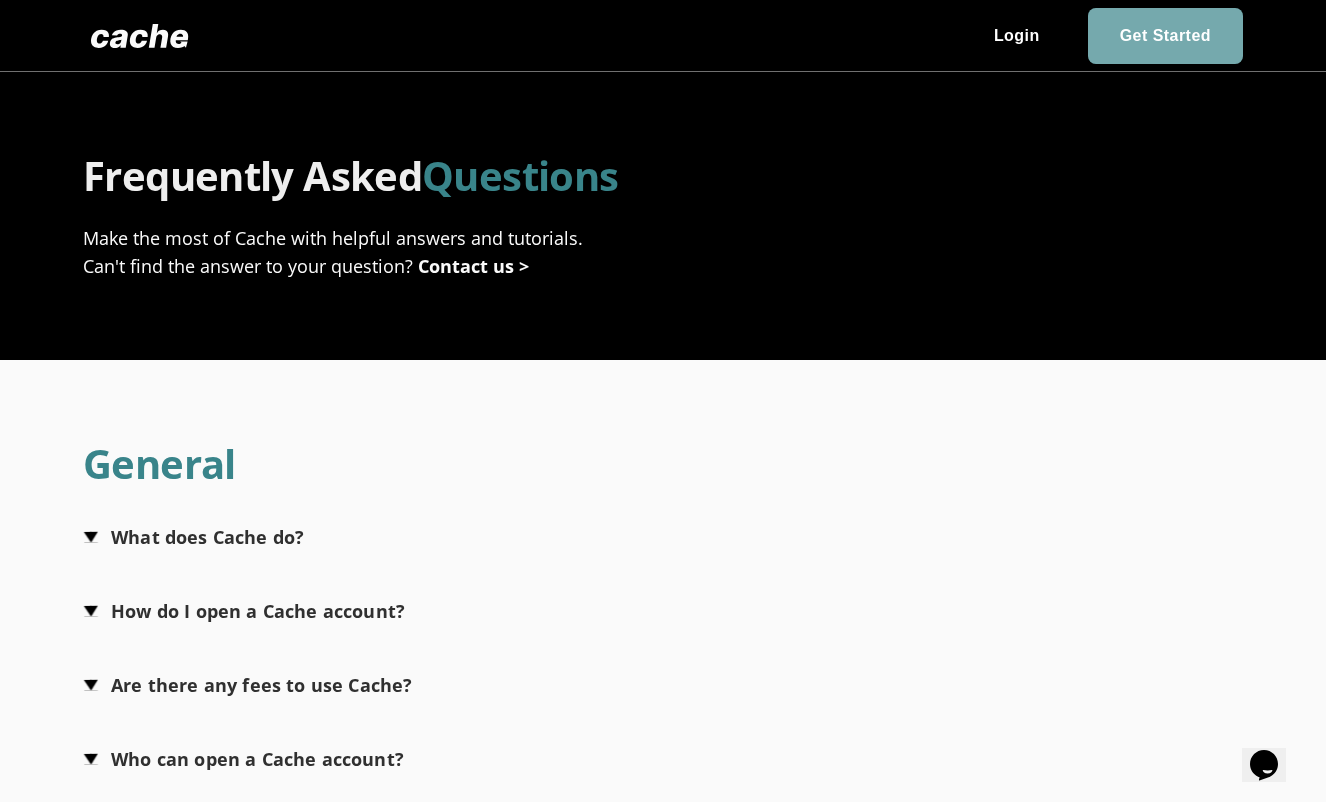click at bounding box center [1165, 36] 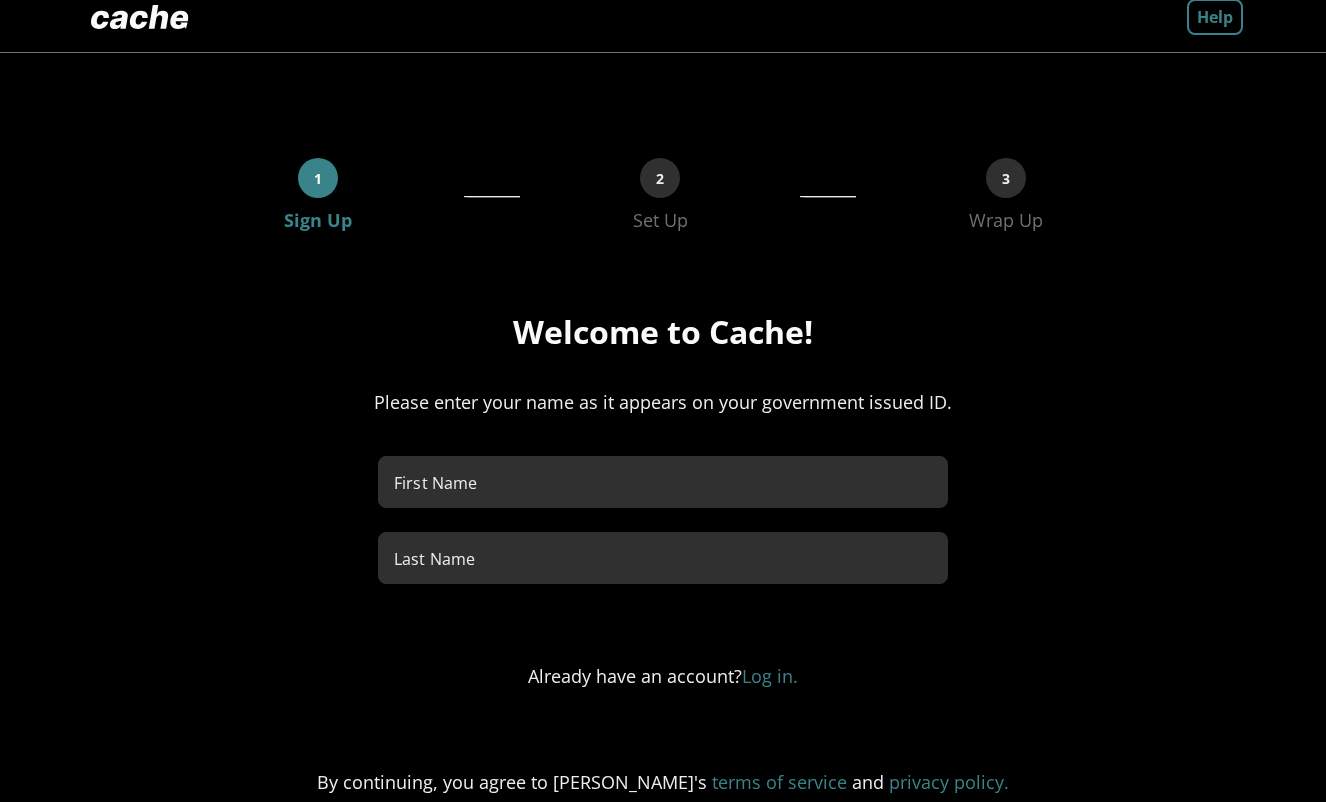 scroll, scrollTop: 0, scrollLeft: 0, axis: both 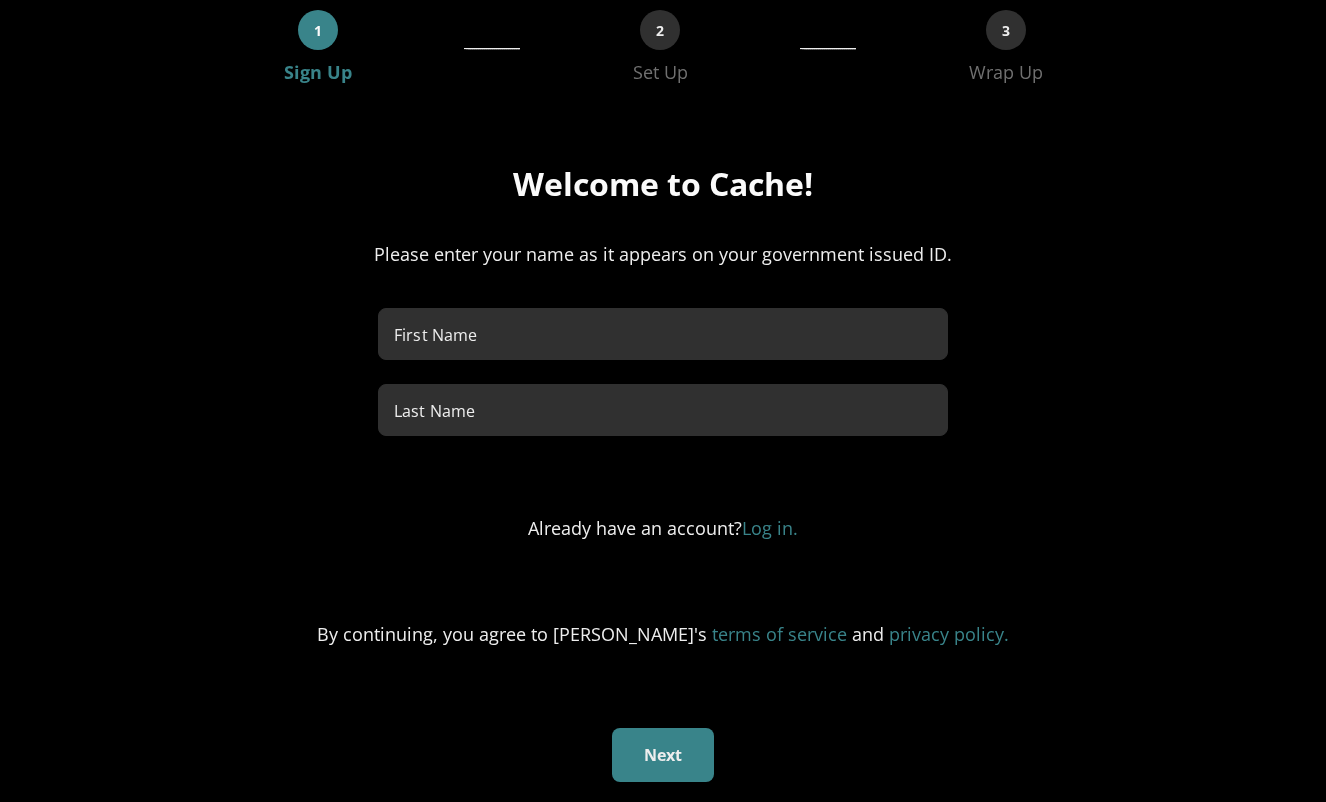 drag, startPoint x: 490, startPoint y: 349, endPoint x: 475, endPoint y: 347, distance: 15.132746 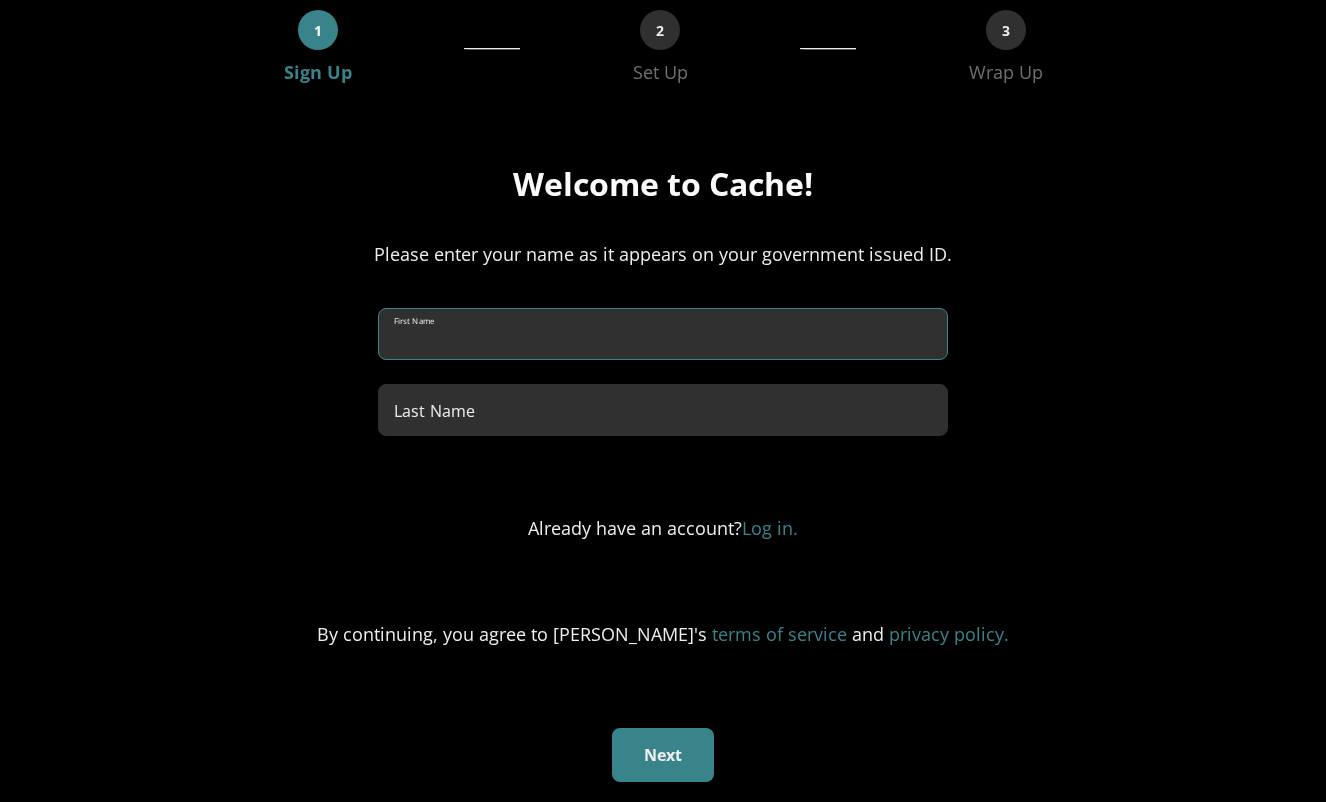 paste on "******" 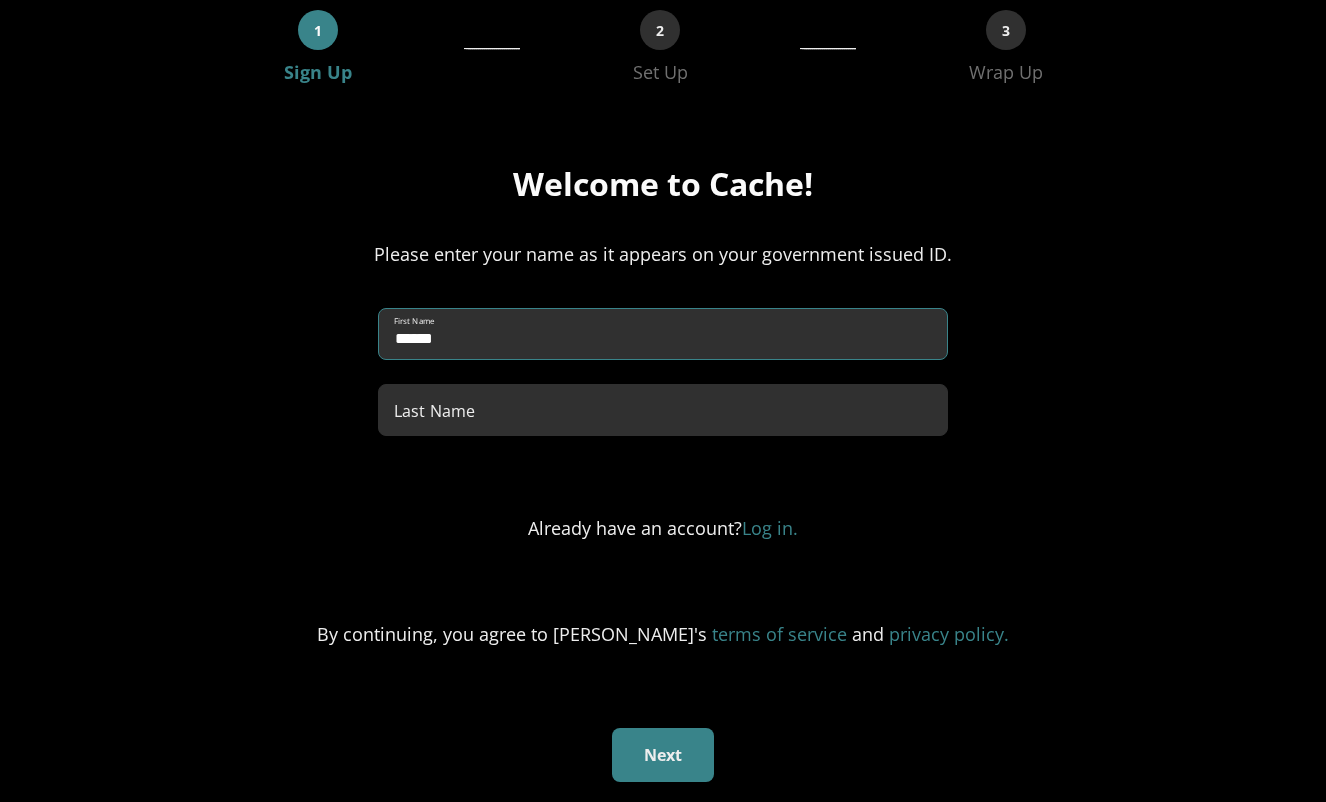 type on "******" 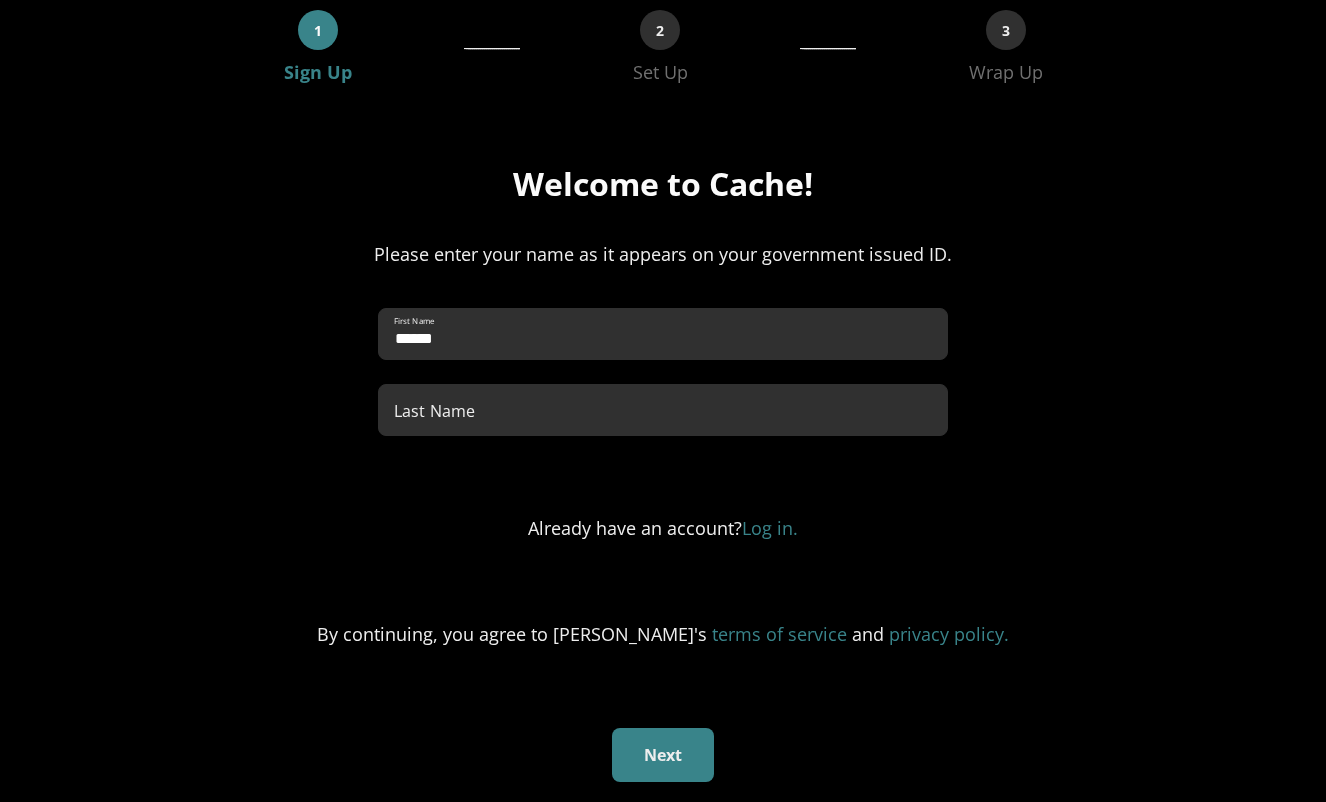 click on "Last Name" at bounding box center (663, 410) 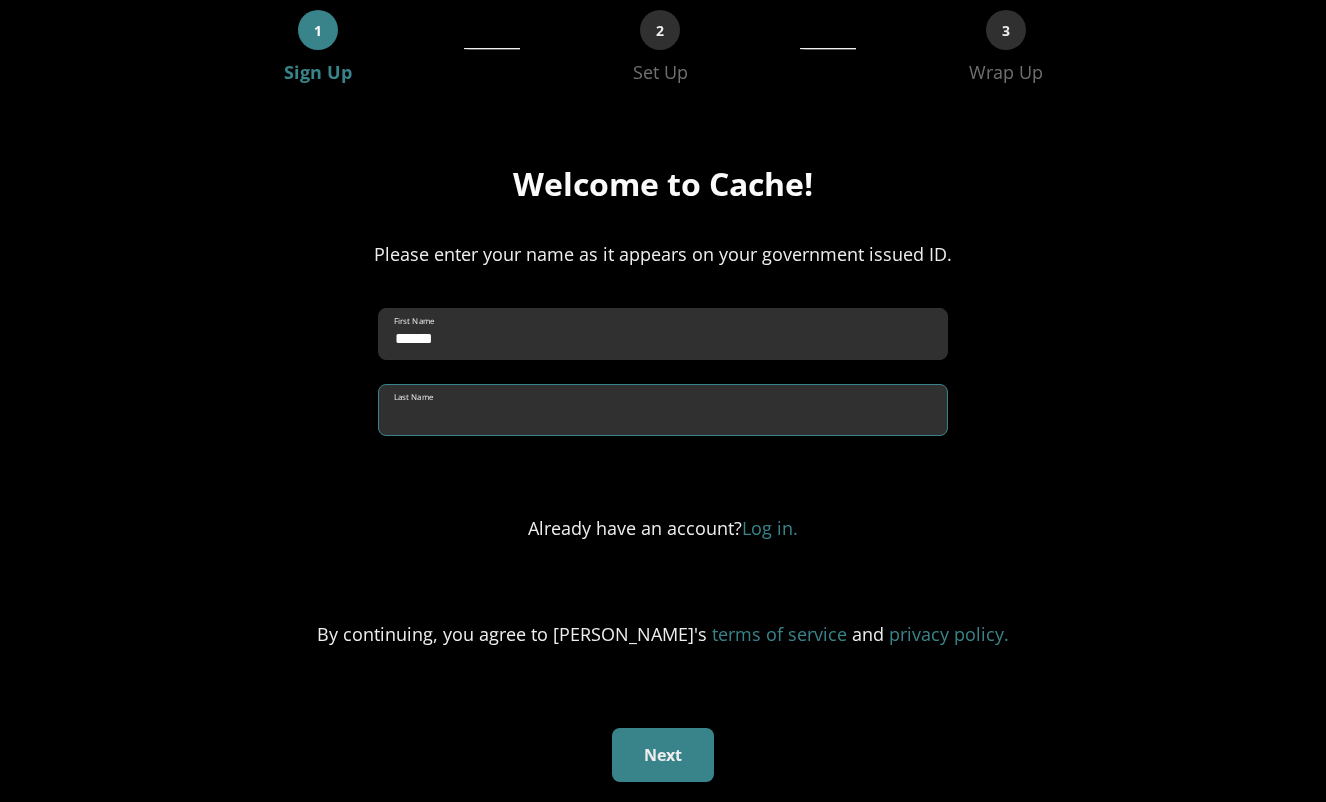 paste on "******" 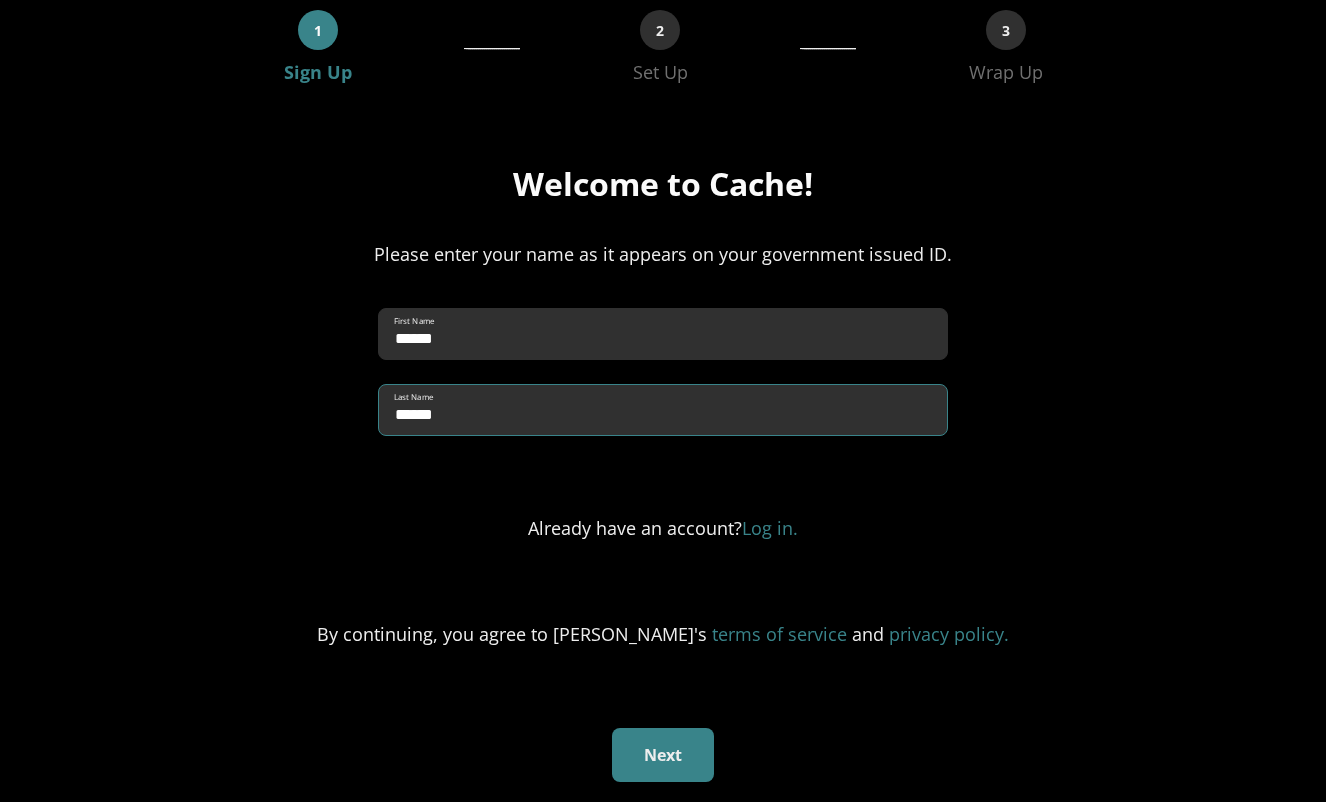 type on "******" 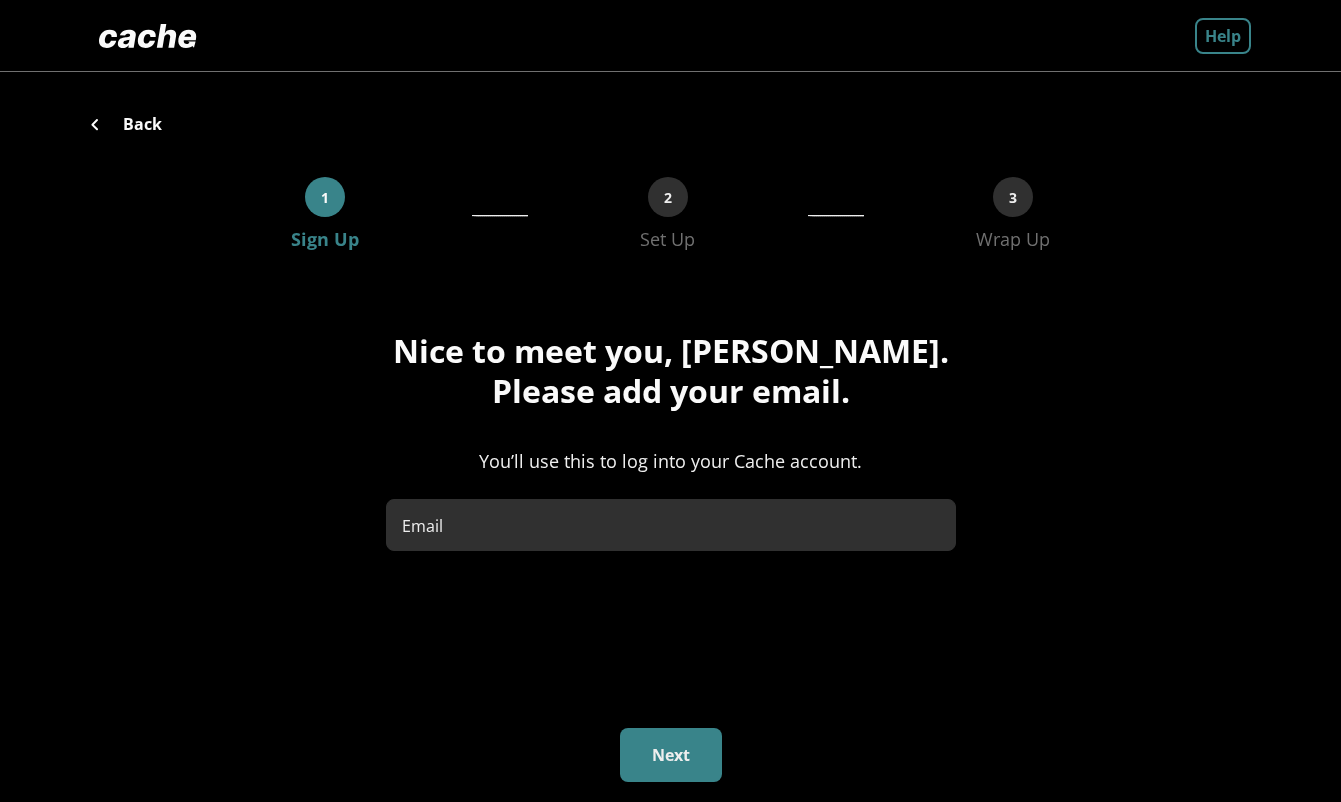 click on "Email" at bounding box center [671, 525] 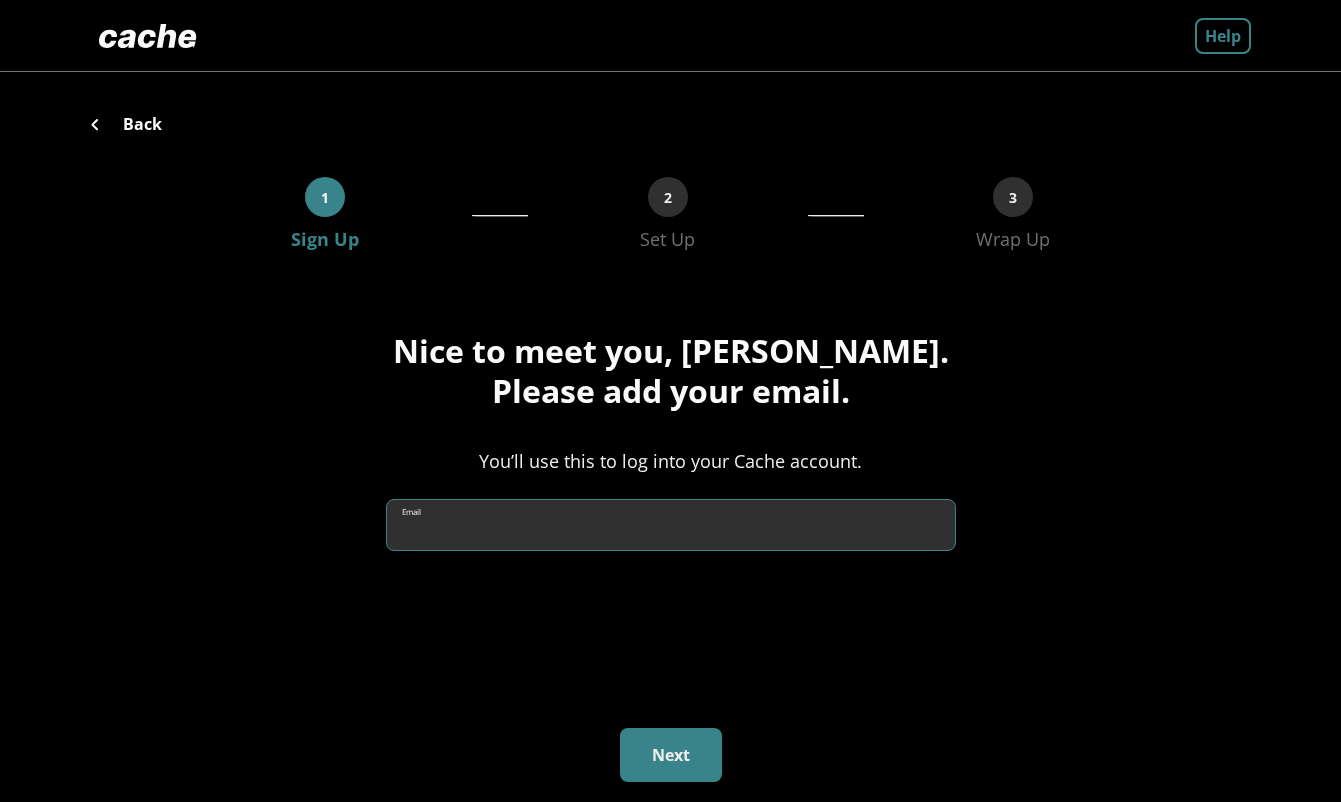 paste on "**********" 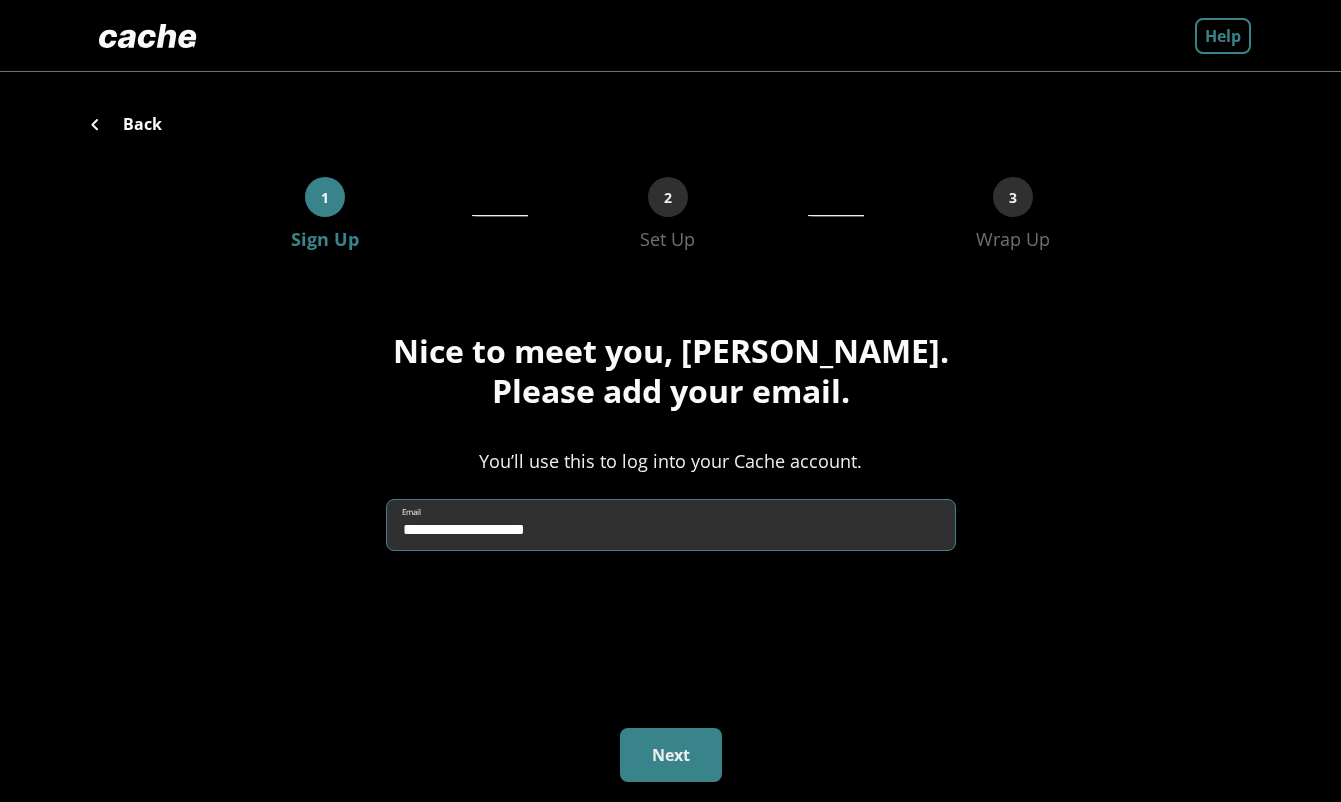type on "**********" 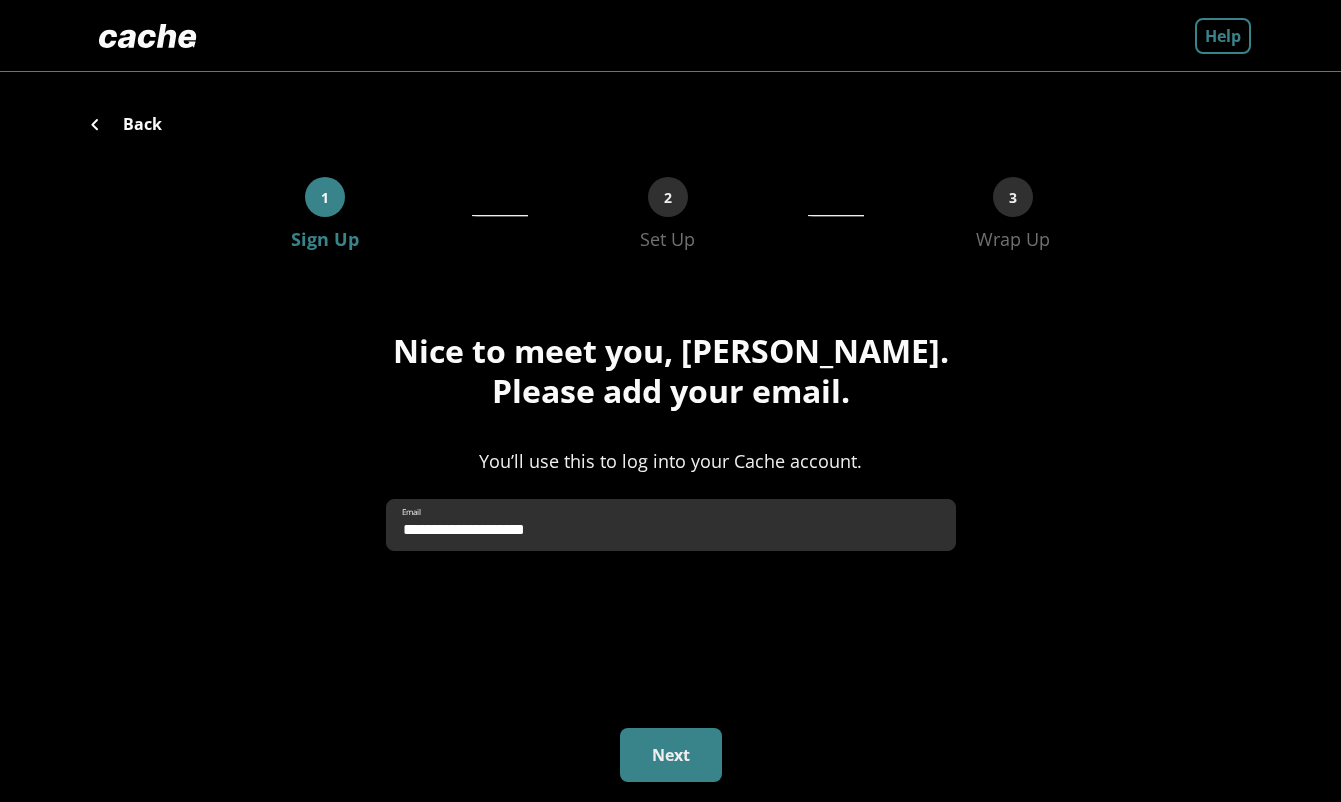click on "Next" at bounding box center (671, 755) 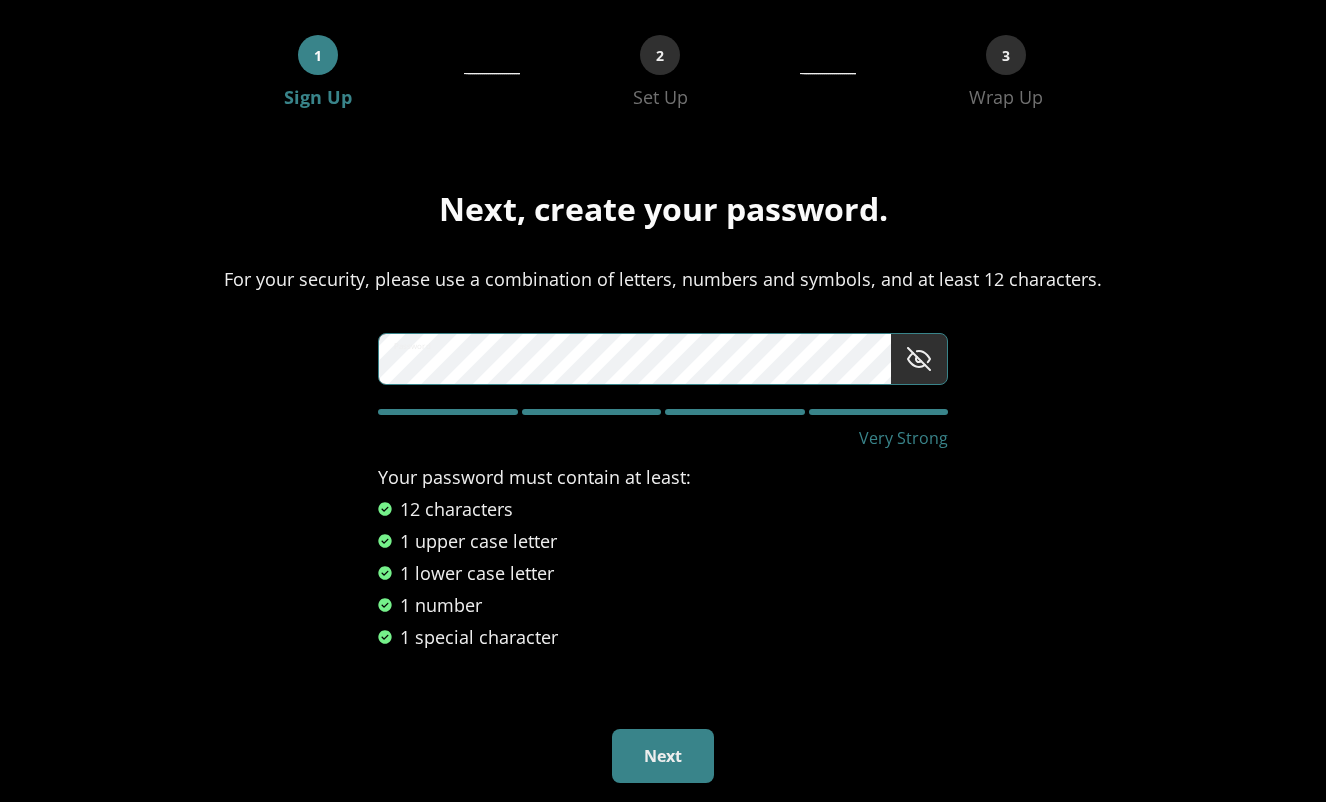 scroll, scrollTop: 143, scrollLeft: 0, axis: vertical 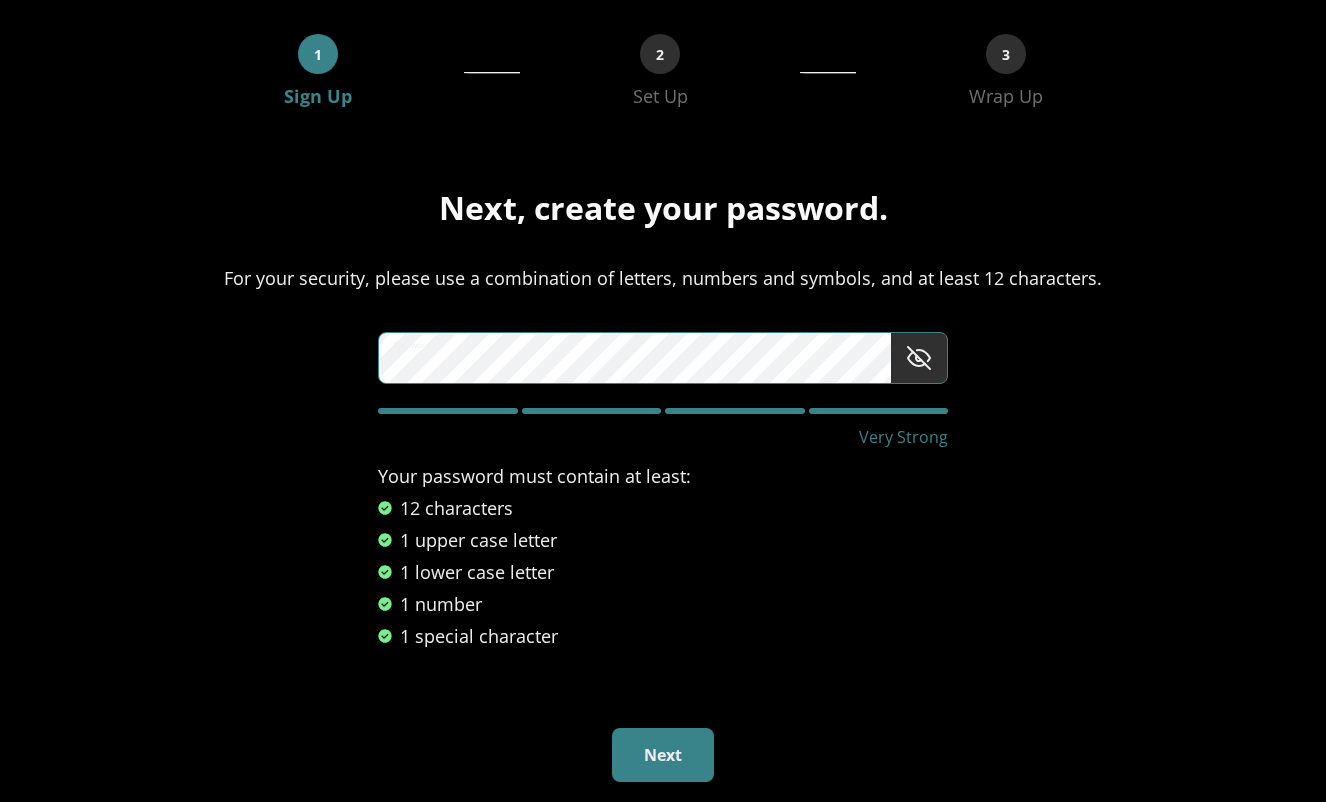 click on "Next" at bounding box center (663, 755) 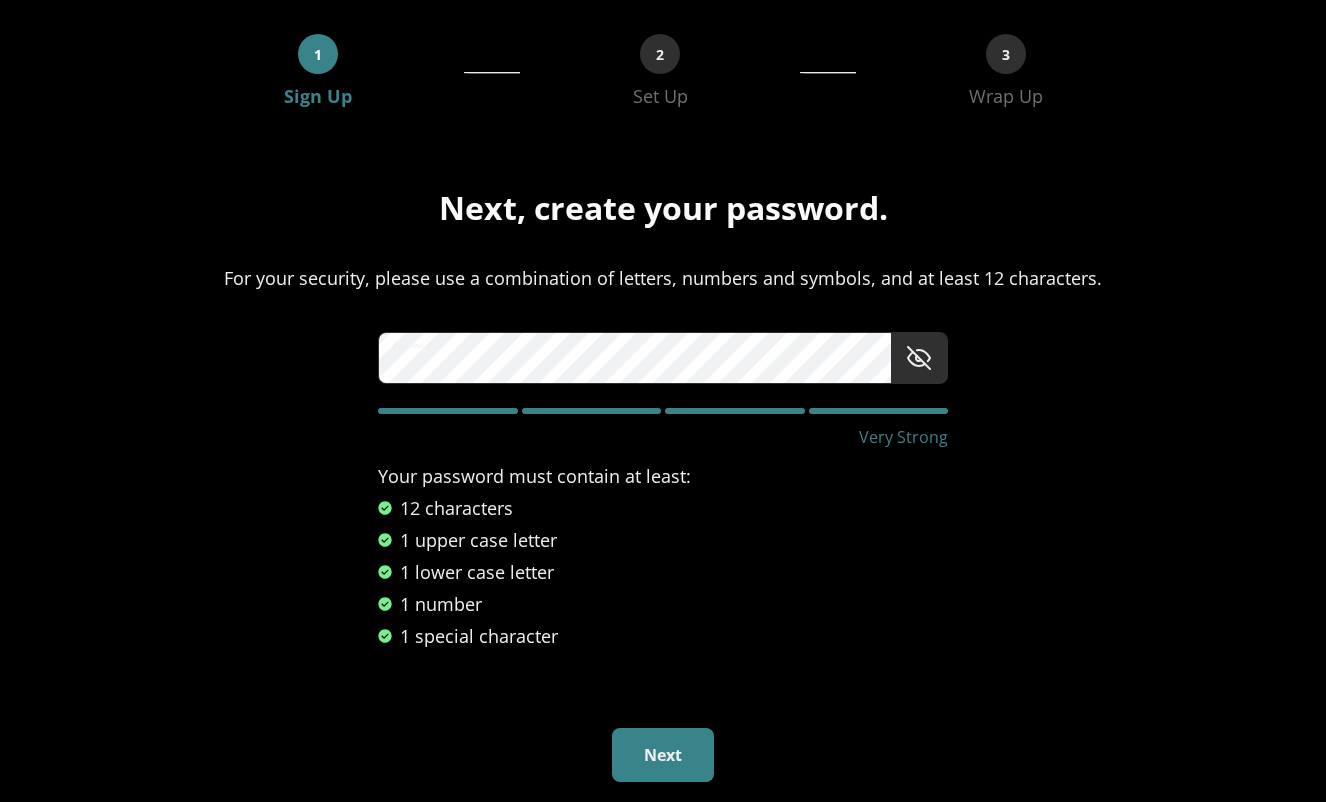 click on "Next" at bounding box center [663, 755] 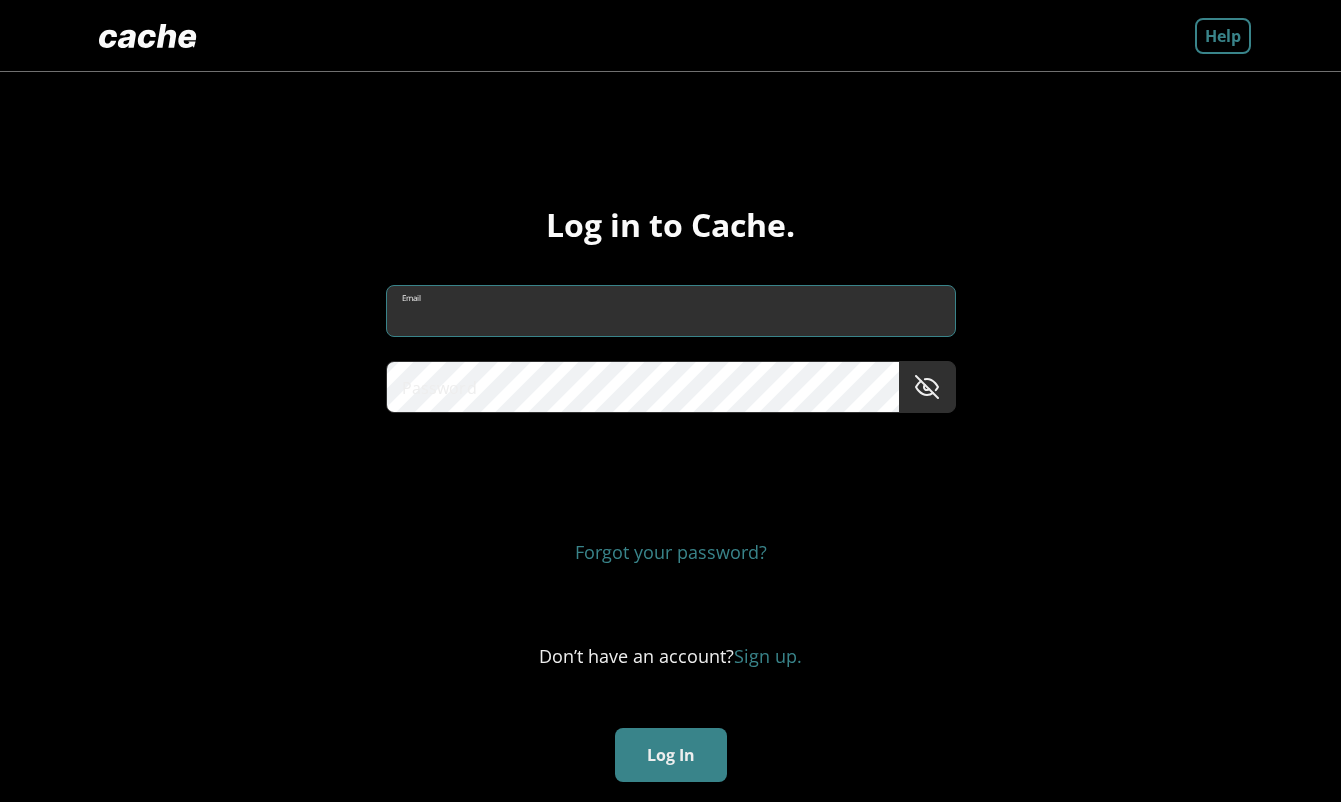 drag, startPoint x: 571, startPoint y: 327, endPoint x: 549, endPoint y: 328, distance: 22.022715 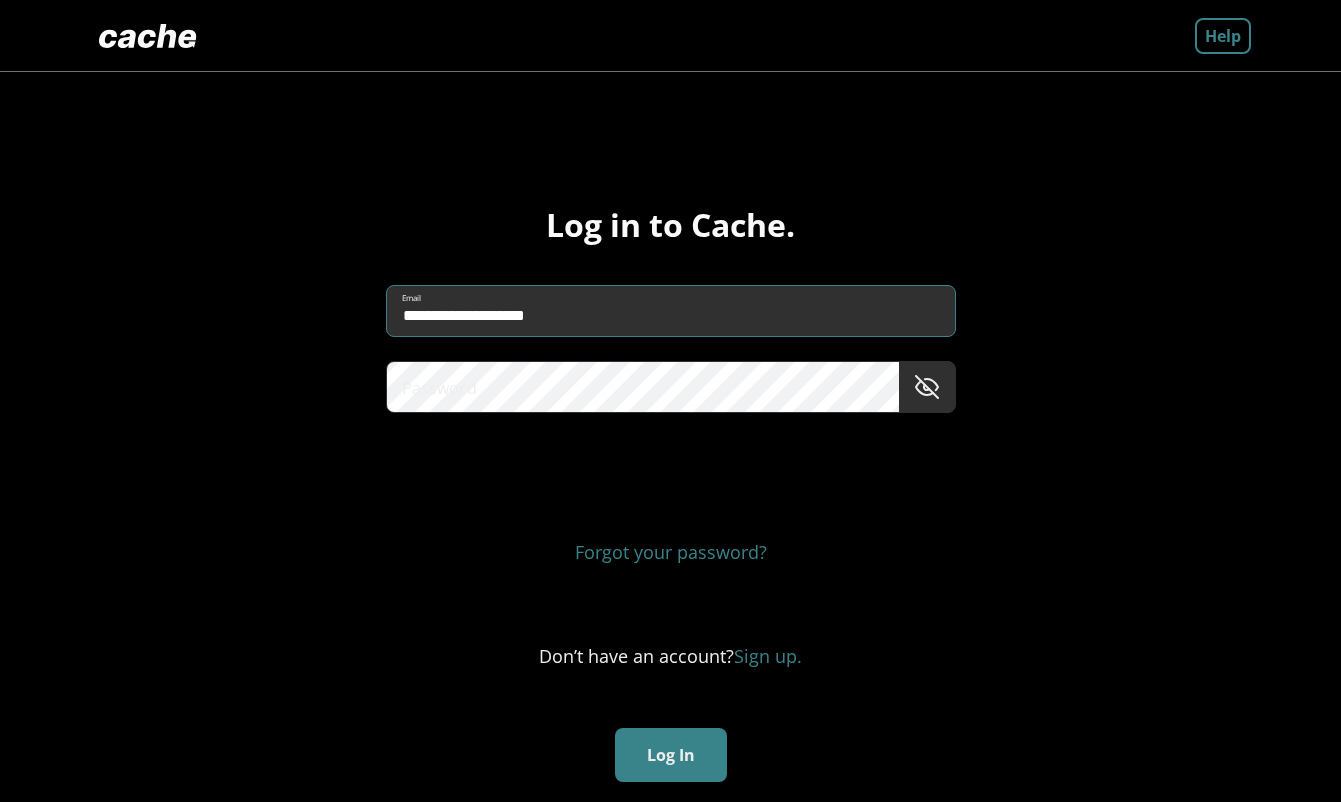 type on "**********" 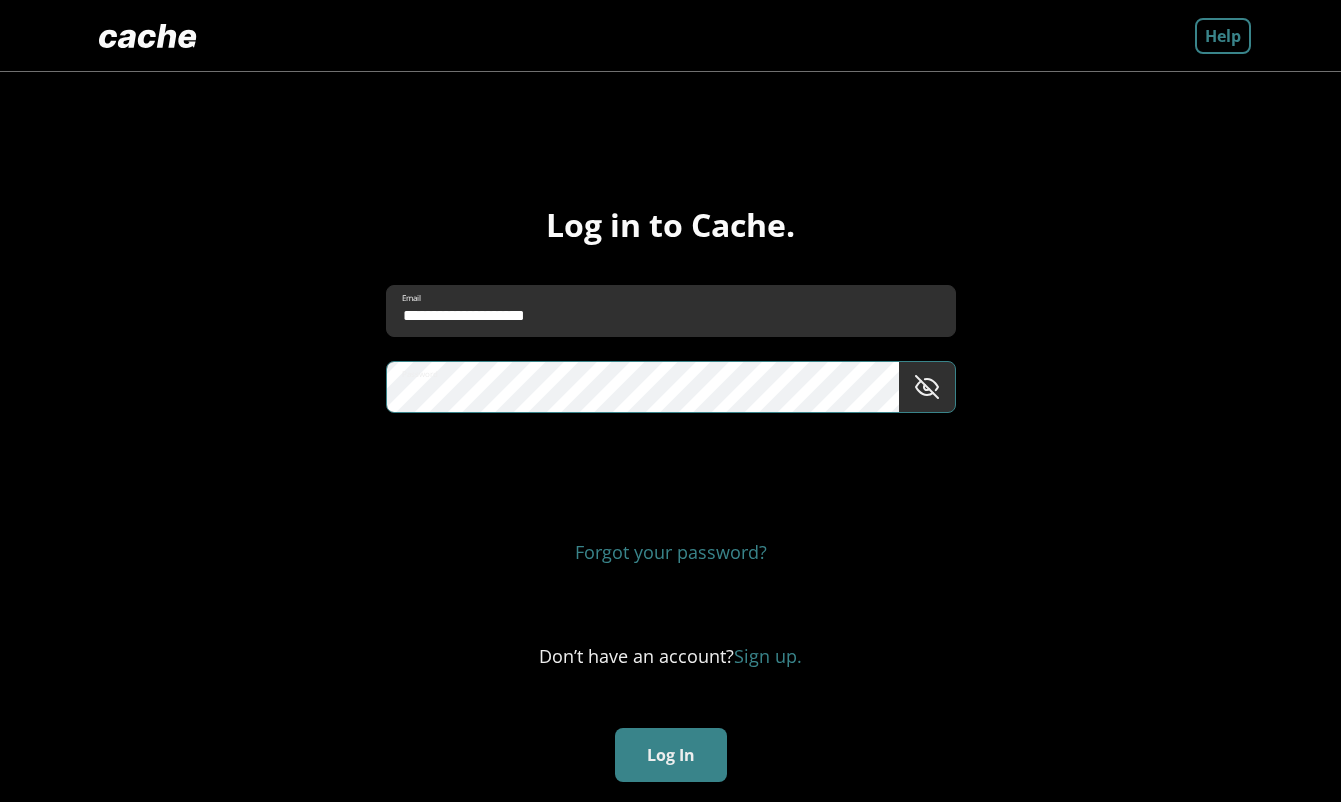 click on "Log In" at bounding box center (671, 755) 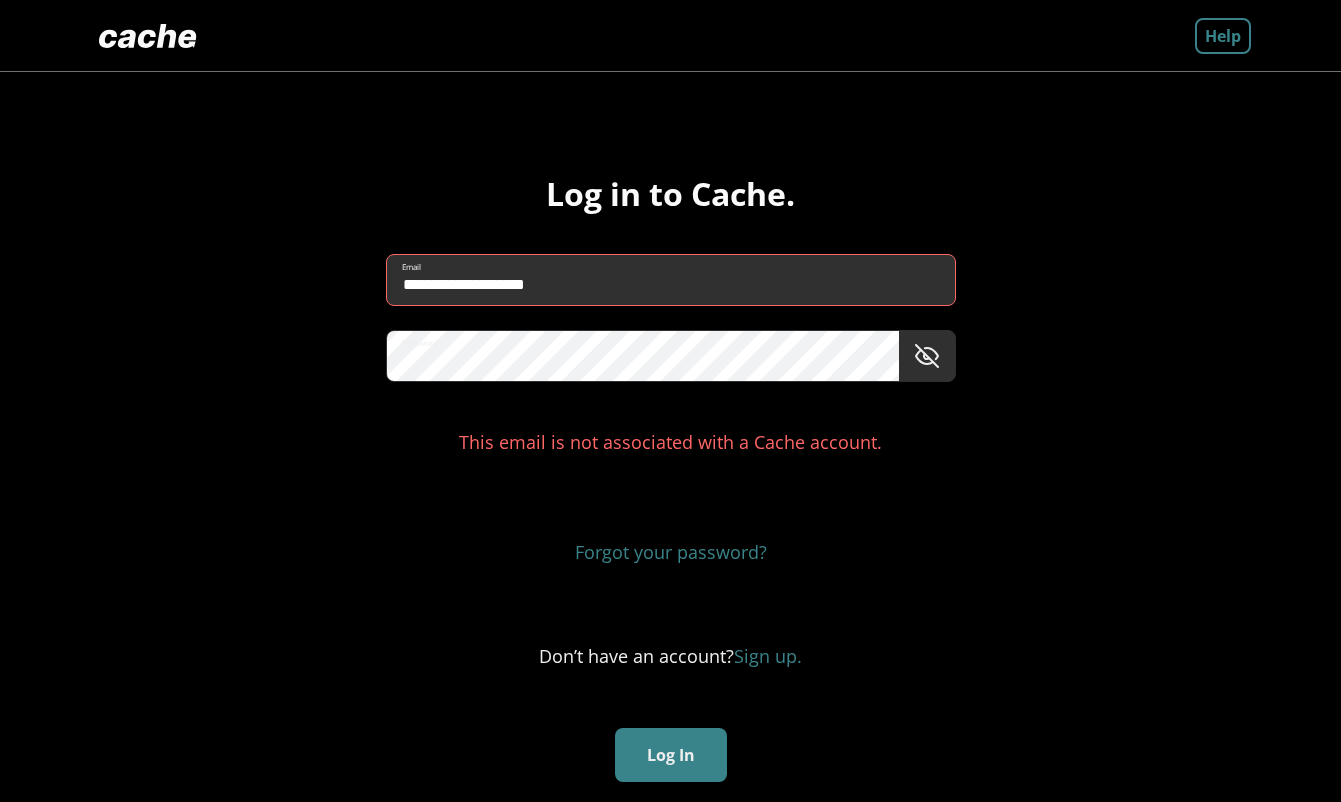 click on "**********" at bounding box center [671, 280] 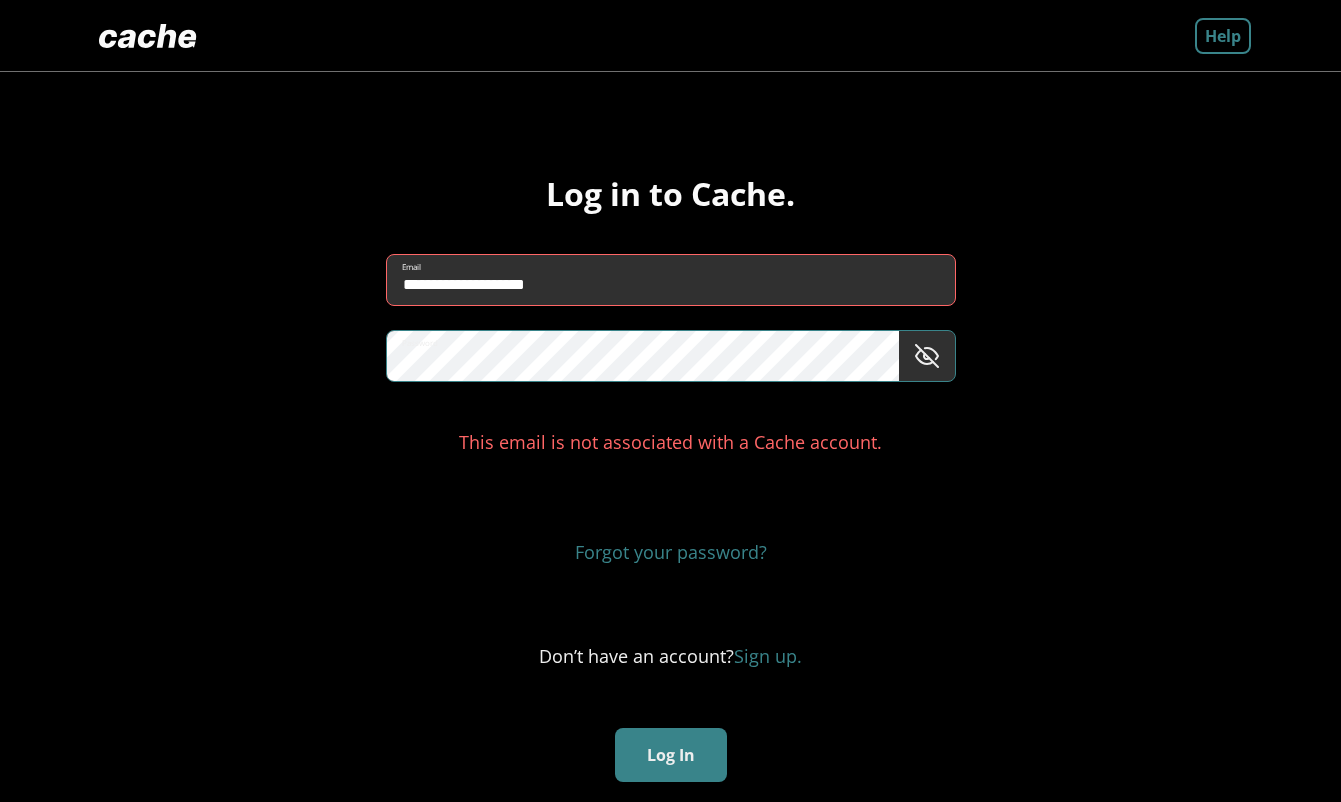 click at bounding box center [927, 356] 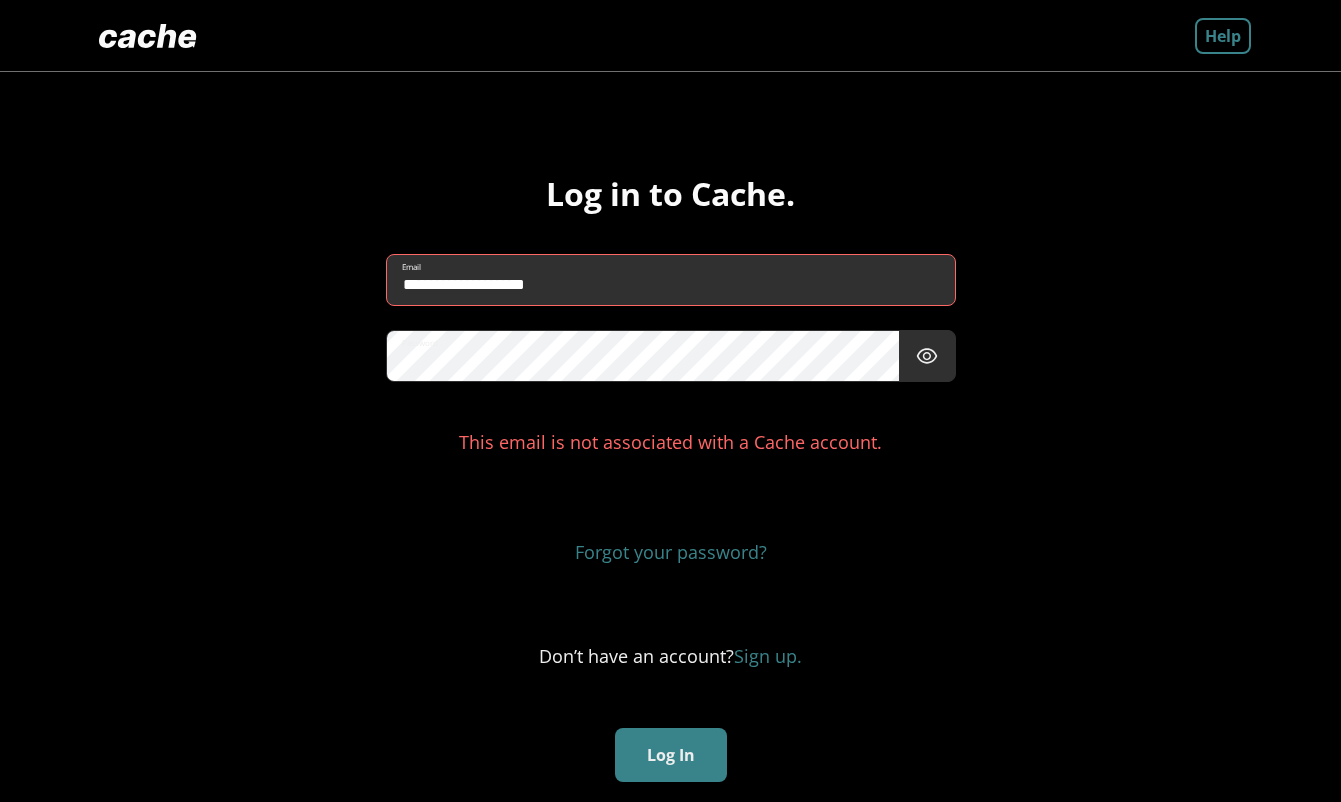 click on "**********" at bounding box center [671, 280] 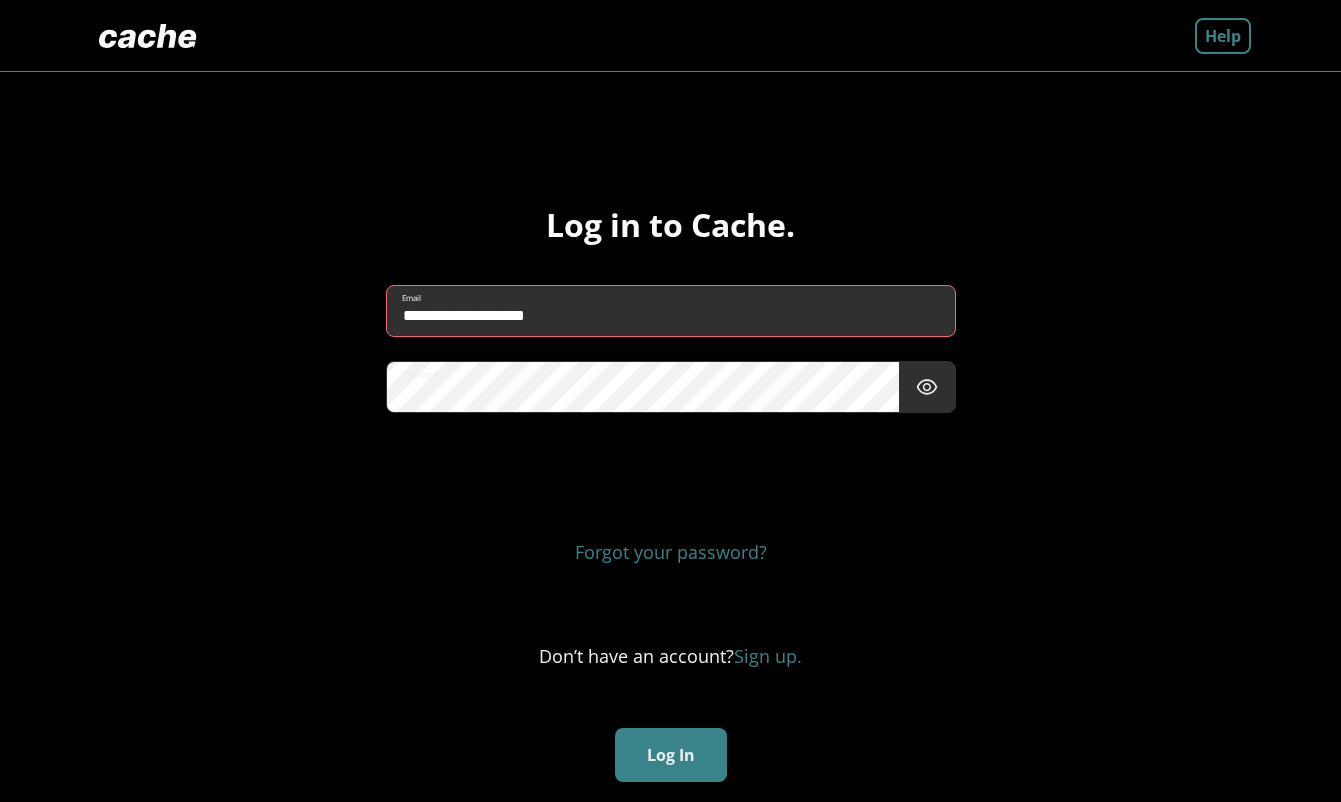 click on "**********" at bounding box center (671, 311) 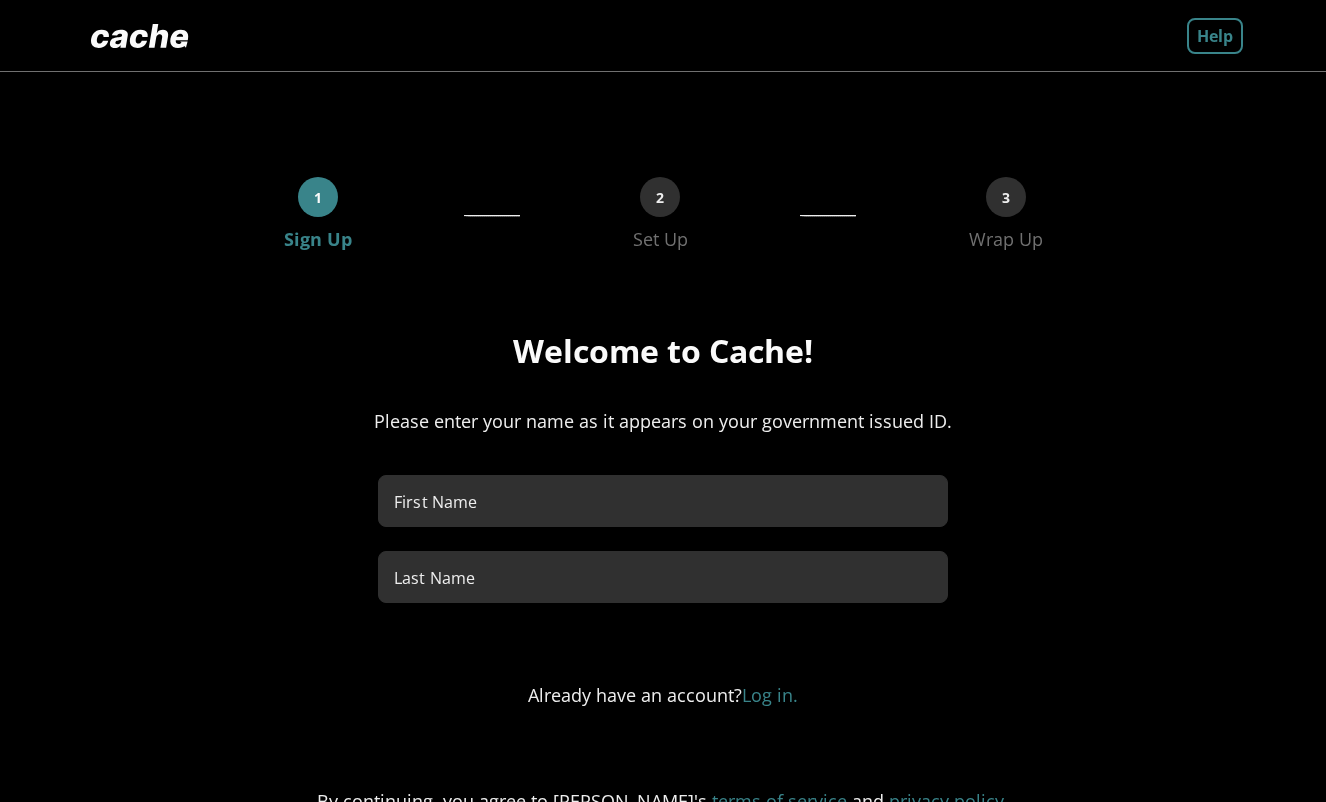 click on "First Name" at bounding box center [663, 501] 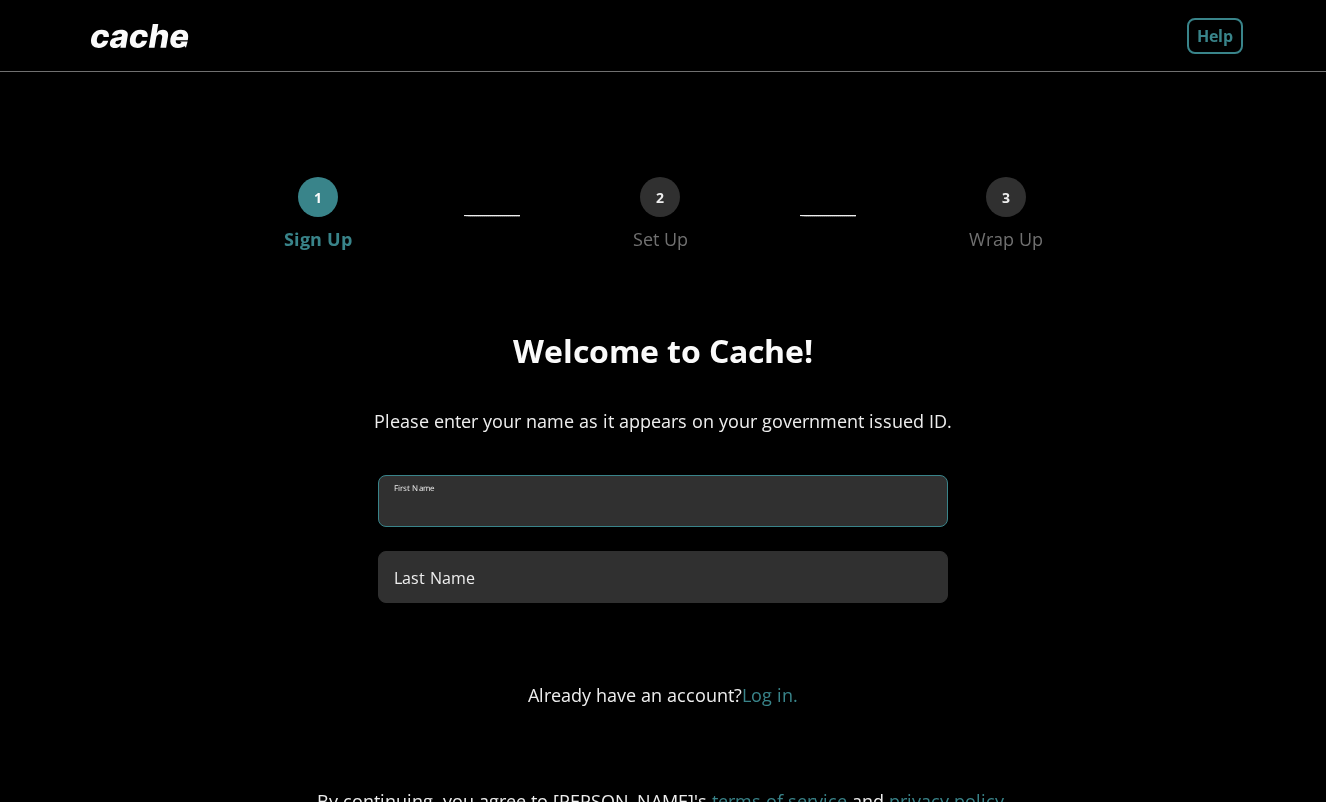 paste on "******" 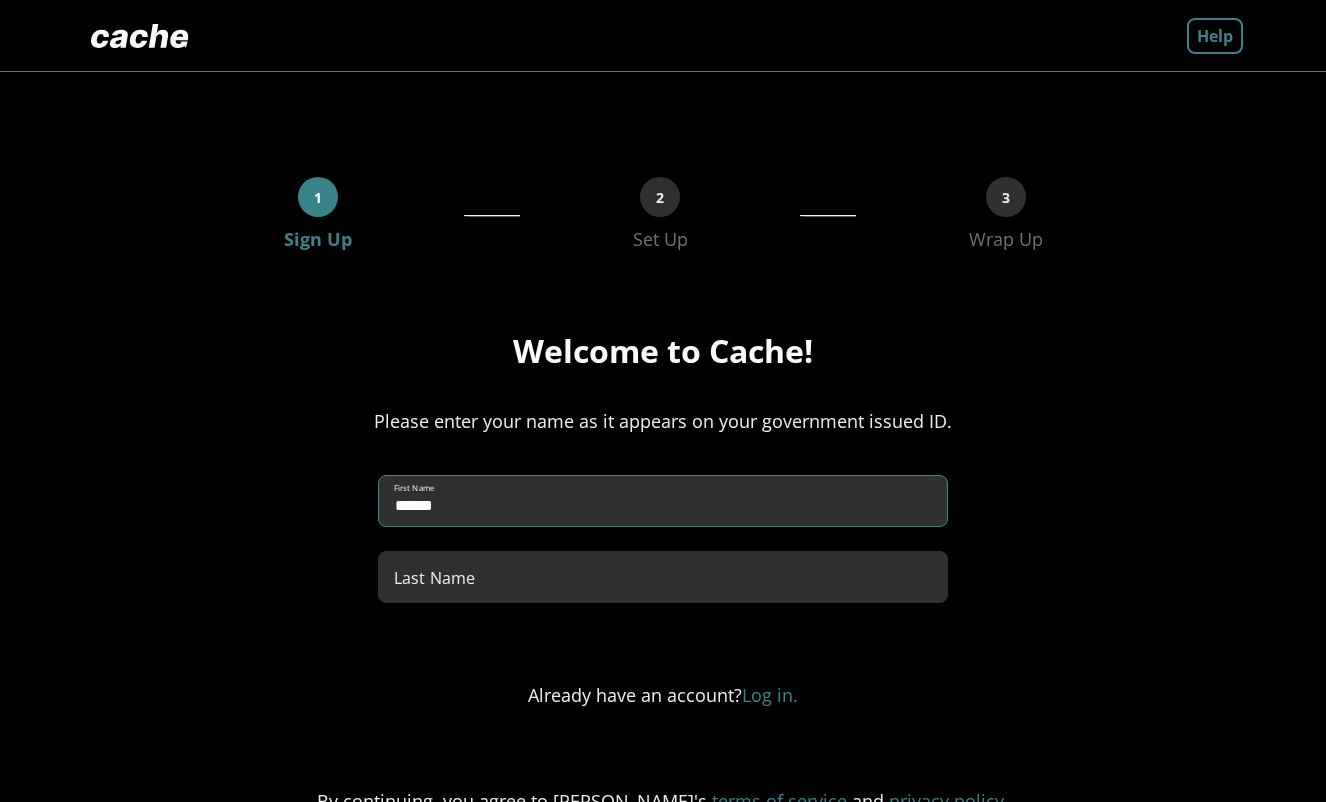 type on "******" 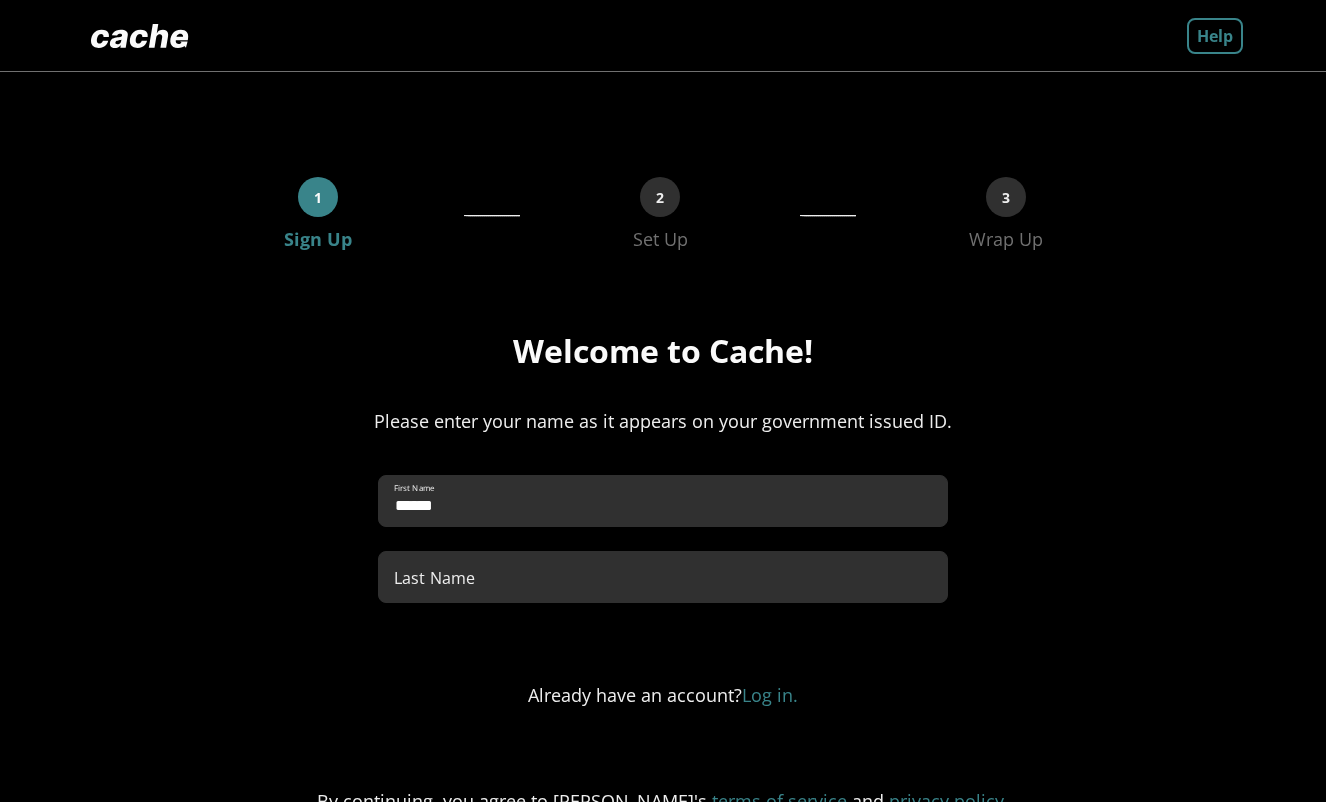 click on "******" at bounding box center [663, 501] 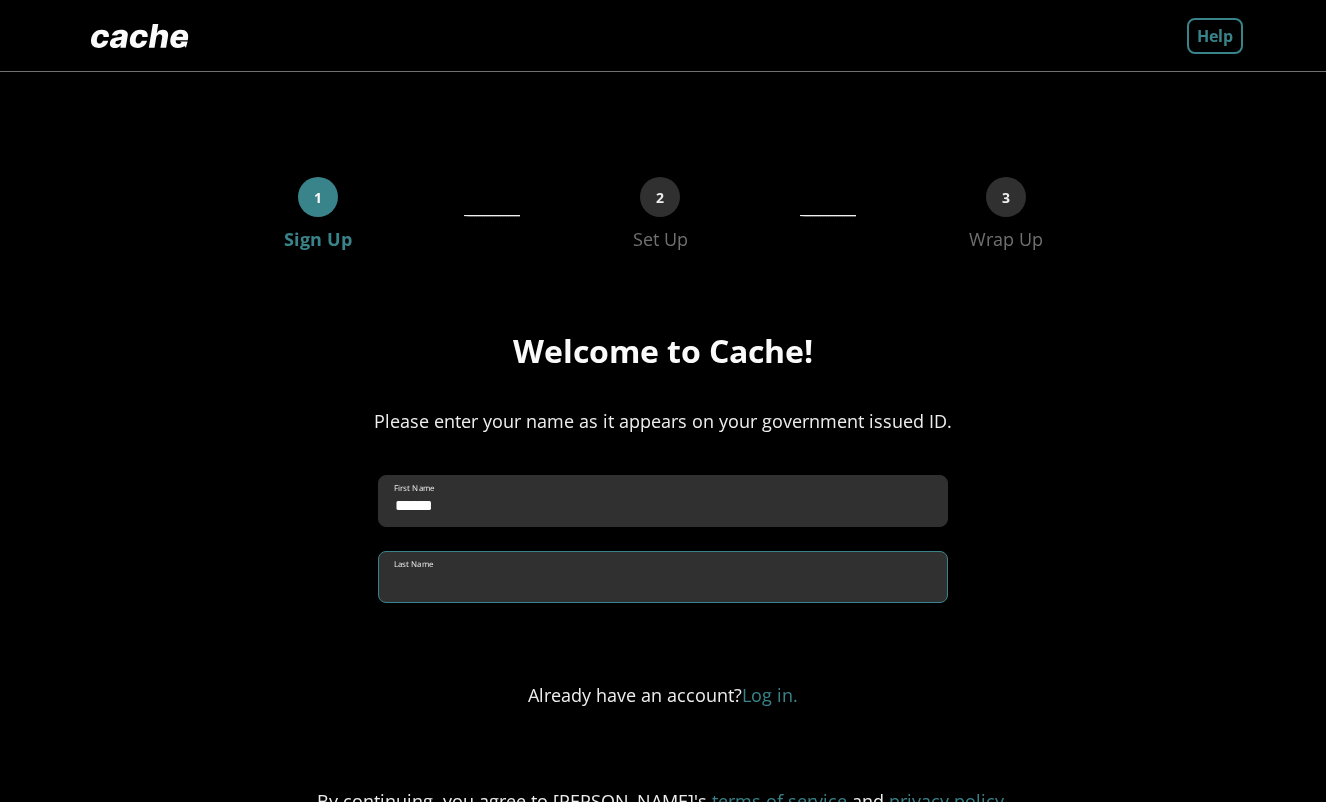 click on "Last Name" at bounding box center (663, 577) 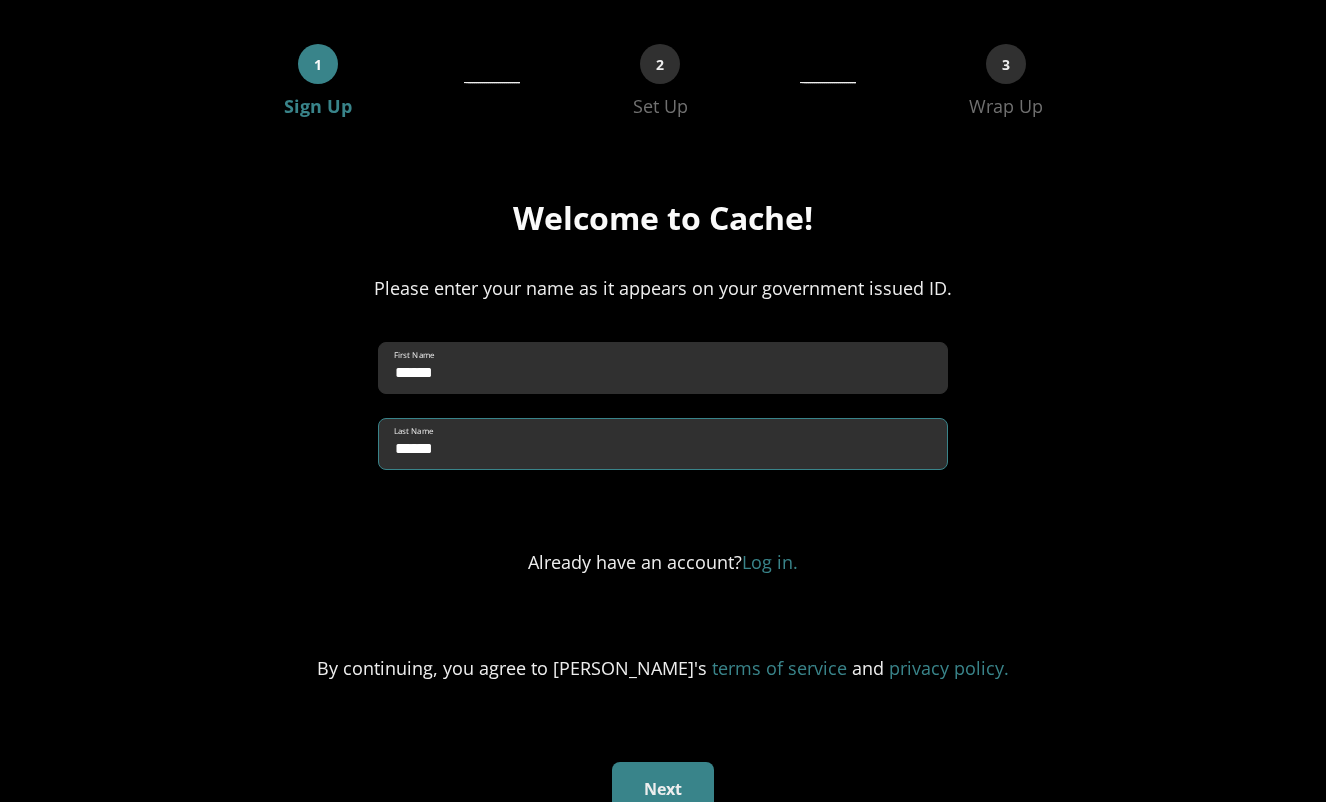 scroll, scrollTop: 167, scrollLeft: 0, axis: vertical 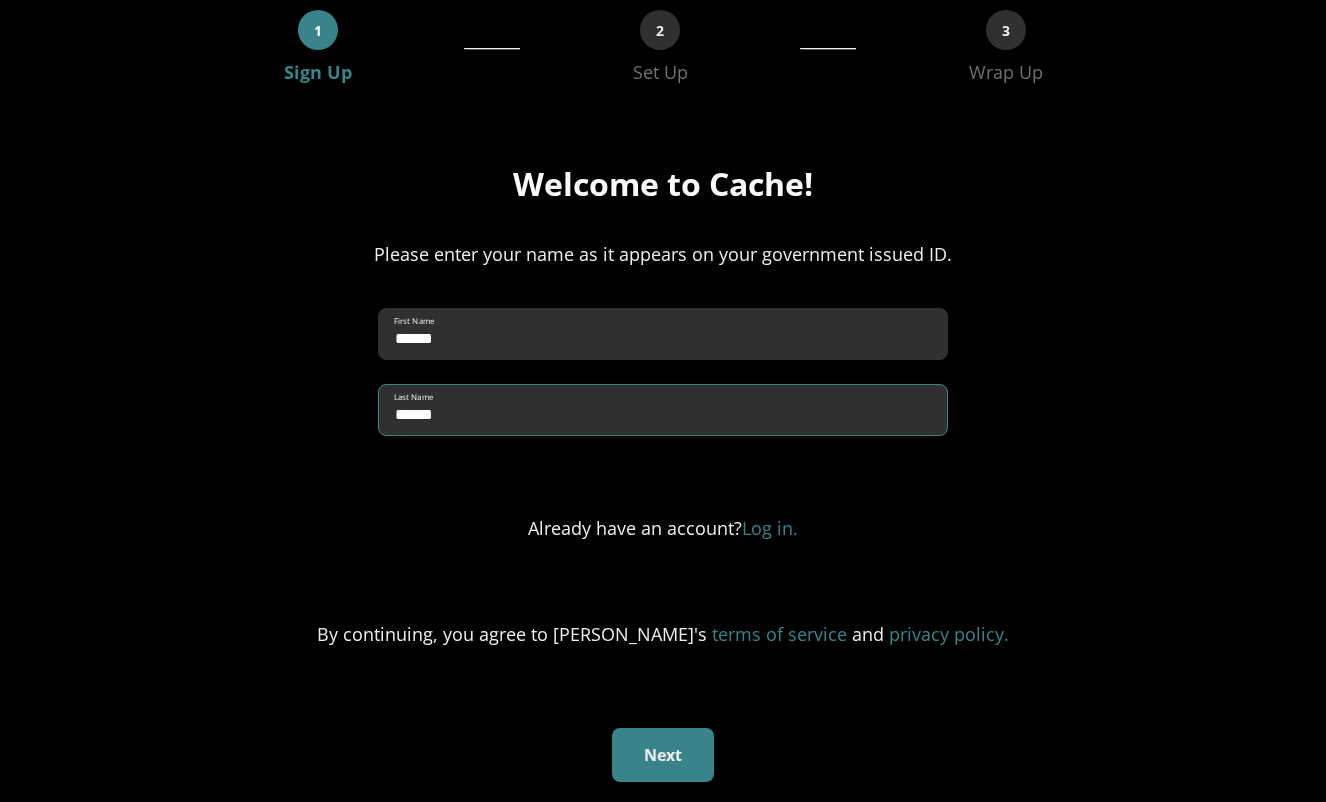 type on "******" 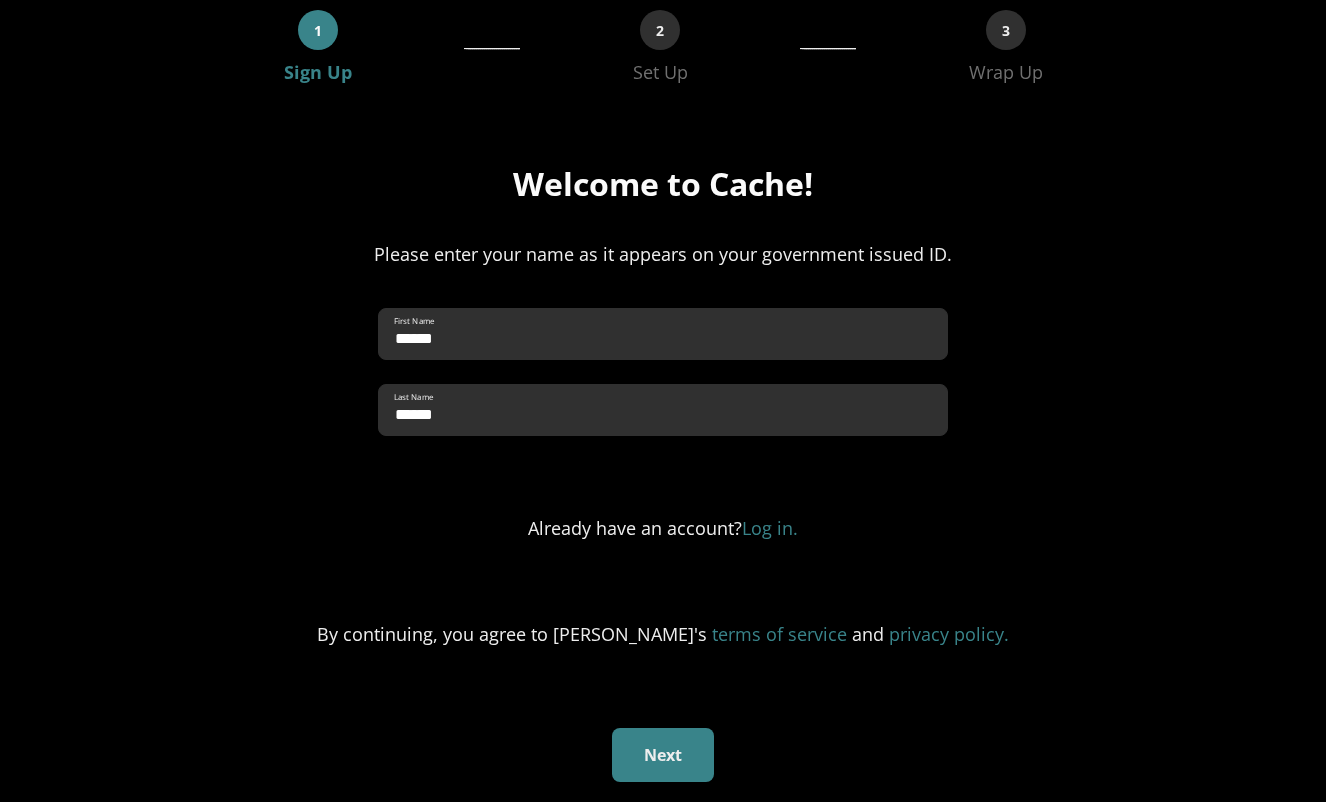 click on "Next" at bounding box center [663, 755] 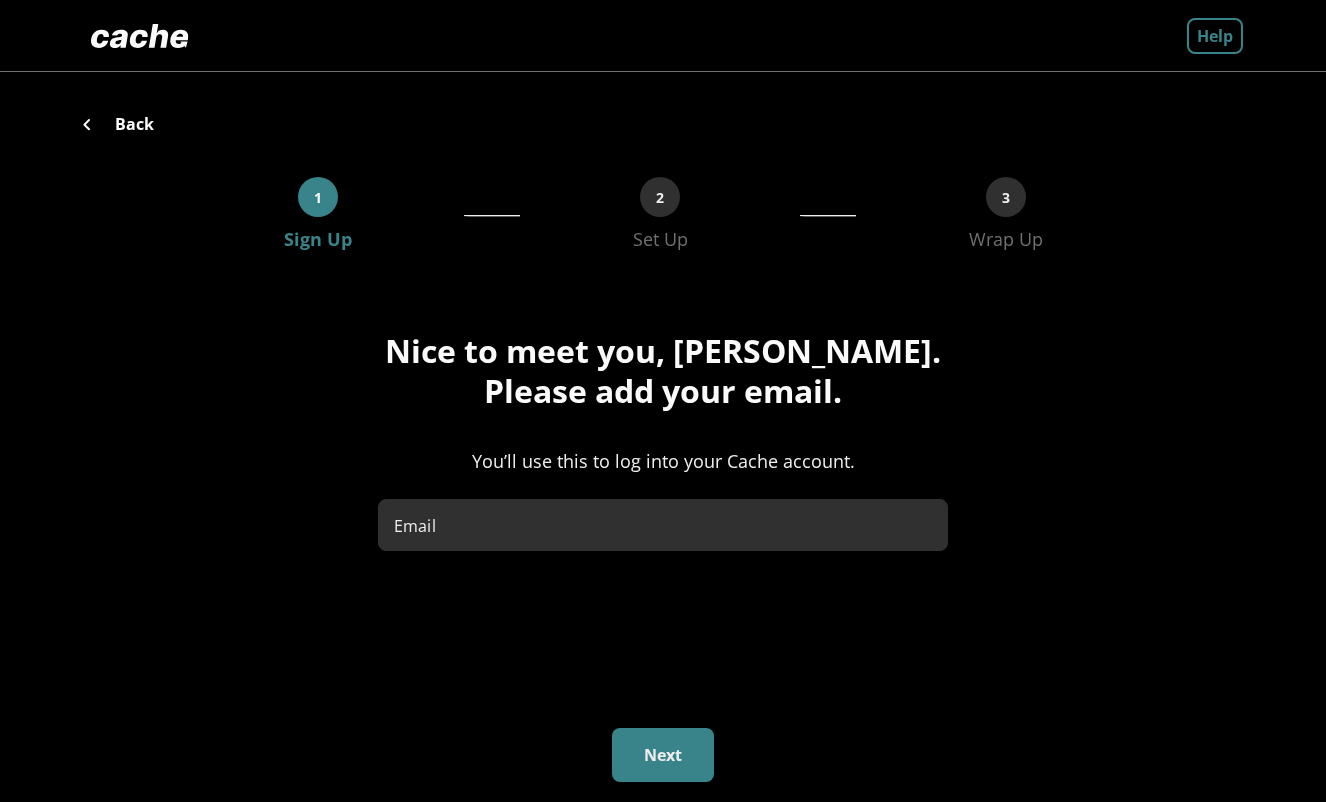 scroll, scrollTop: 0, scrollLeft: 0, axis: both 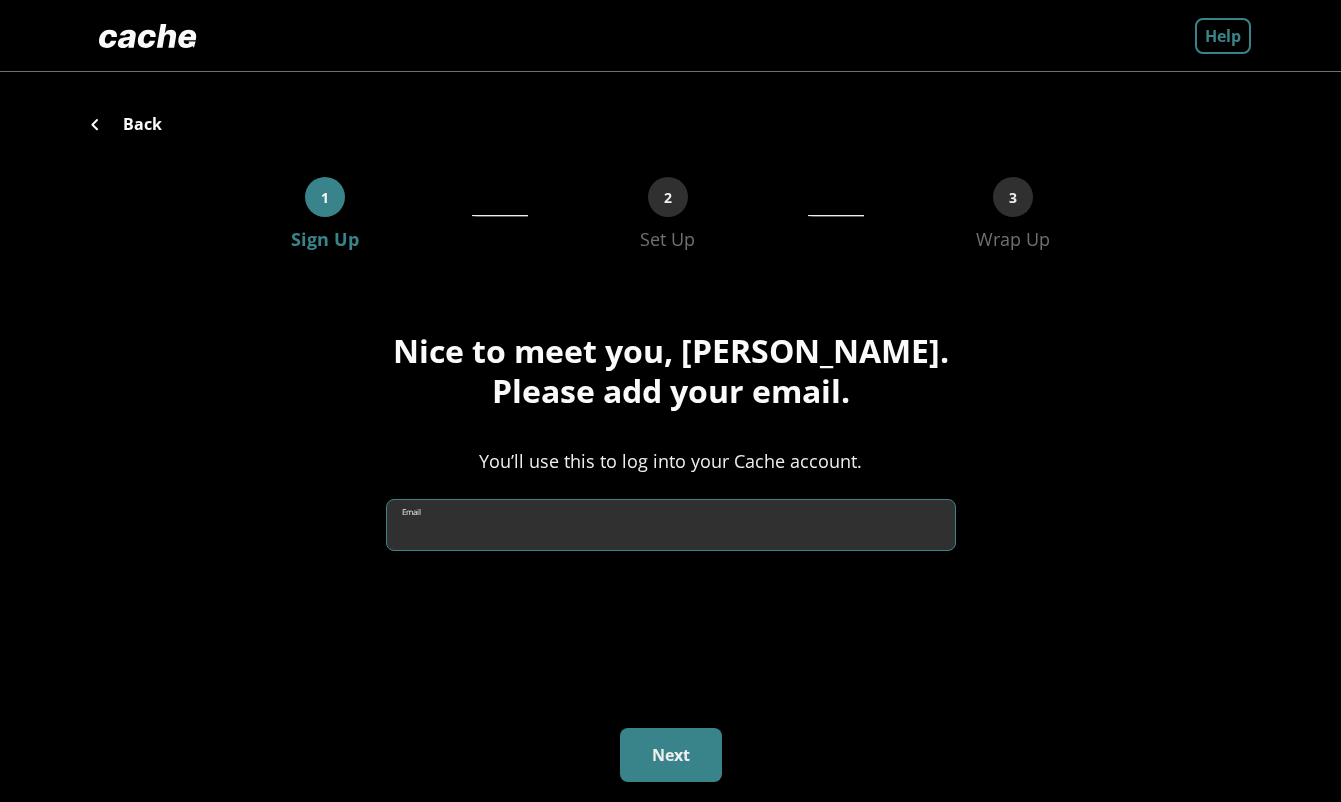 click on "Email" at bounding box center (671, 525) 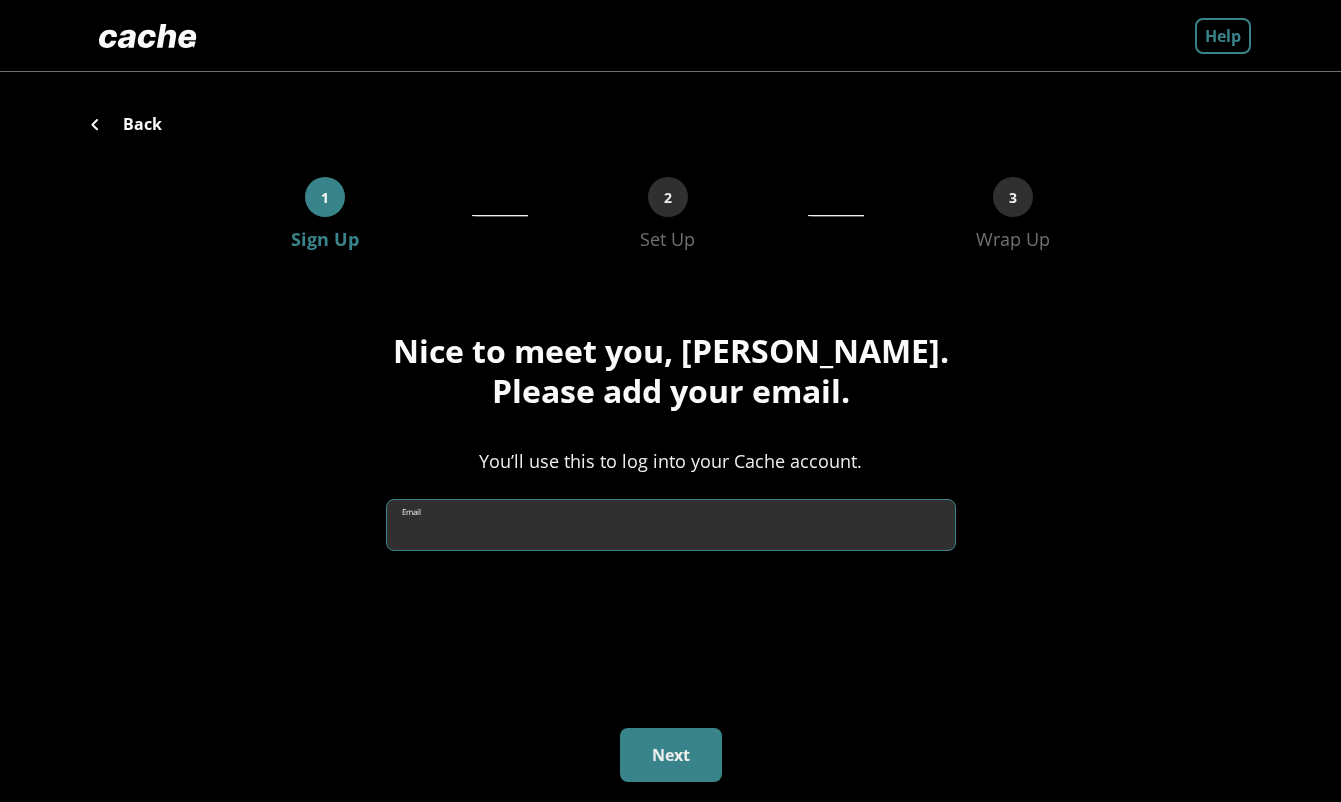 type on "**********" 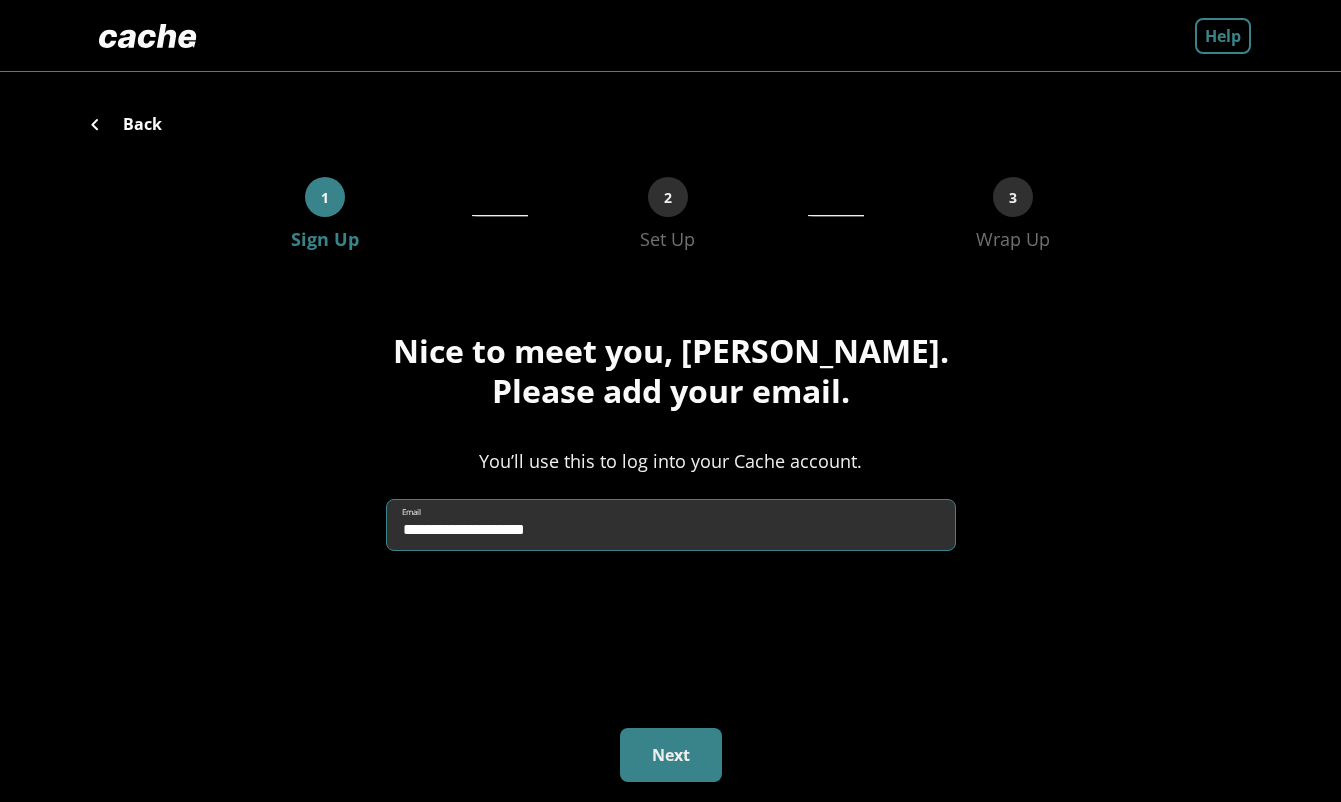 click on "Next" at bounding box center (671, 755) 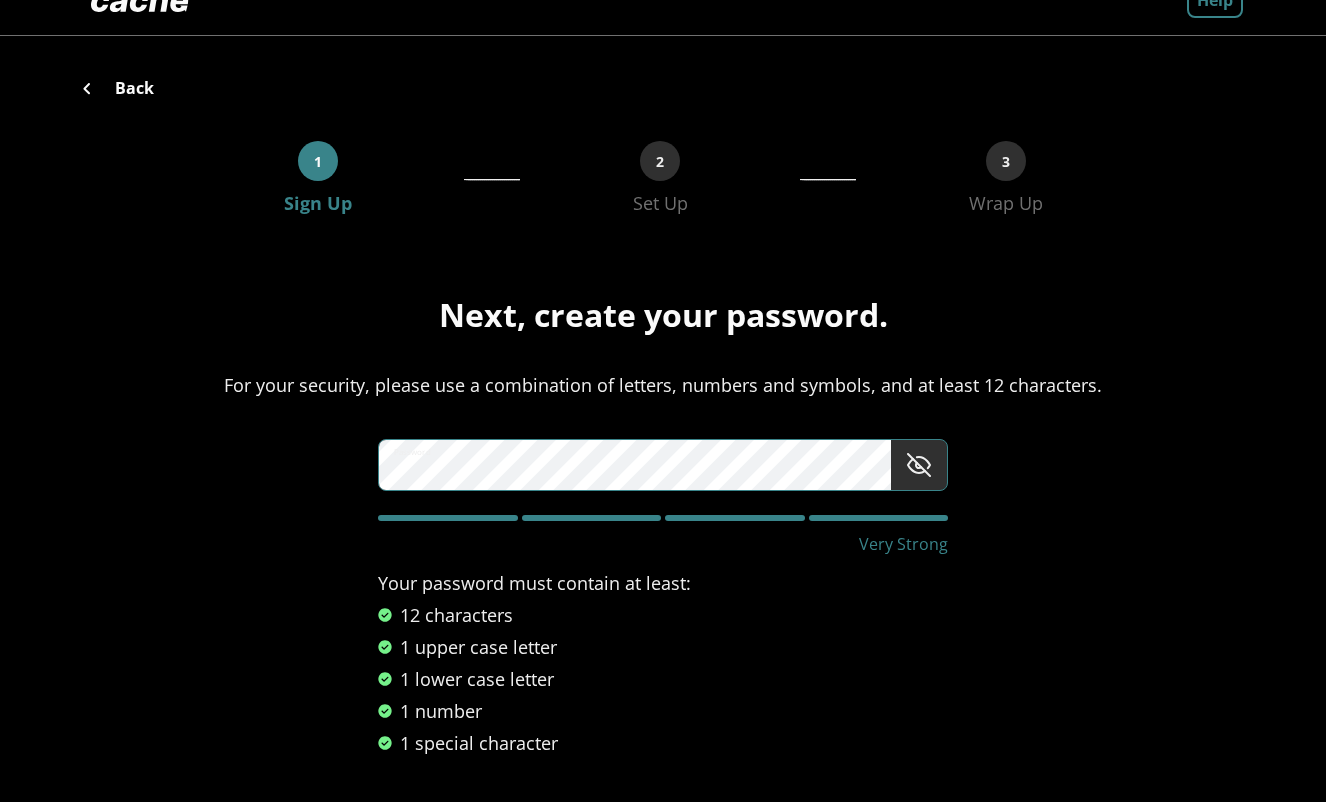 scroll, scrollTop: 143, scrollLeft: 0, axis: vertical 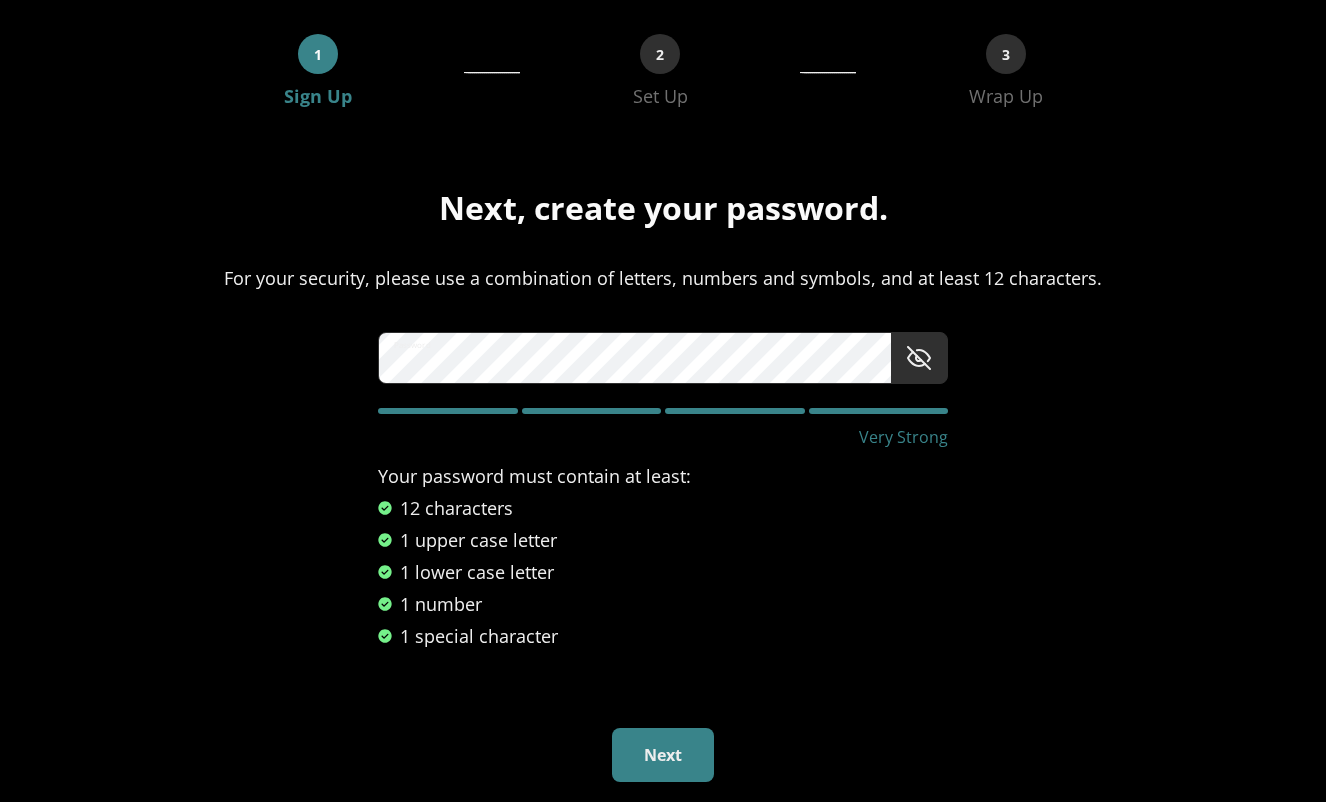 click on "Next" at bounding box center [663, 755] 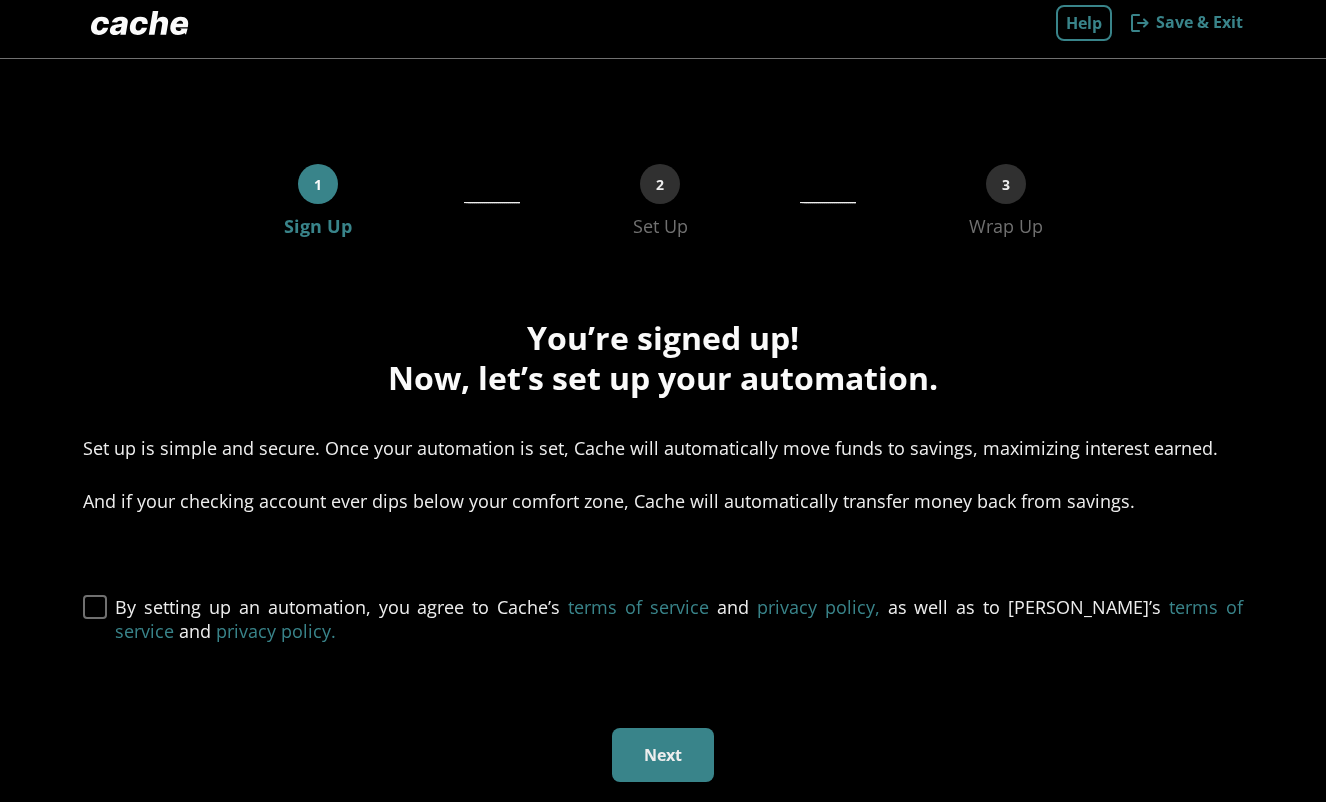 click at bounding box center (95, 607) 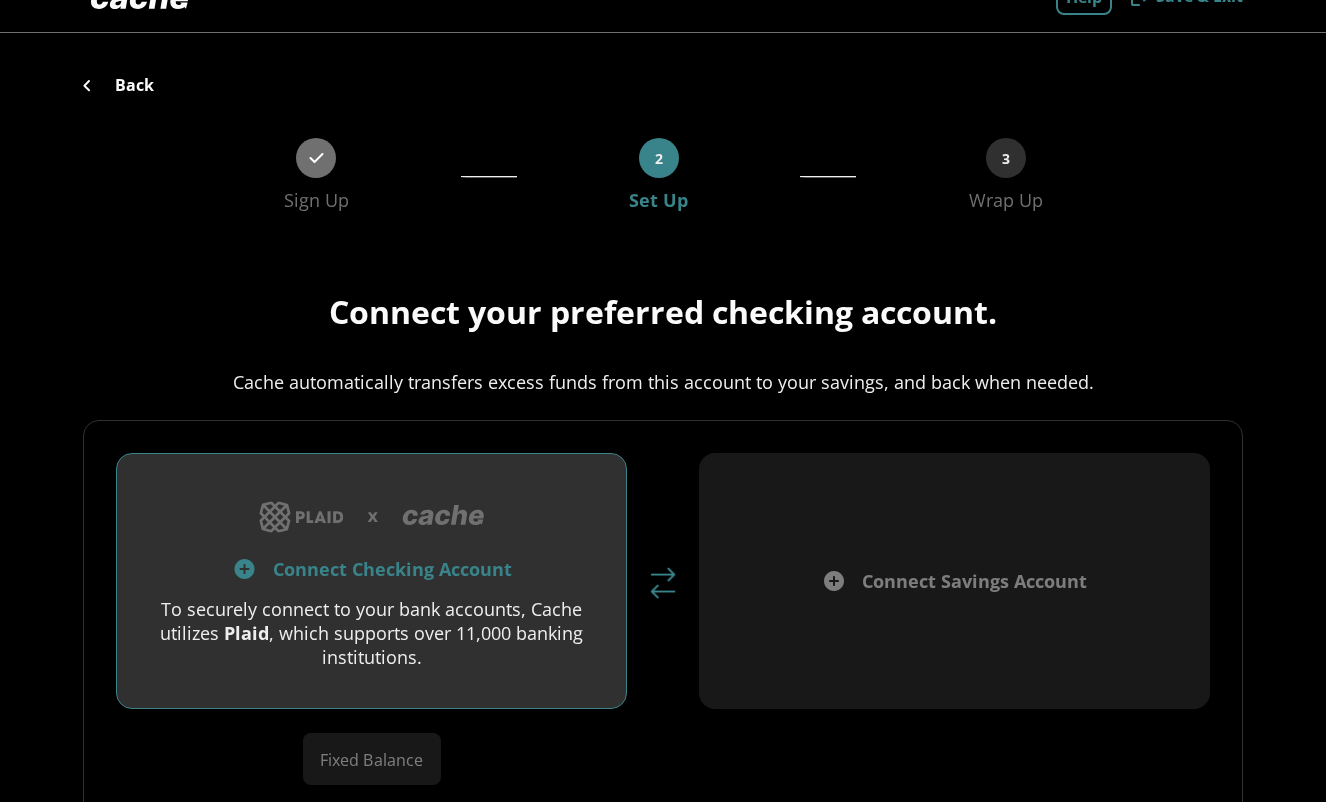 scroll, scrollTop: 0, scrollLeft: 0, axis: both 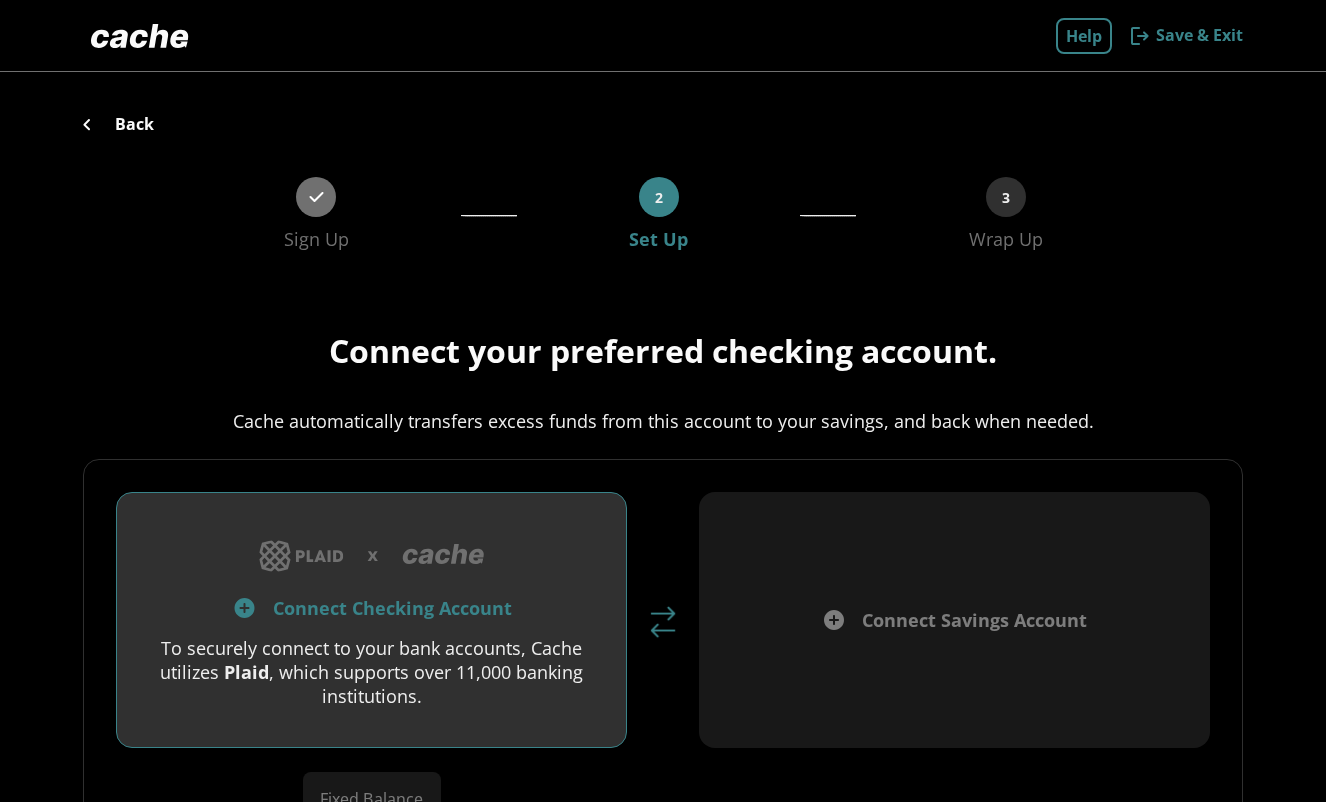 click on "Connect Checking Account" at bounding box center [392, 608] 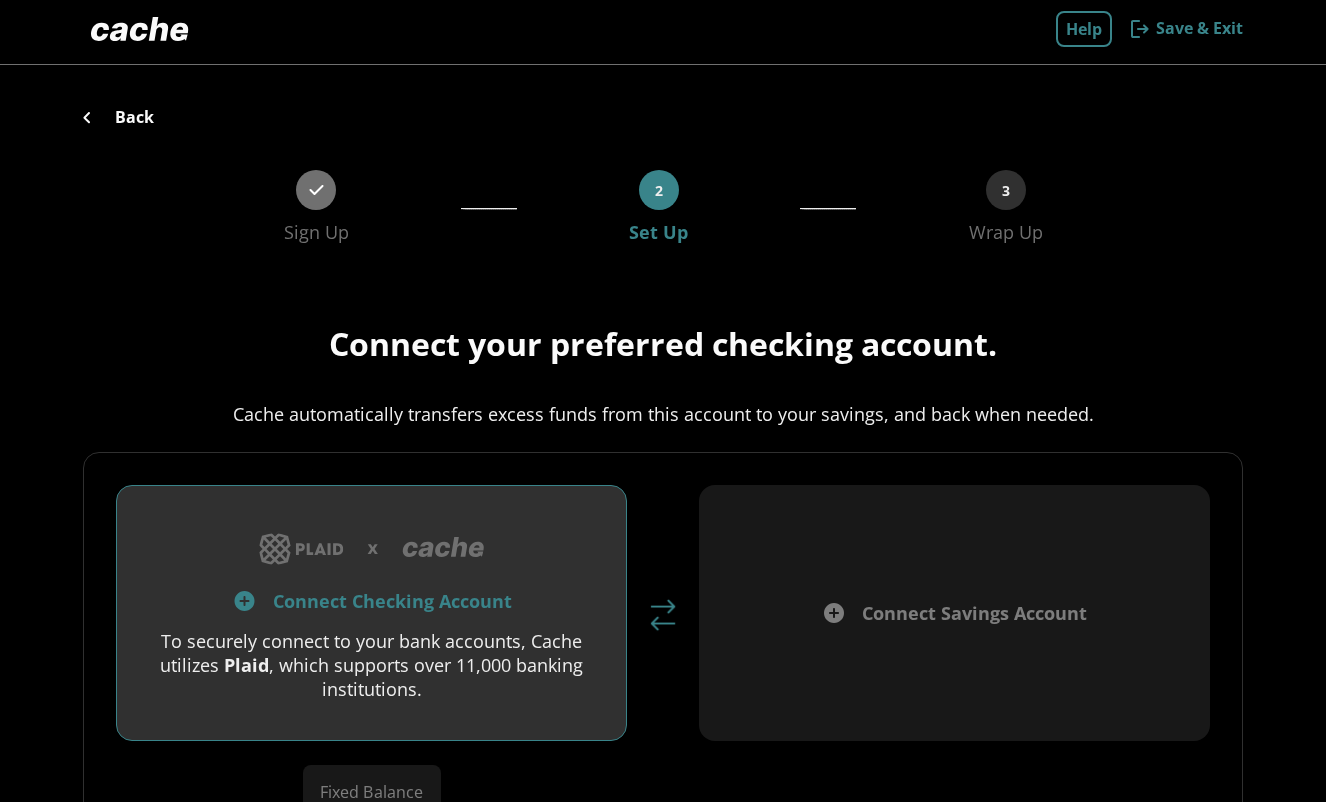 scroll, scrollTop: 0, scrollLeft: 0, axis: both 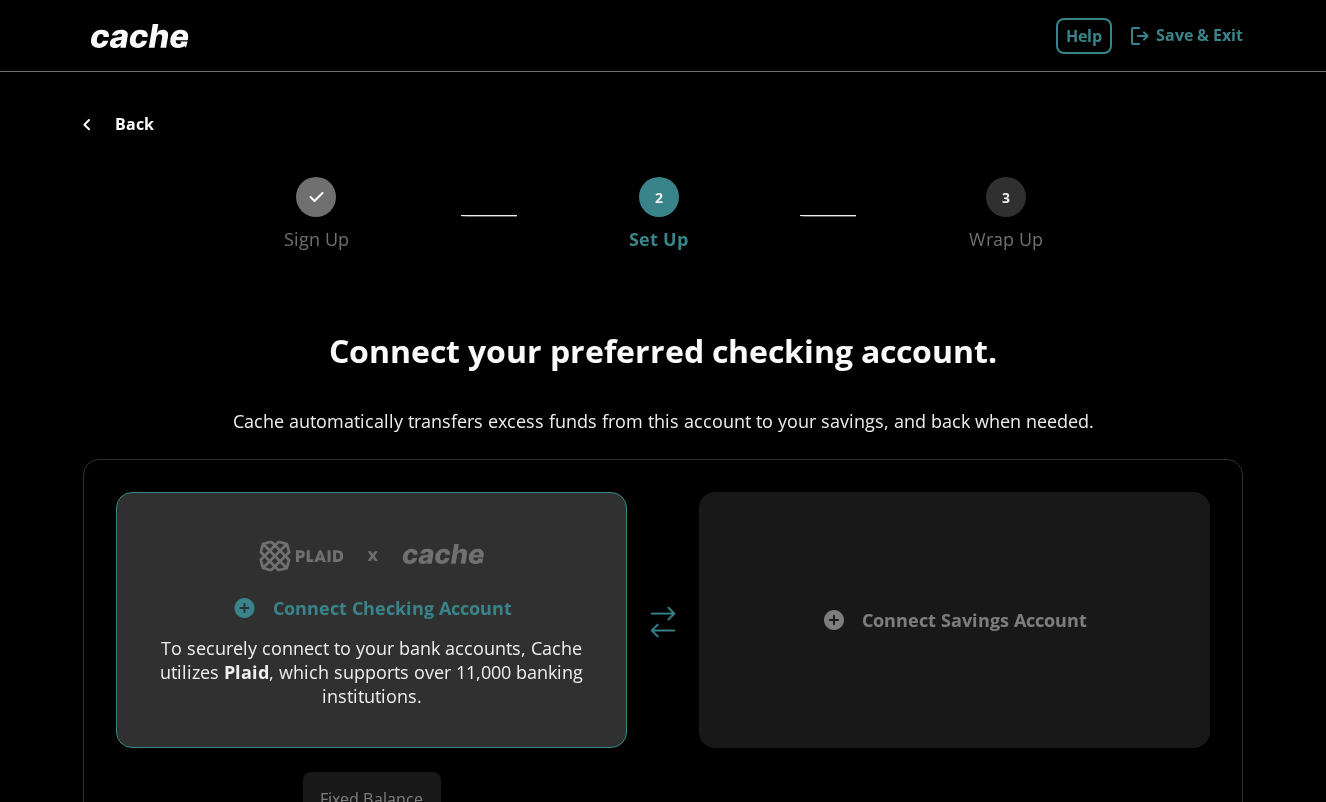 click on "Connect Checking Account" at bounding box center [392, 608] 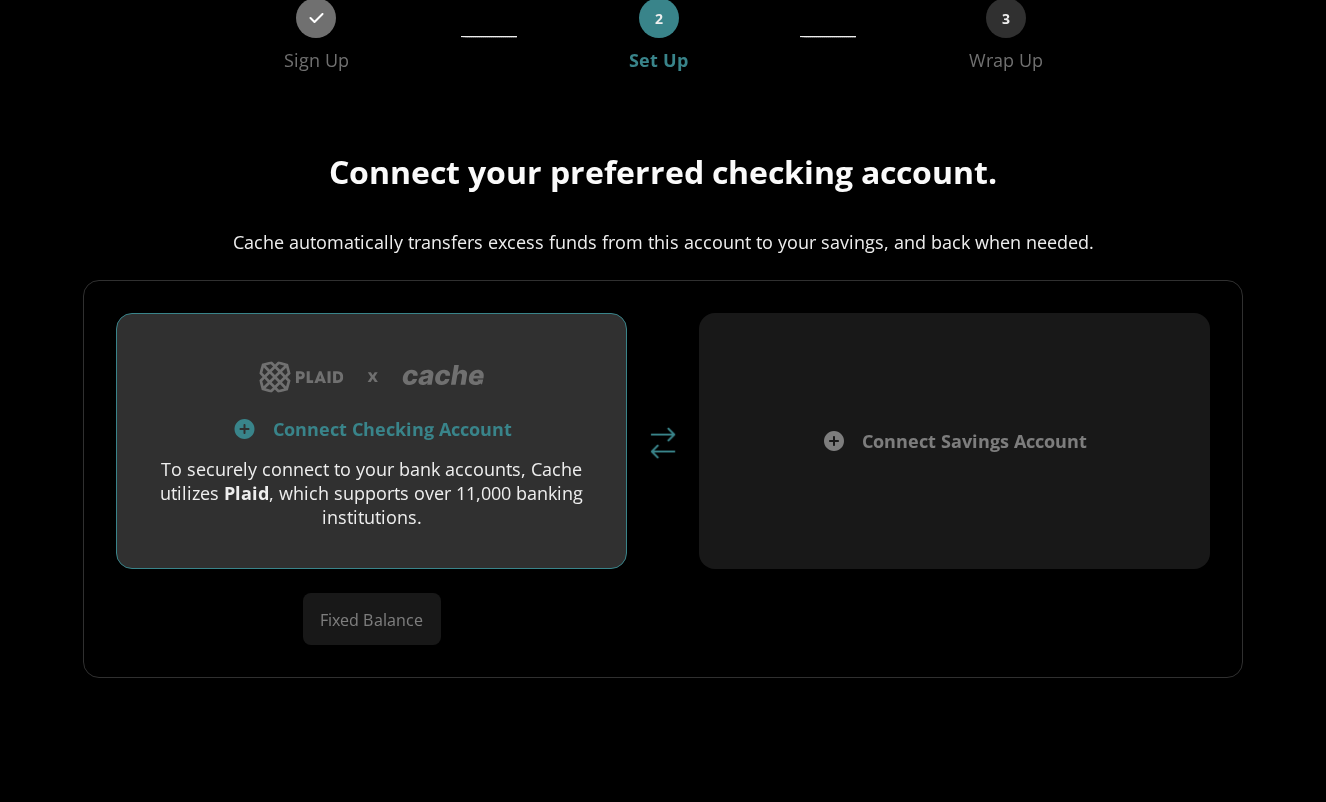 click on "Connect Checking Account To securely connect to your bank accounts, Cache utilizes   Plaid , which supports over 11,000 banking institutions. Fixed Balance" at bounding box center (371, 479) 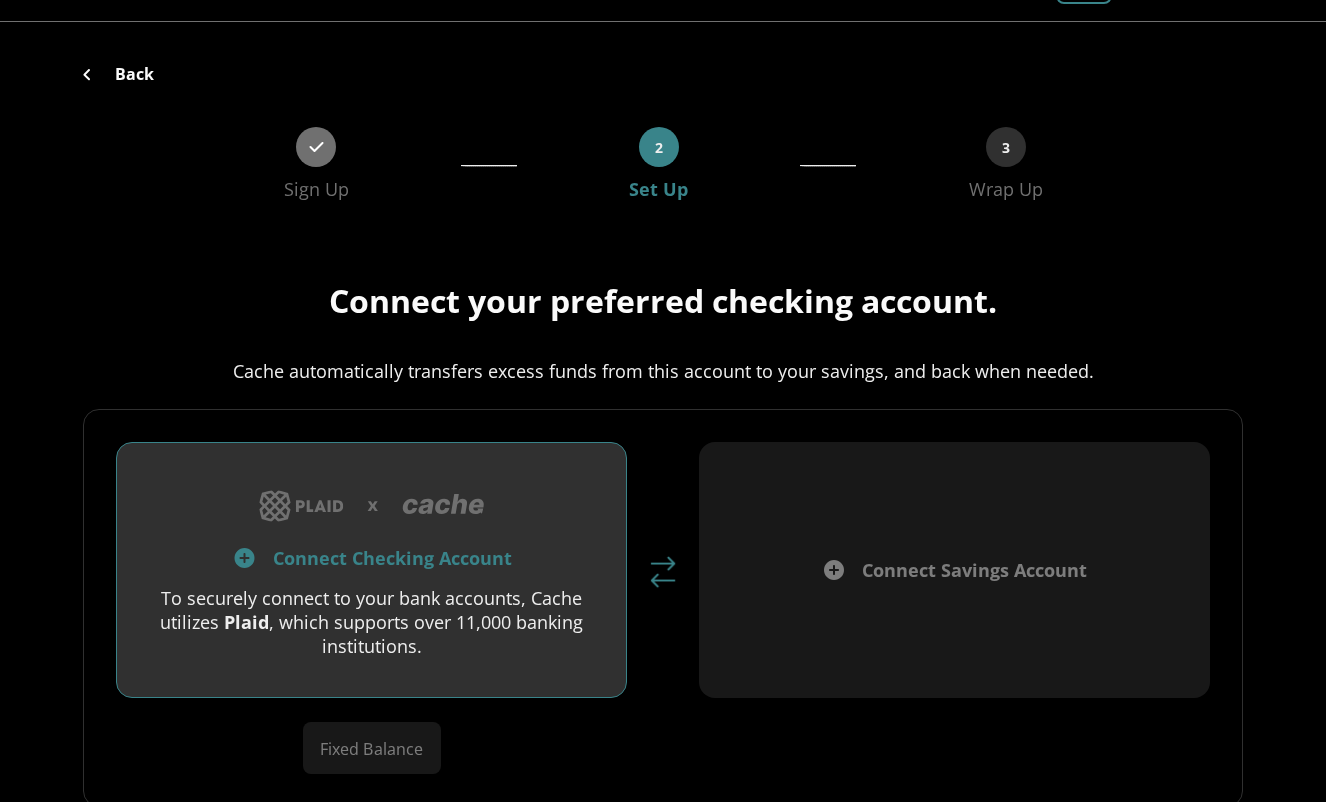 scroll, scrollTop: 0, scrollLeft: 0, axis: both 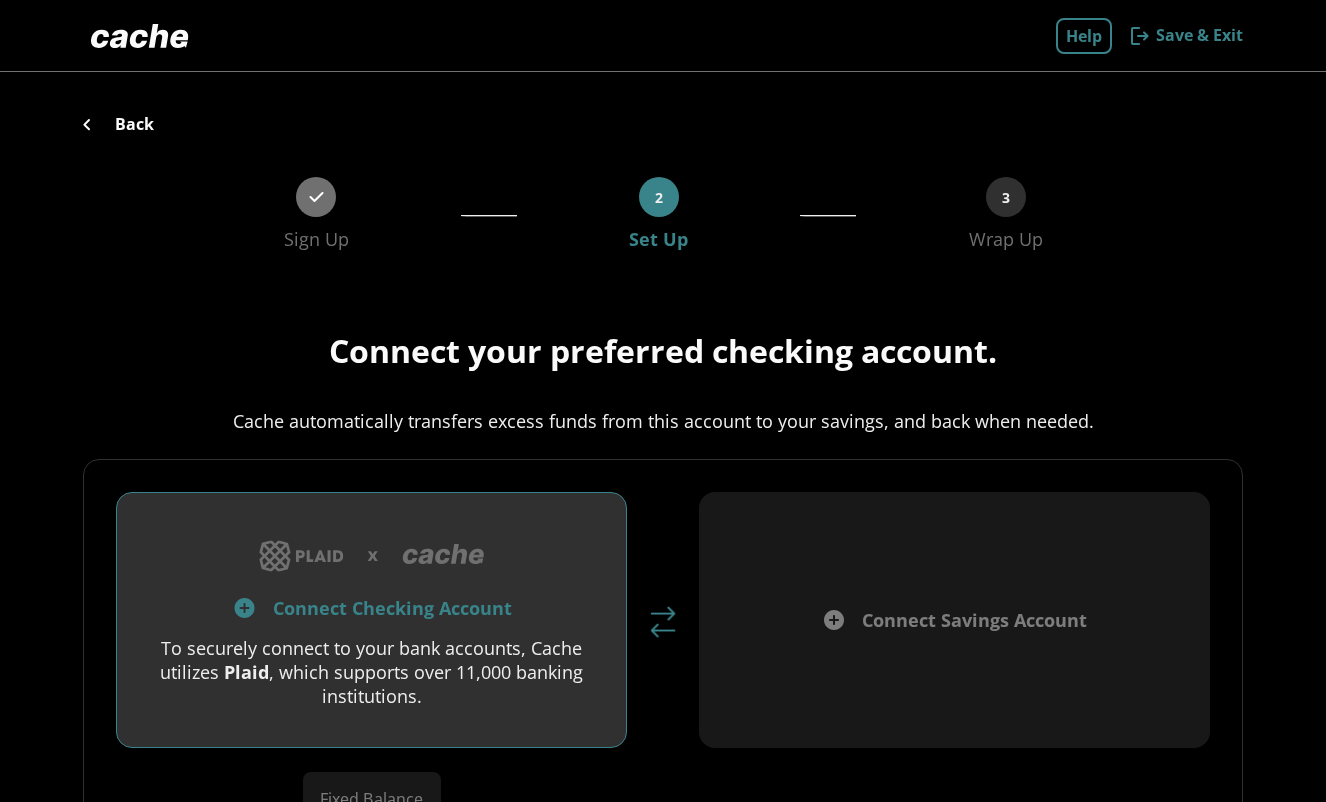 click on "Connect Checking Account" at bounding box center [392, 608] 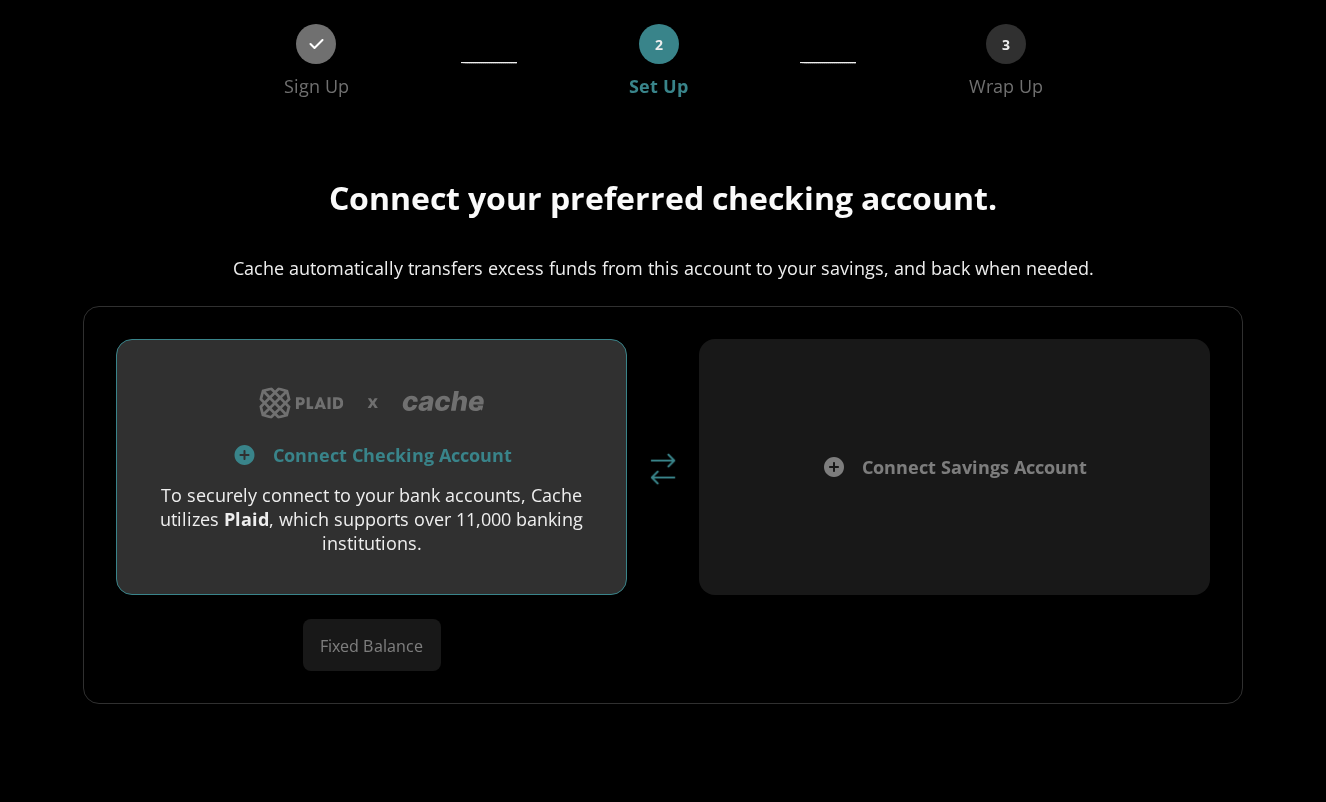 scroll, scrollTop: 179, scrollLeft: 0, axis: vertical 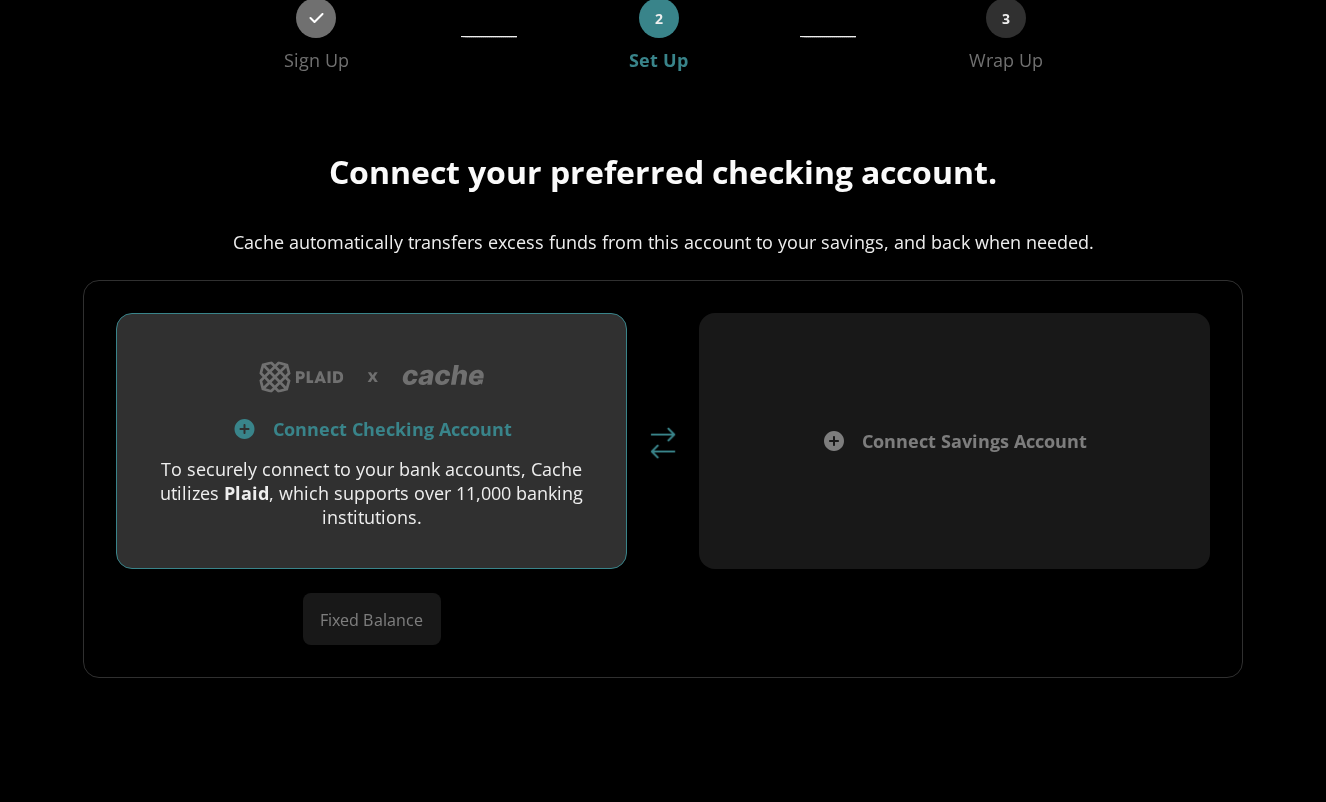 click on "Connect Checking Account" at bounding box center (392, 429) 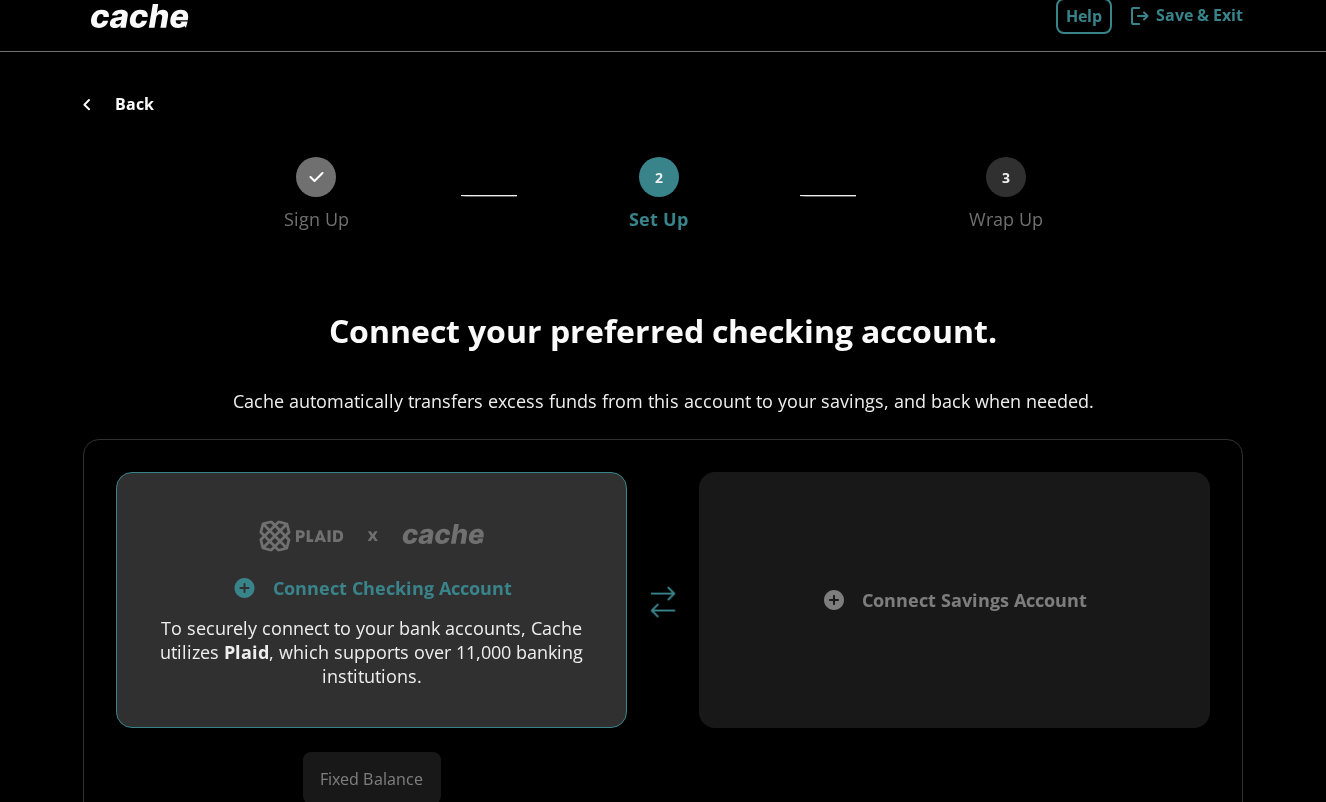 scroll, scrollTop: 0, scrollLeft: 0, axis: both 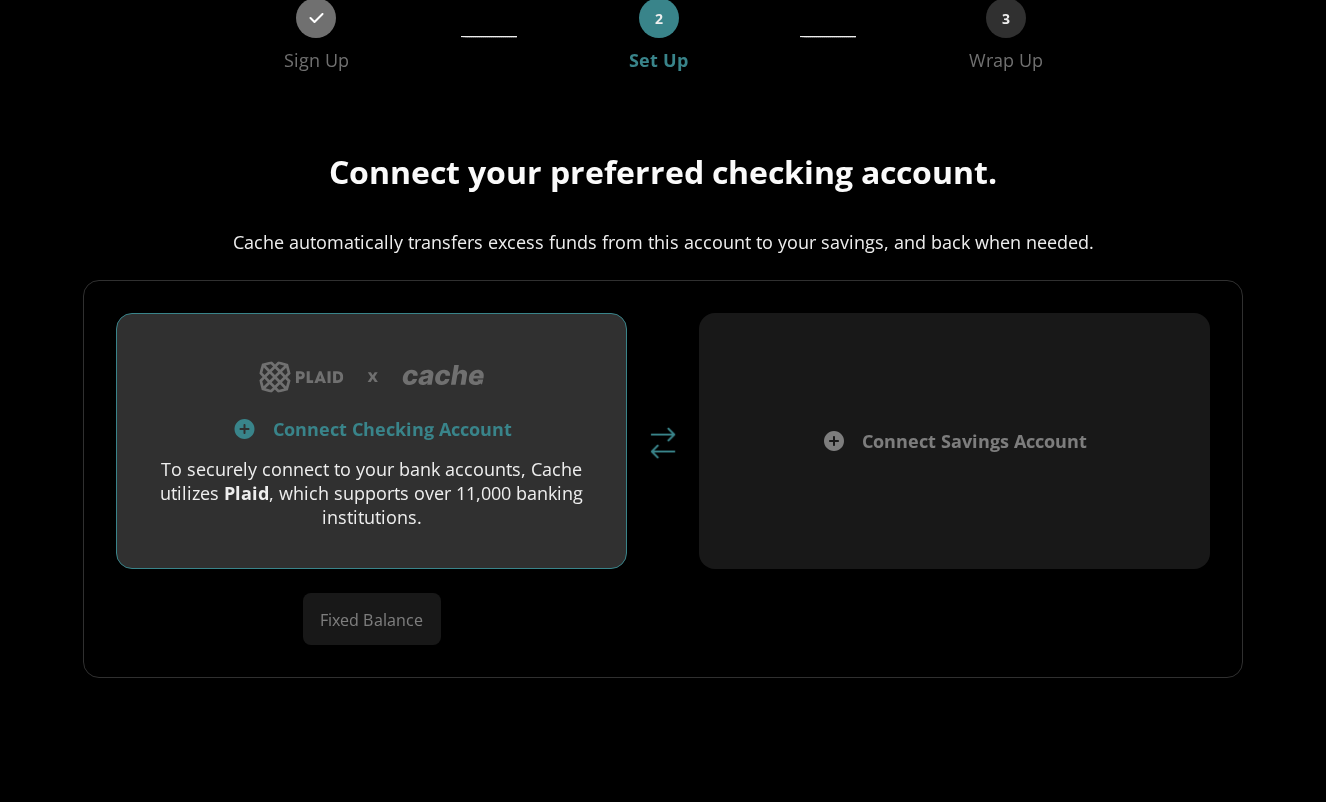 click on "Connect Checking Account" at bounding box center (392, 429) 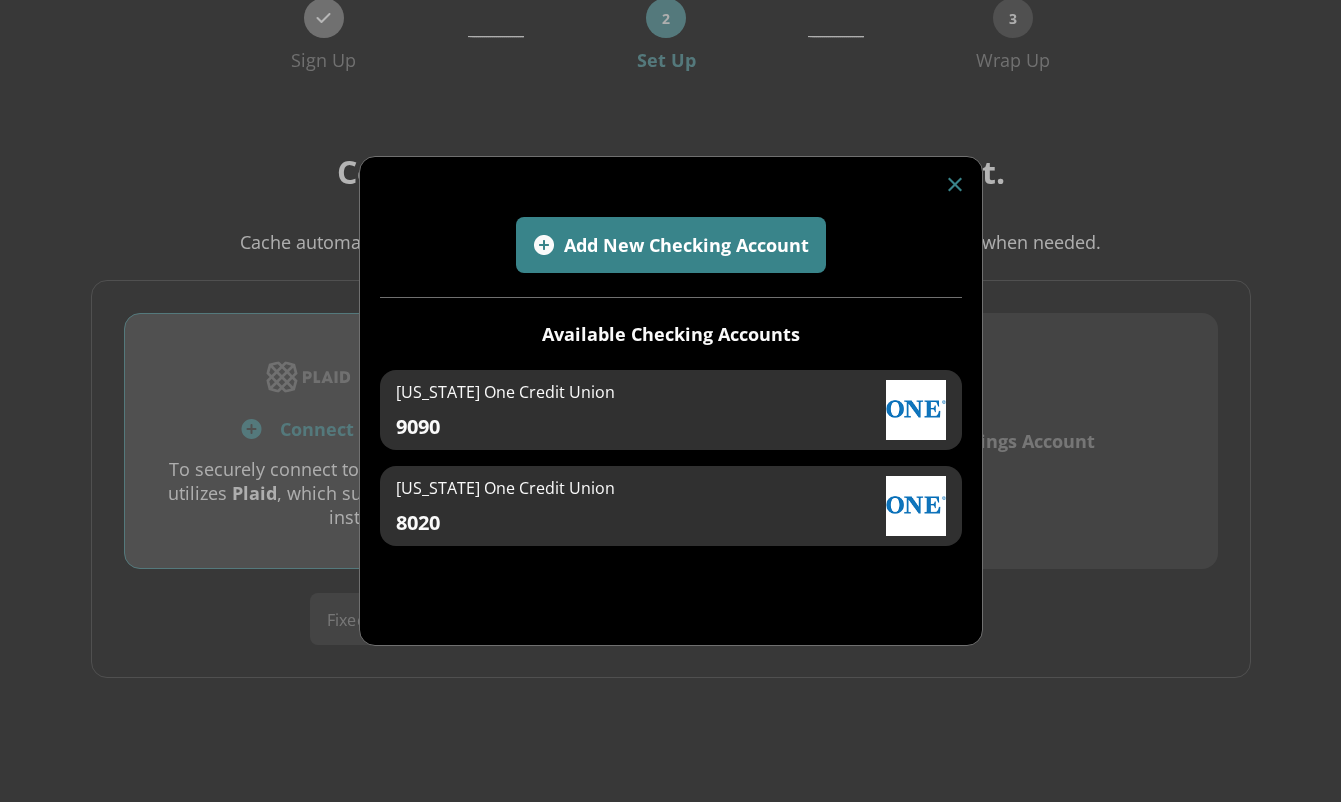 click on "Alabama One Credit Union 8020" at bounding box center [505, 506] 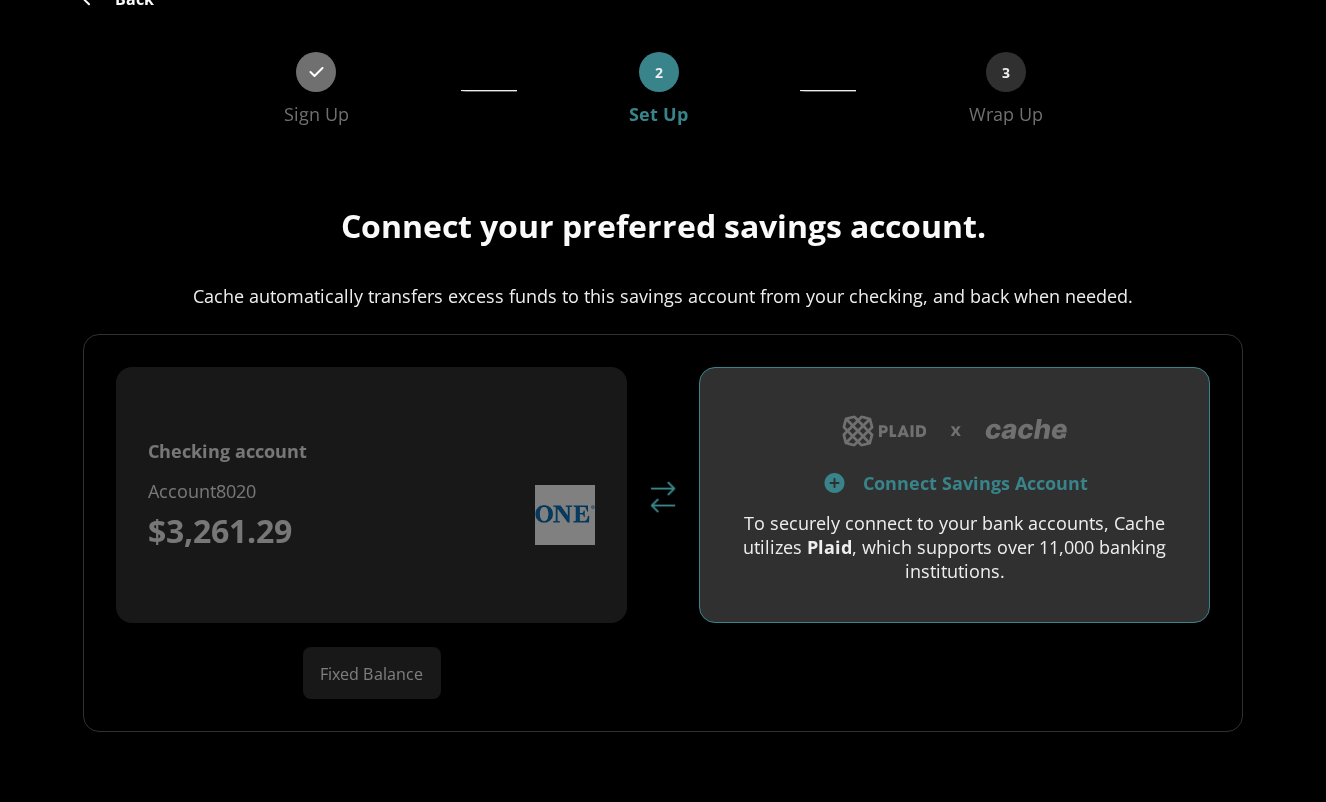 scroll, scrollTop: 179, scrollLeft: 0, axis: vertical 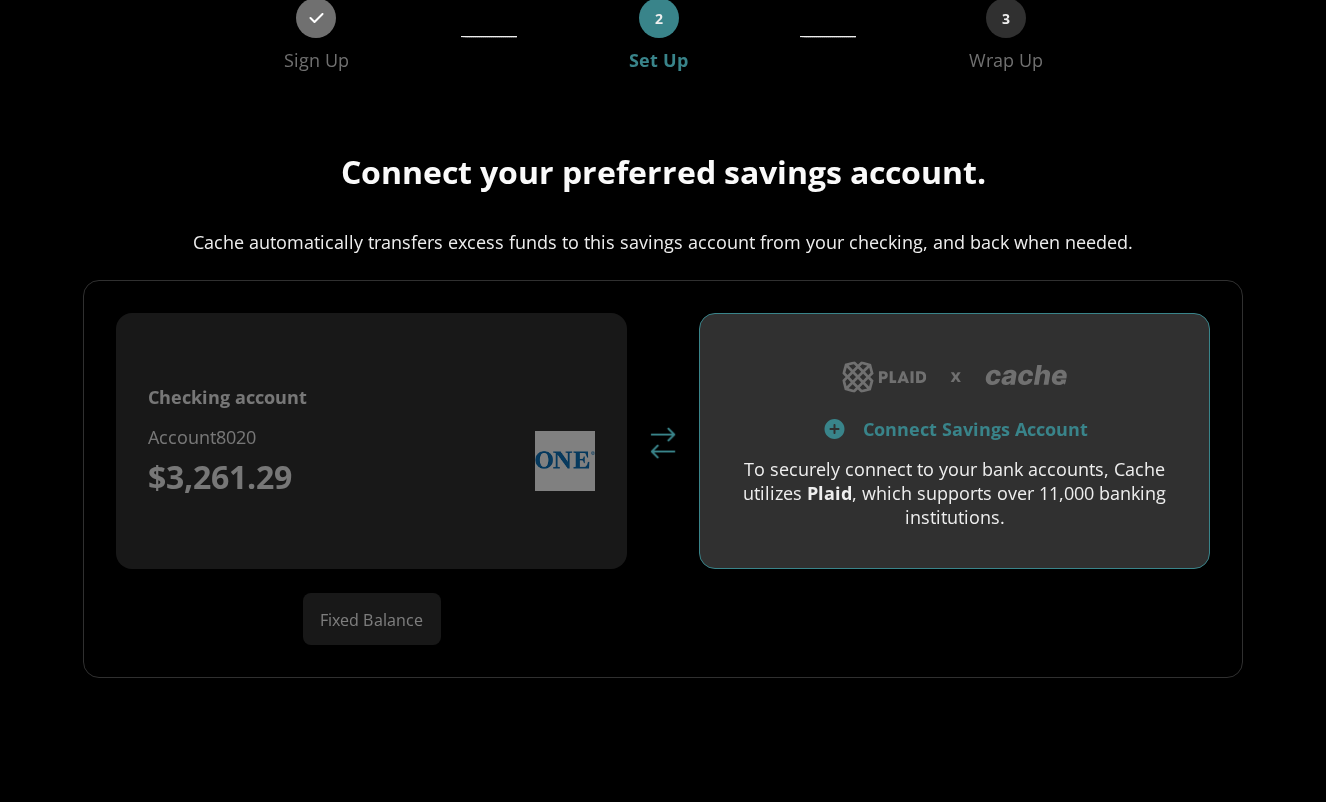 click on "Connect Savings Account" at bounding box center [975, 429] 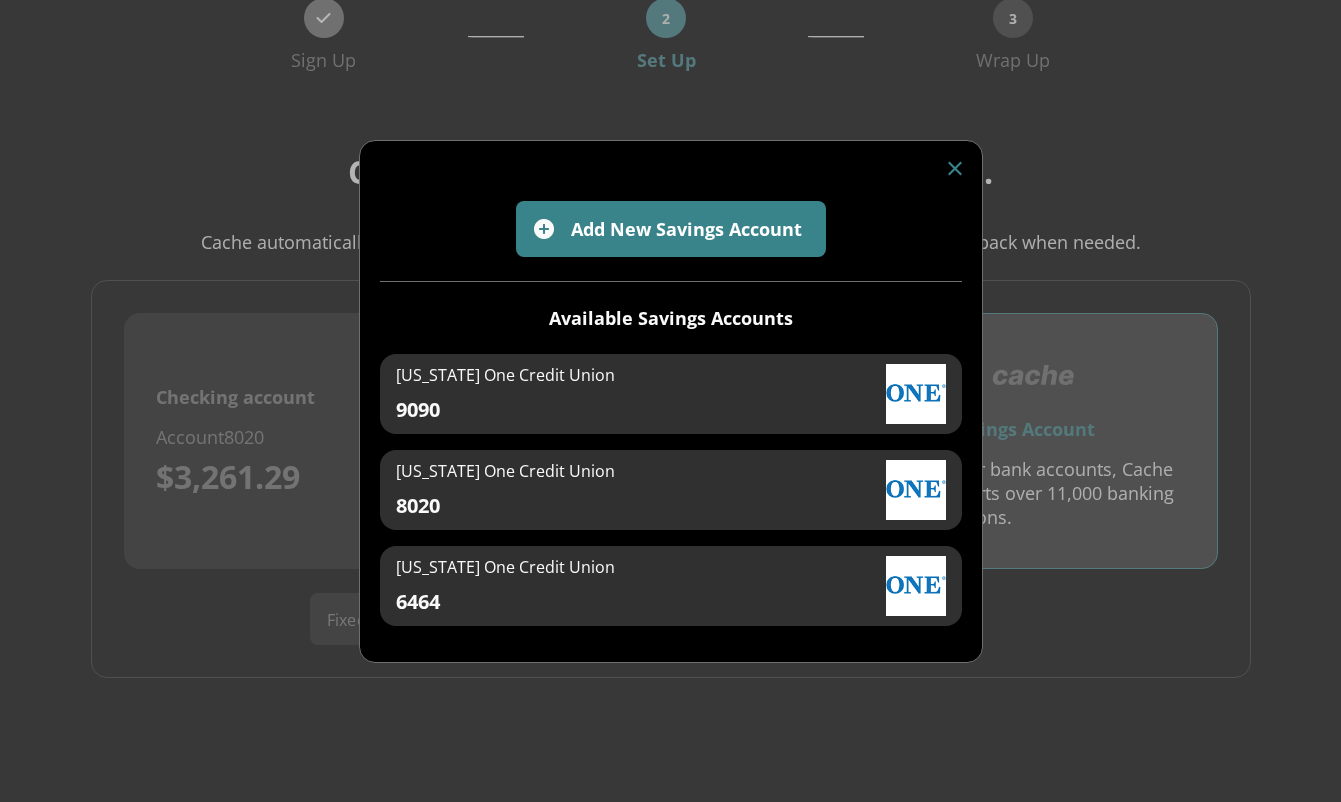 click on "Add New Savings Account" at bounding box center [687, 229] 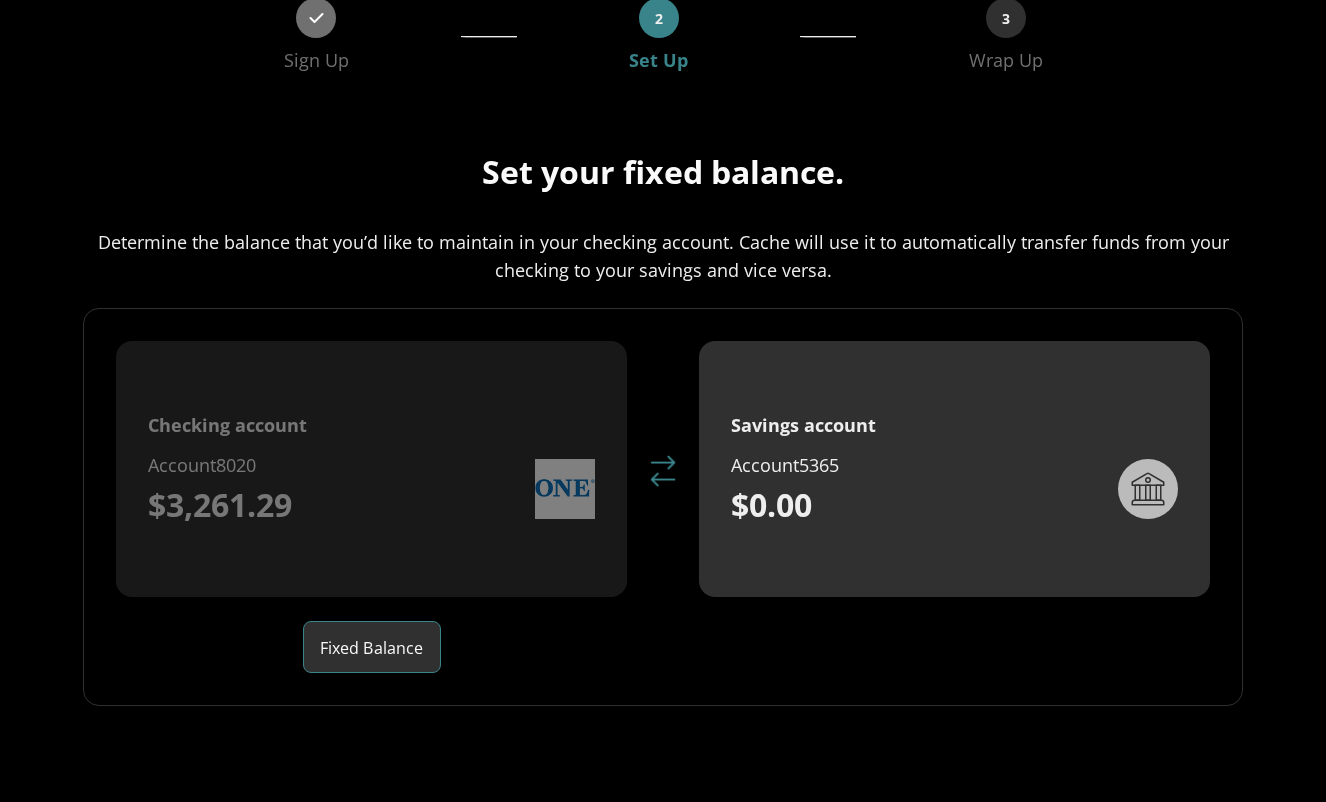 click on "Fixed Balance" at bounding box center (380, 647) 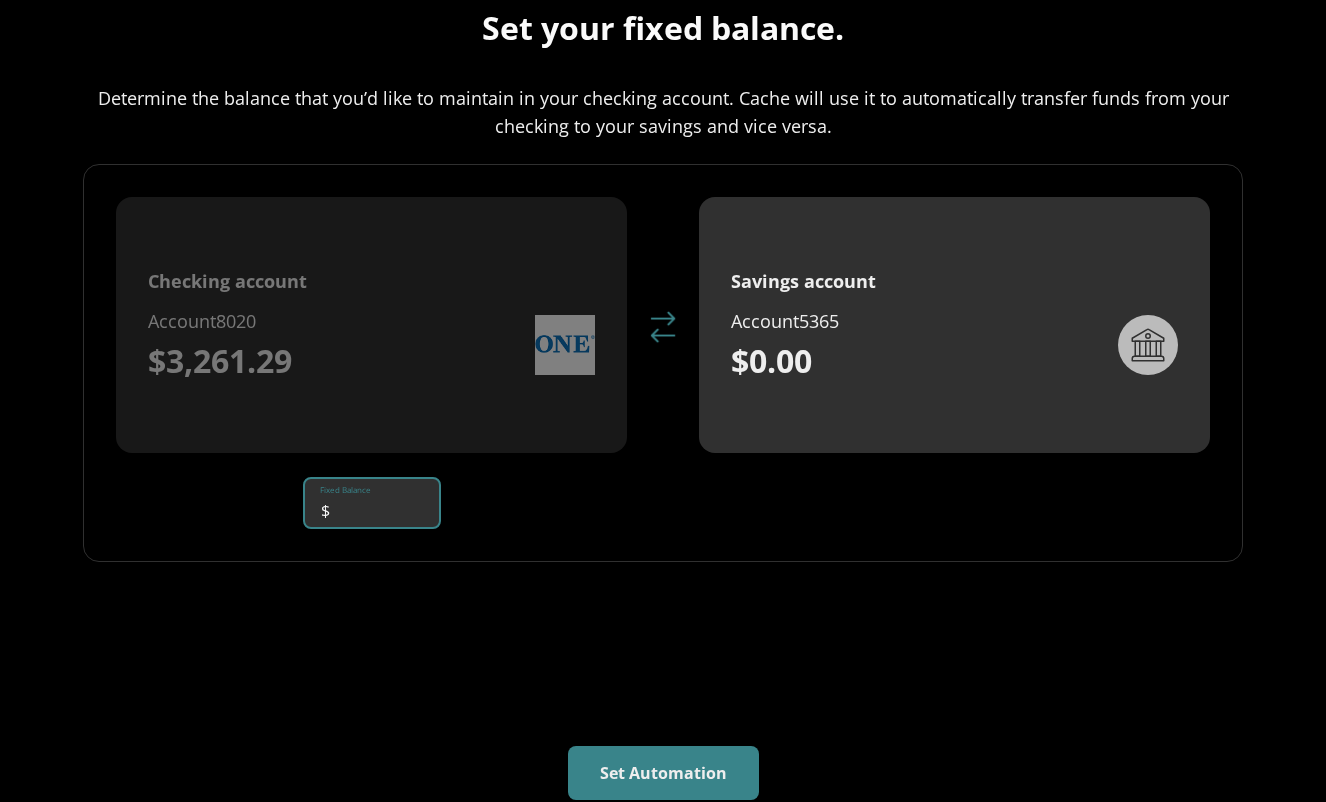 scroll, scrollTop: 341, scrollLeft: 0, axis: vertical 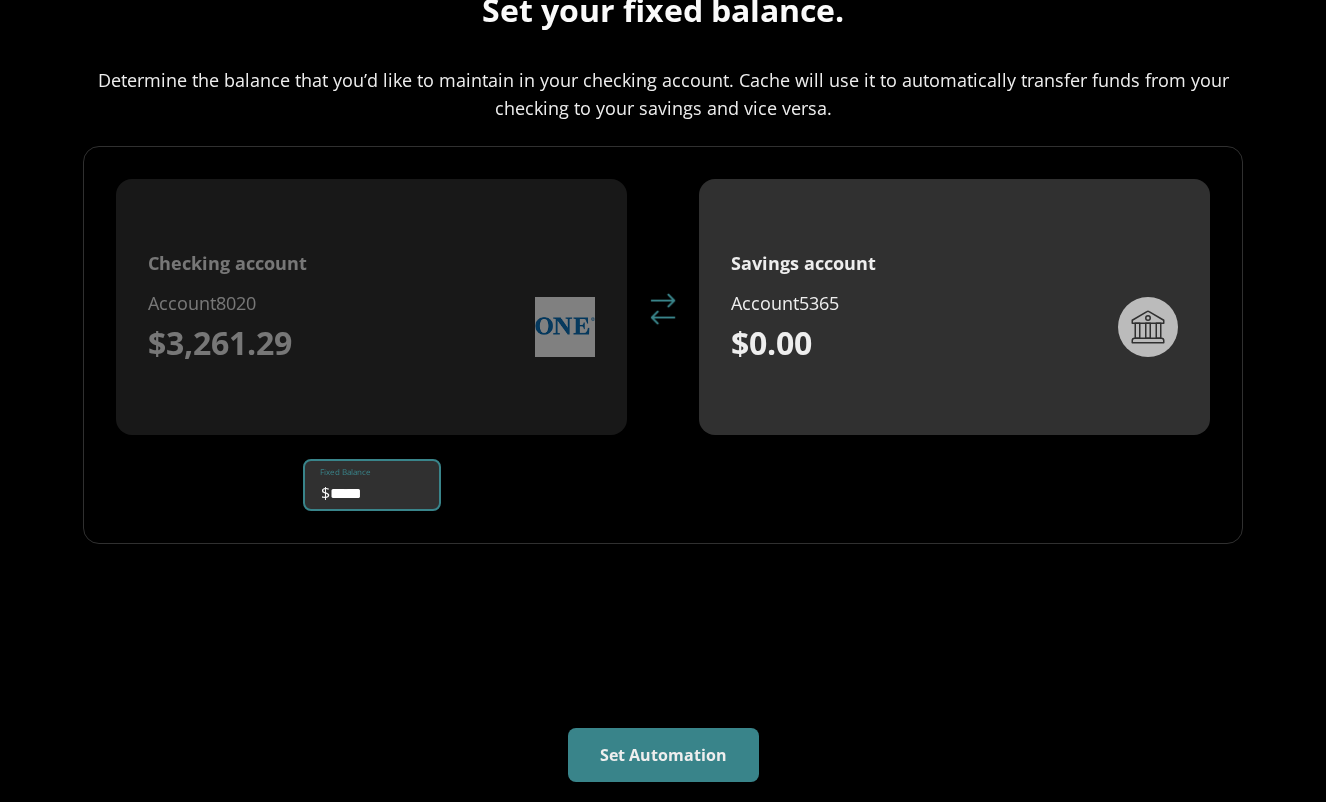 type on "*****" 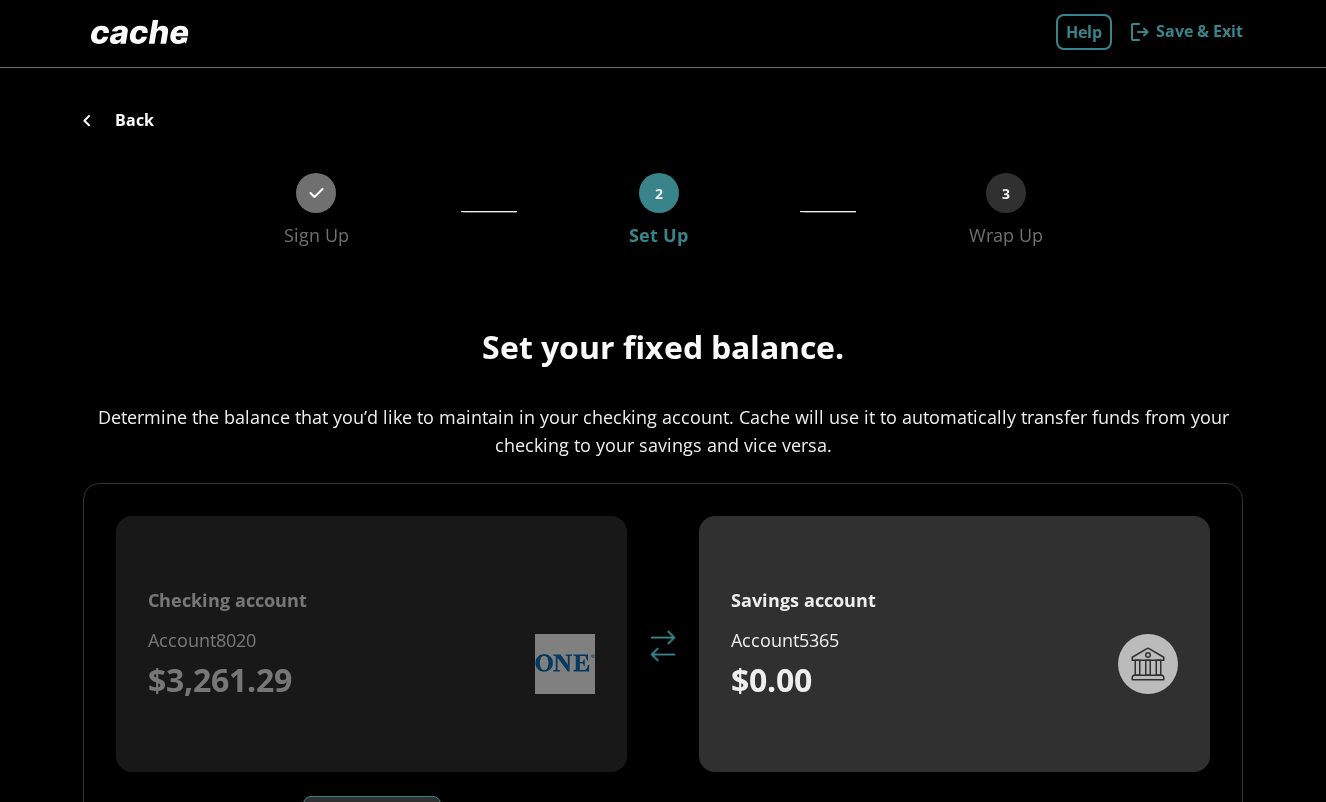 scroll, scrollTop: 0, scrollLeft: 0, axis: both 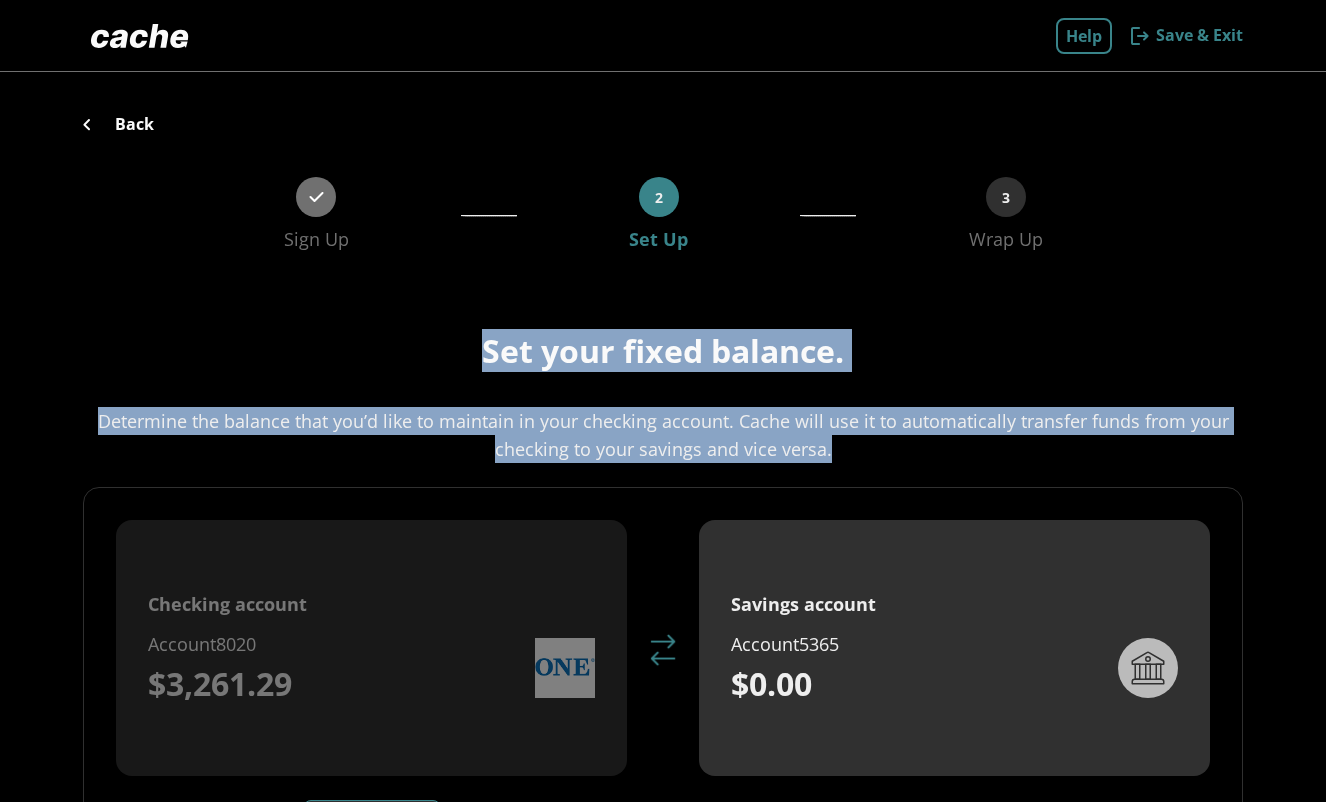 drag, startPoint x: 875, startPoint y: 448, endPoint x: 410, endPoint y: 319, distance: 482.56192 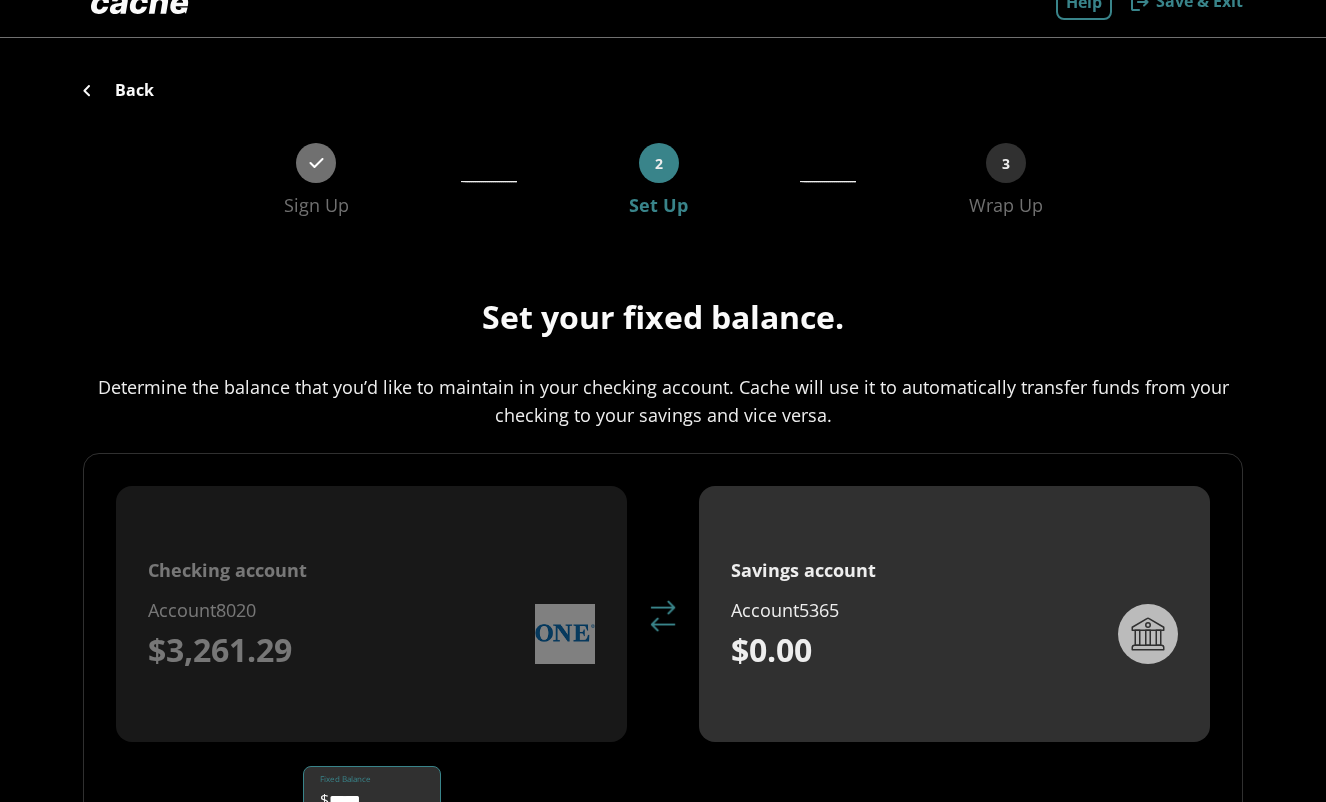 scroll, scrollTop: 341, scrollLeft: 0, axis: vertical 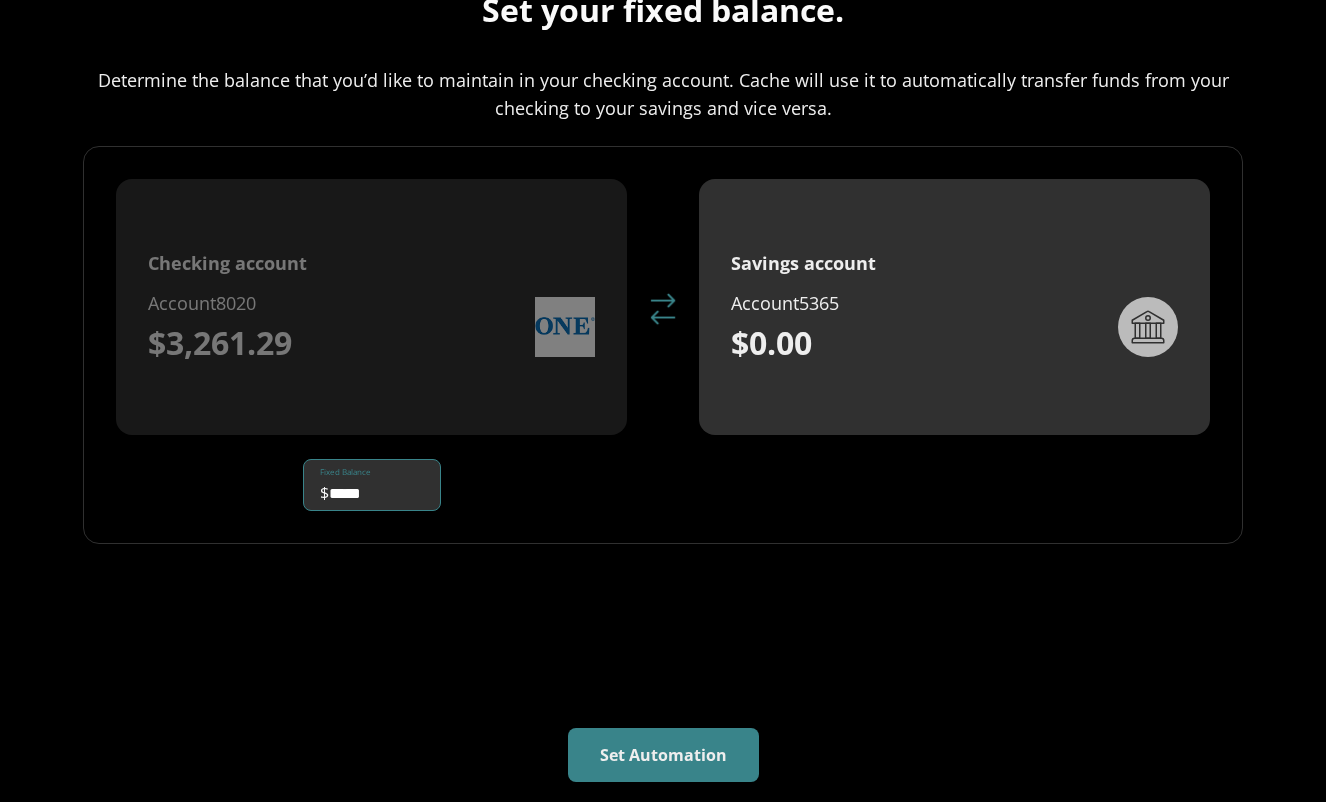 click on "$0.00" at bounding box center [924, 343] 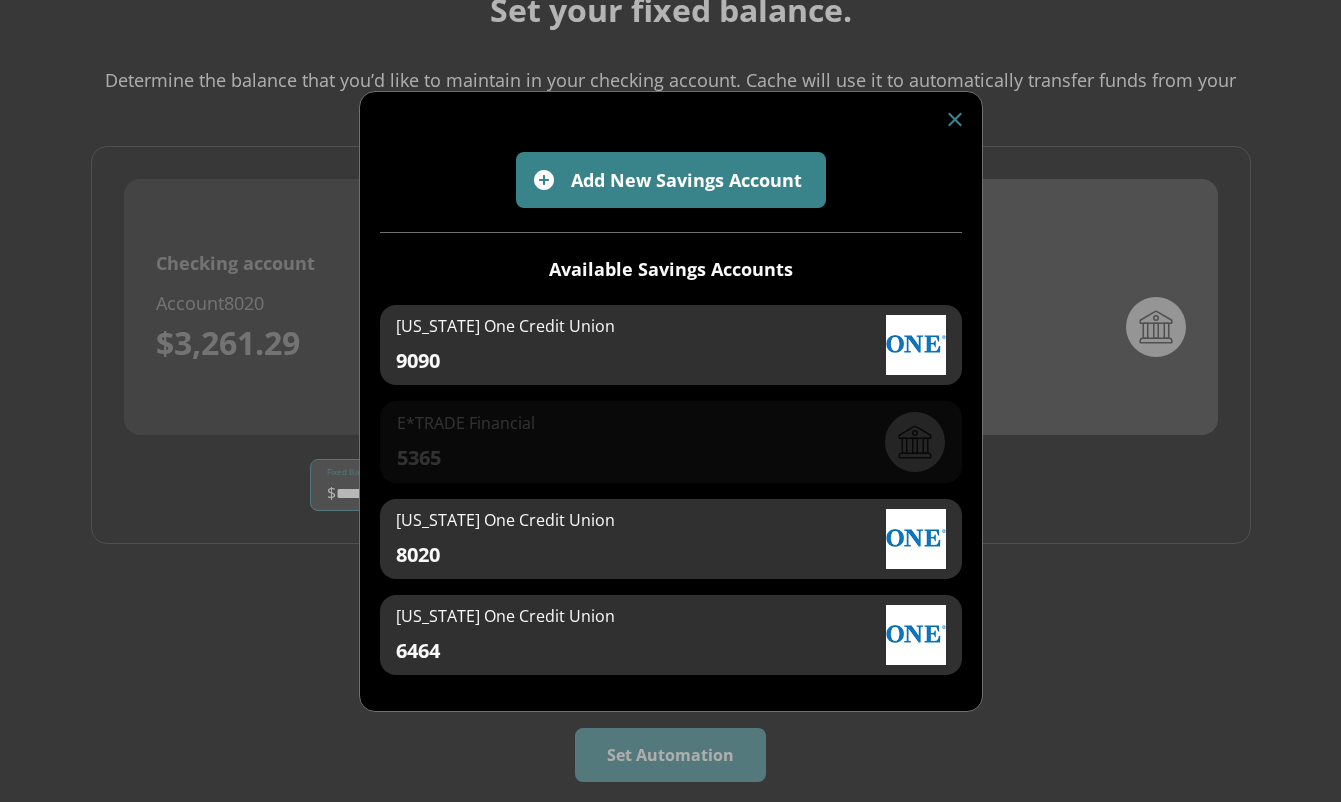 click at bounding box center [955, 119] 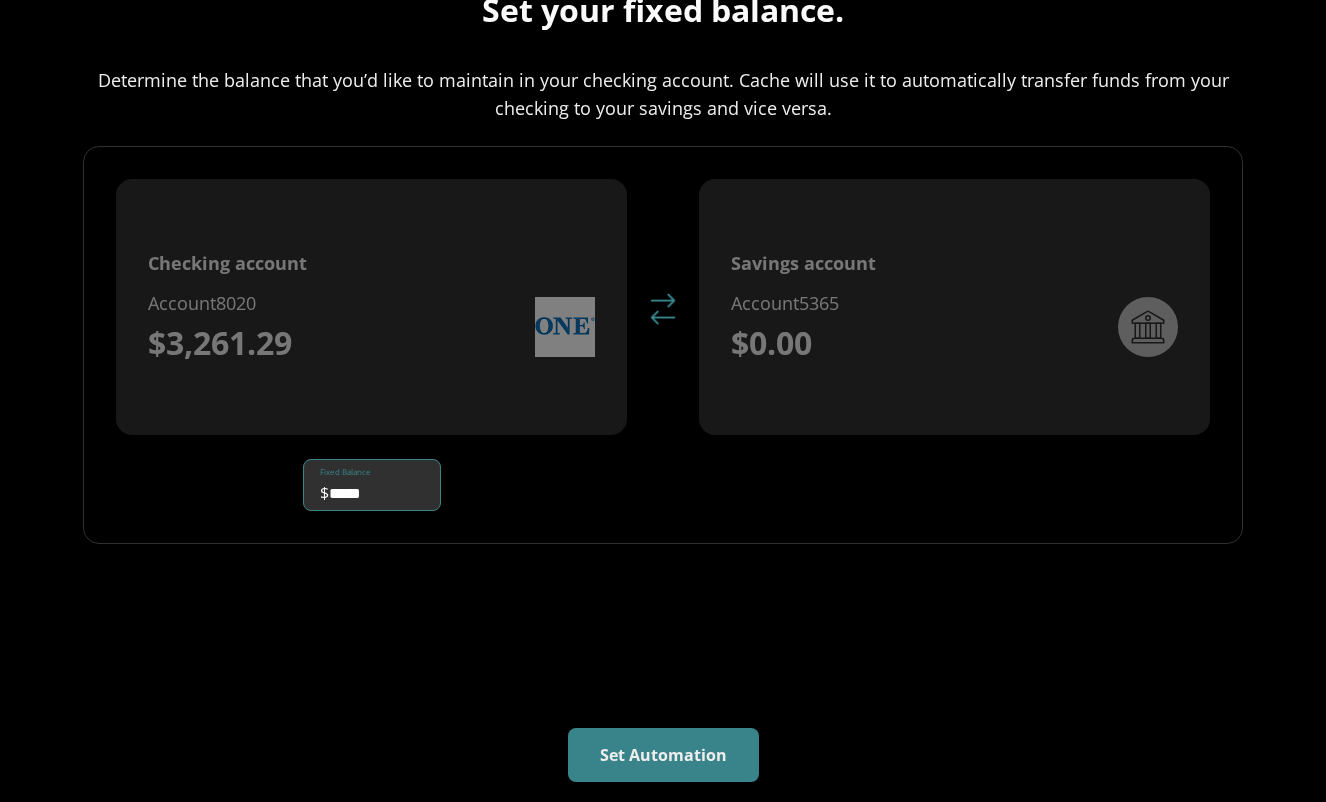 click on "Checking account Account  8020 $3,261.29 Fixed Balance $ ***** Savings account Account  5365 $0.00" at bounding box center (663, 345) 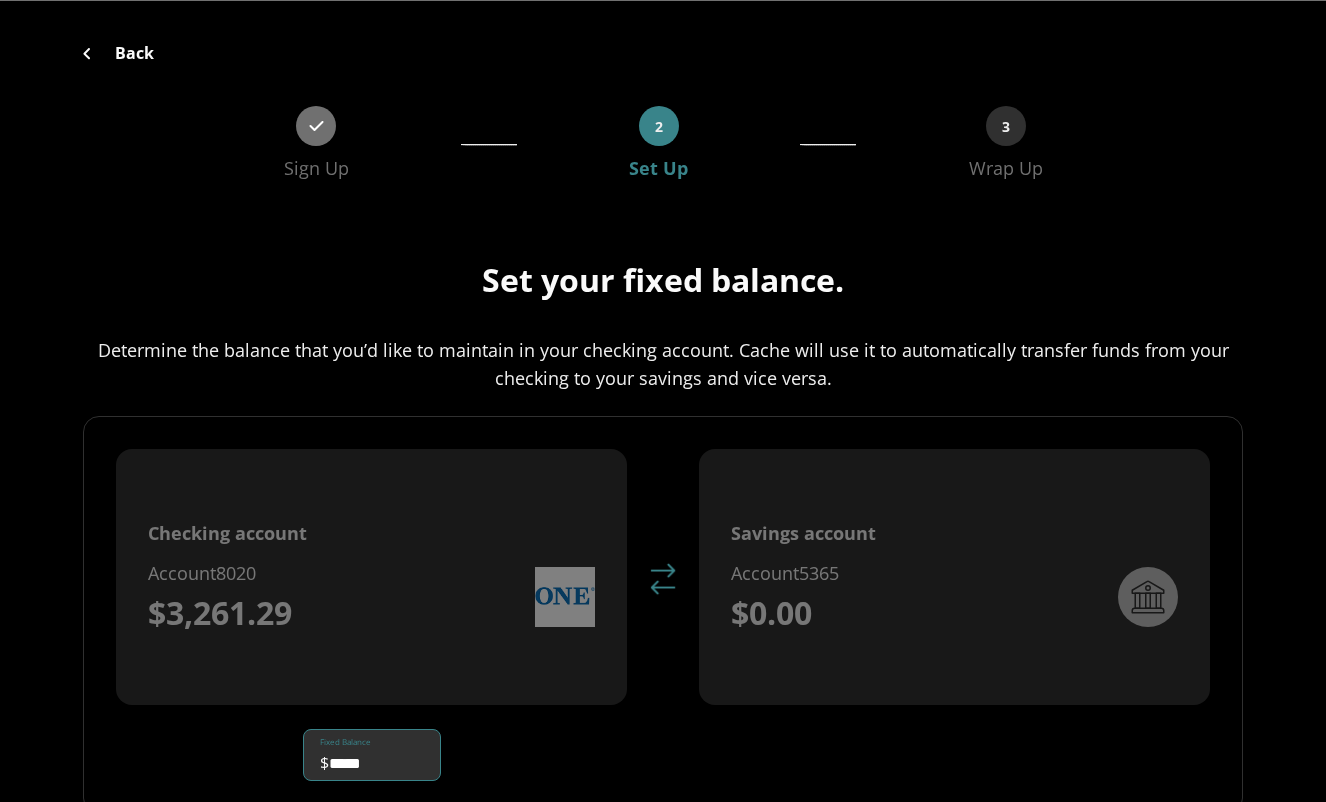 scroll, scrollTop: 341, scrollLeft: 0, axis: vertical 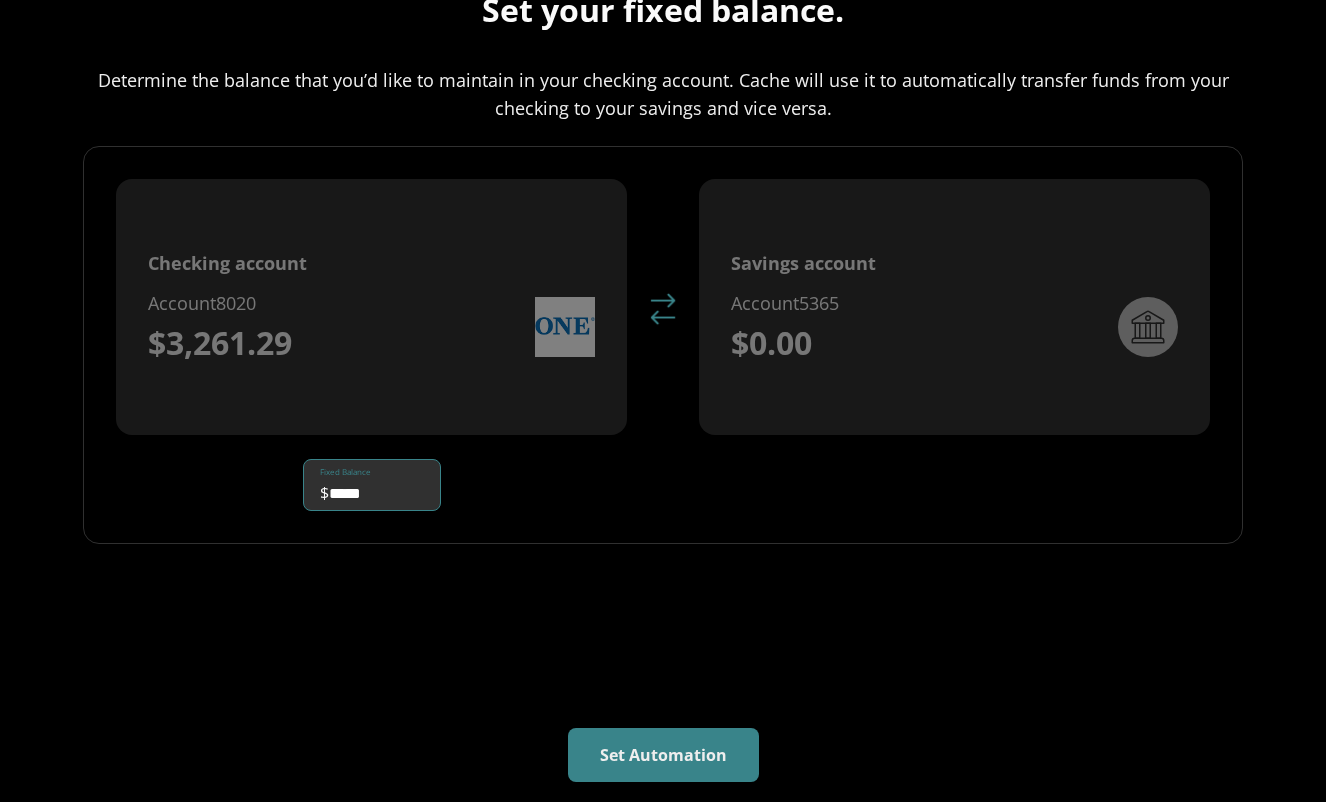 click on "Set Automation" at bounding box center [663, 755] 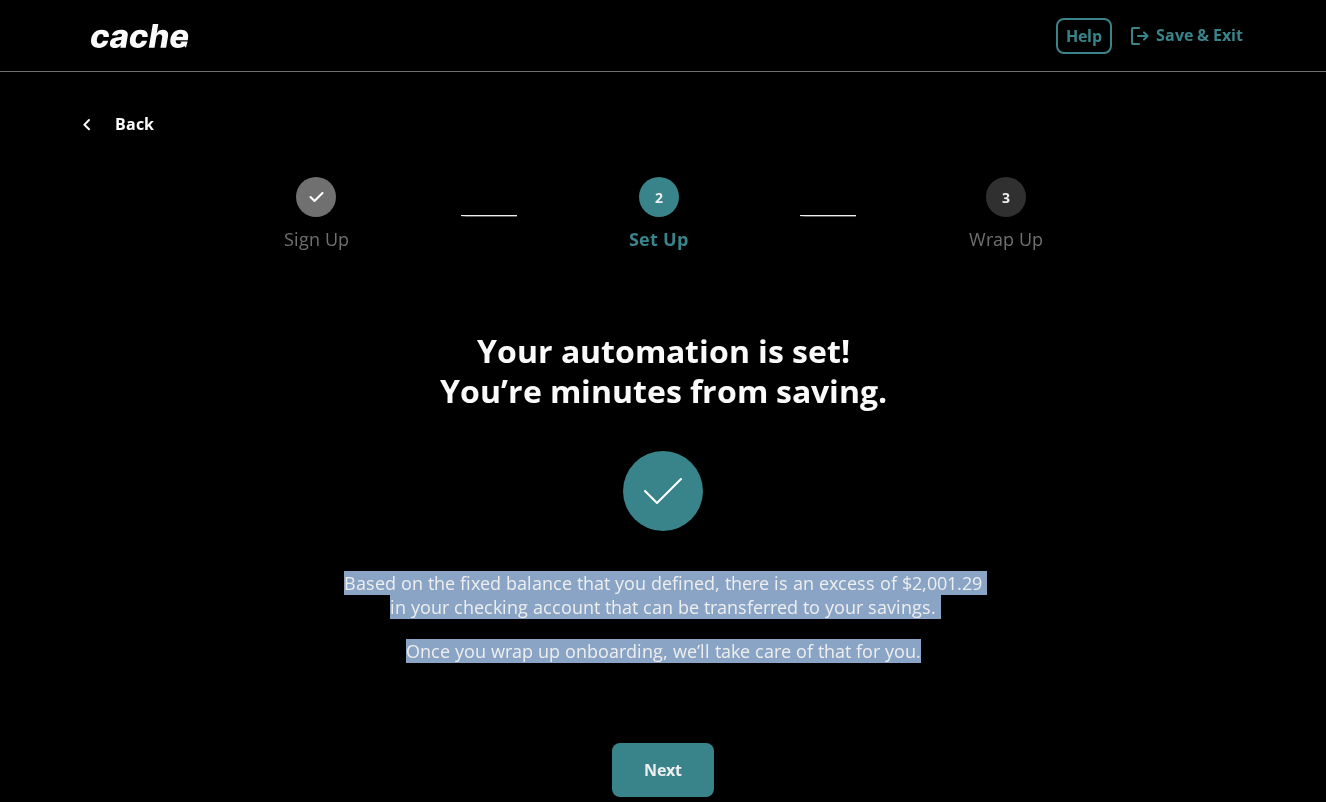 drag, startPoint x: 345, startPoint y: 578, endPoint x: 974, endPoint y: 670, distance: 635.69257 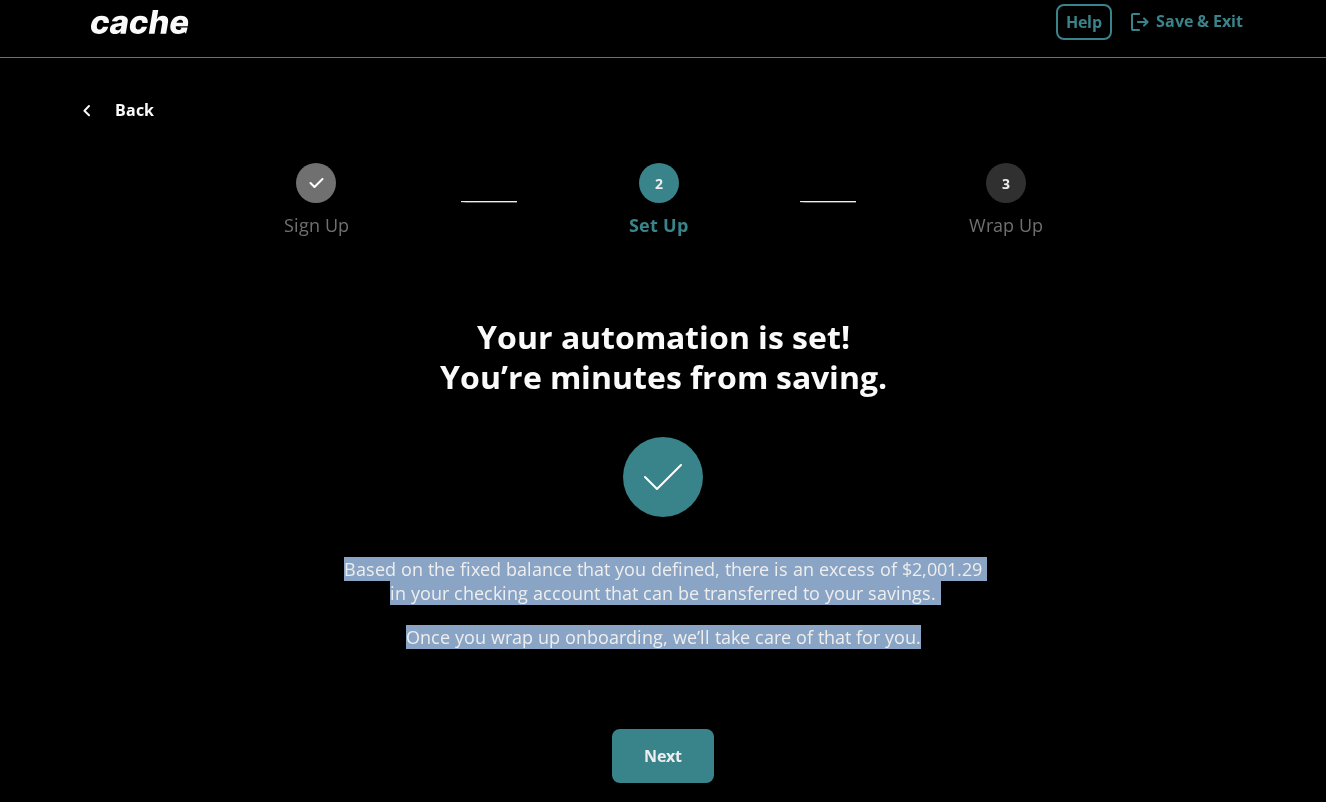 scroll, scrollTop: 15, scrollLeft: 0, axis: vertical 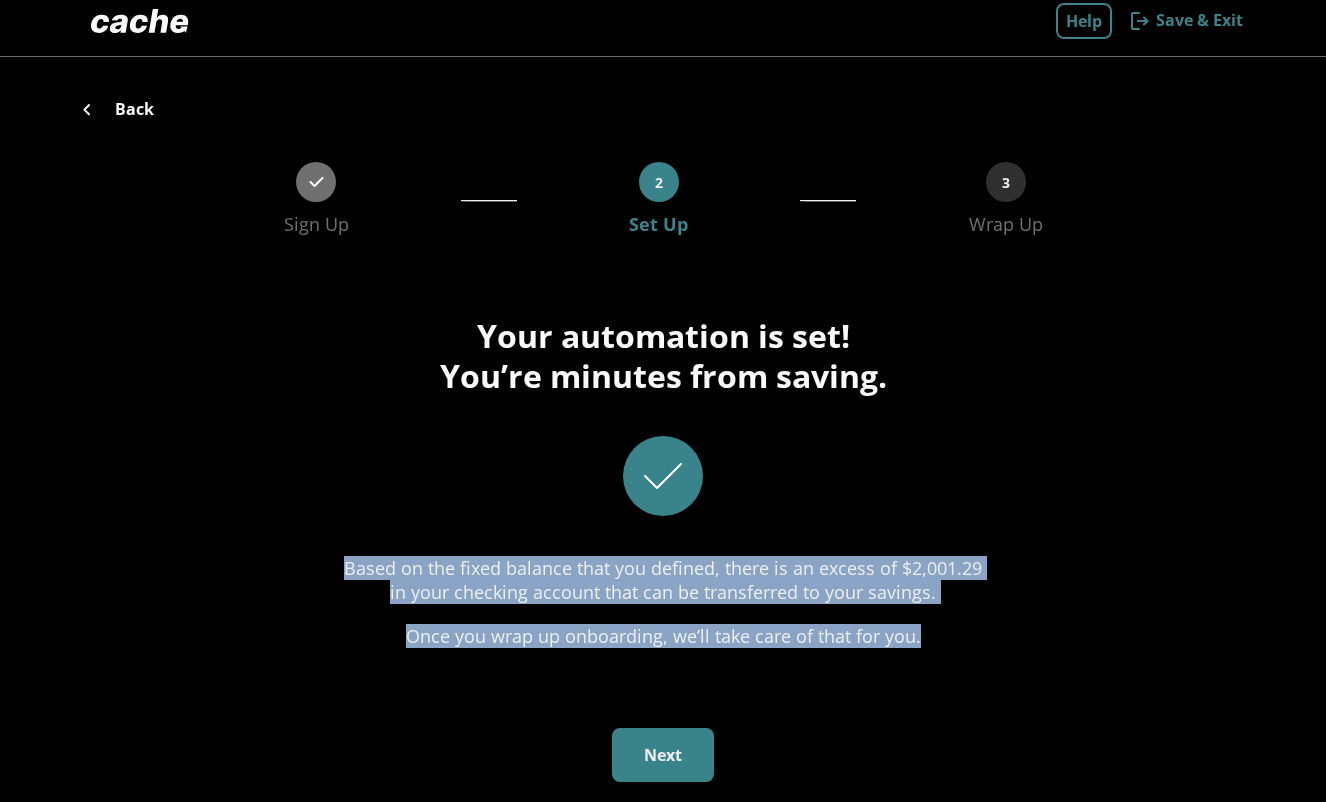 click on "Next" at bounding box center (663, 755) 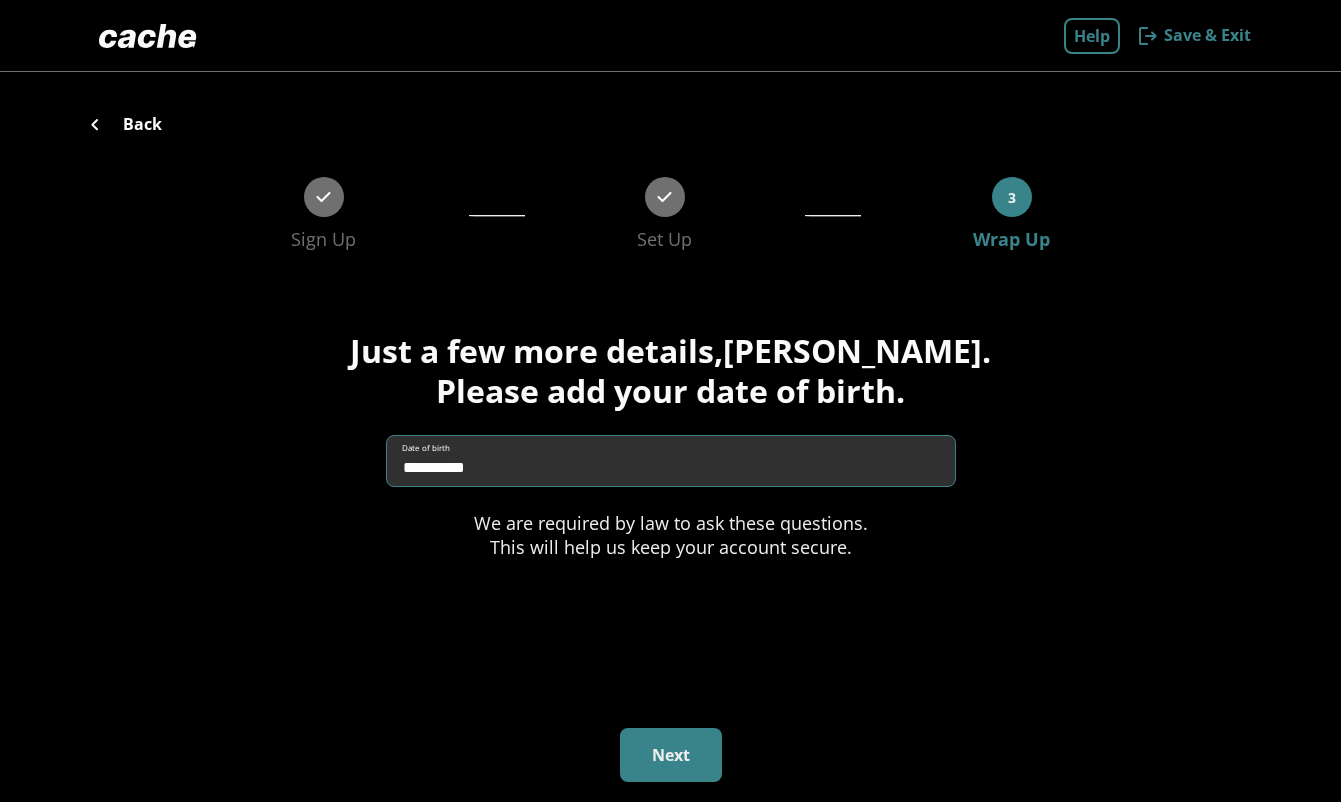 click on "**********" at bounding box center [671, 461] 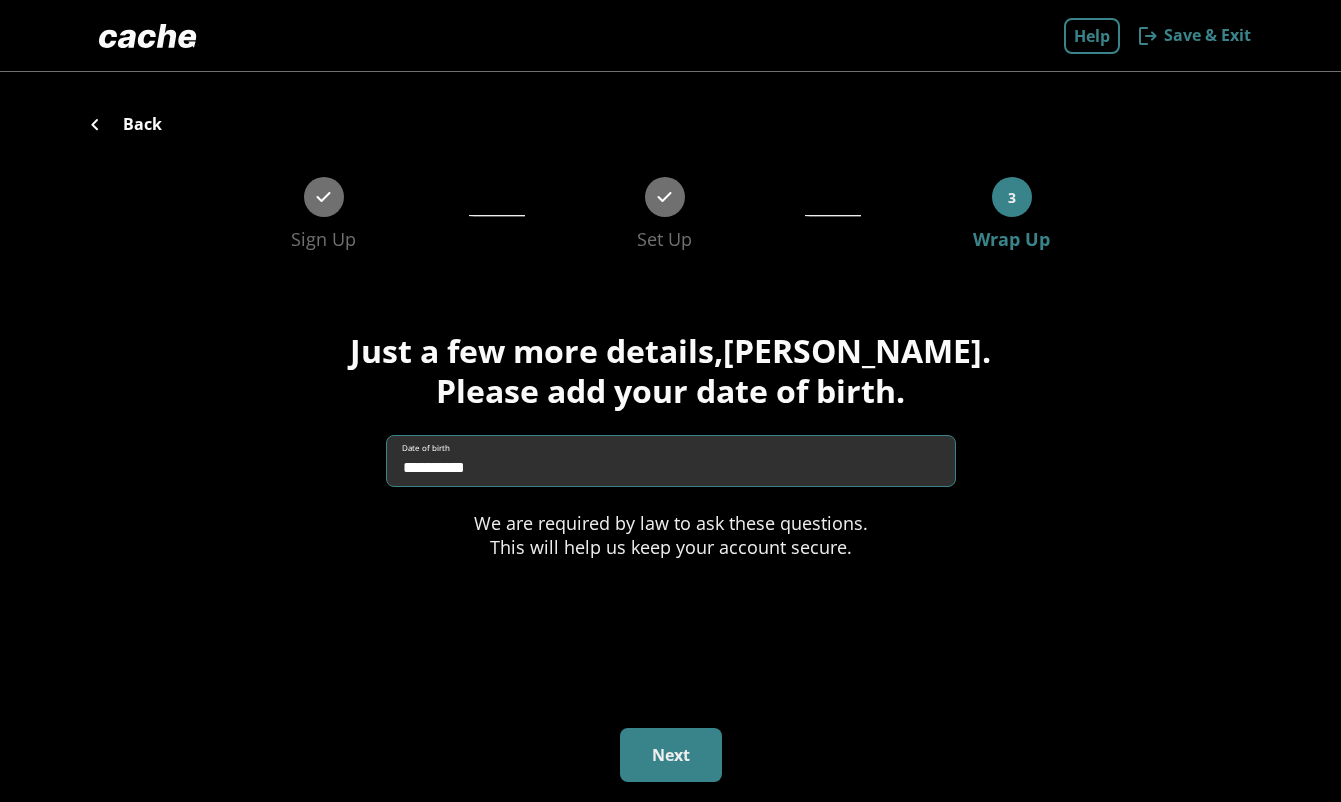 type on "**********" 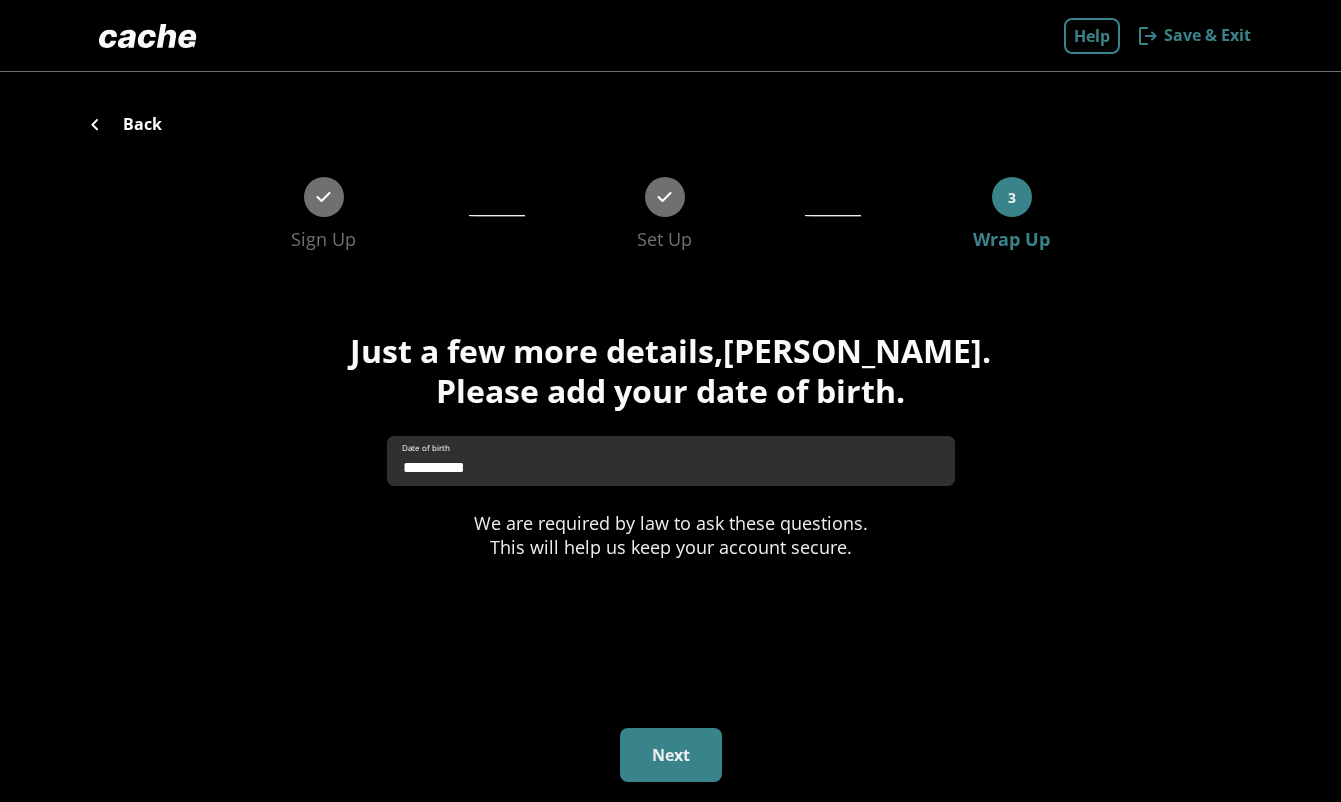 click on "Next" at bounding box center (671, 755) 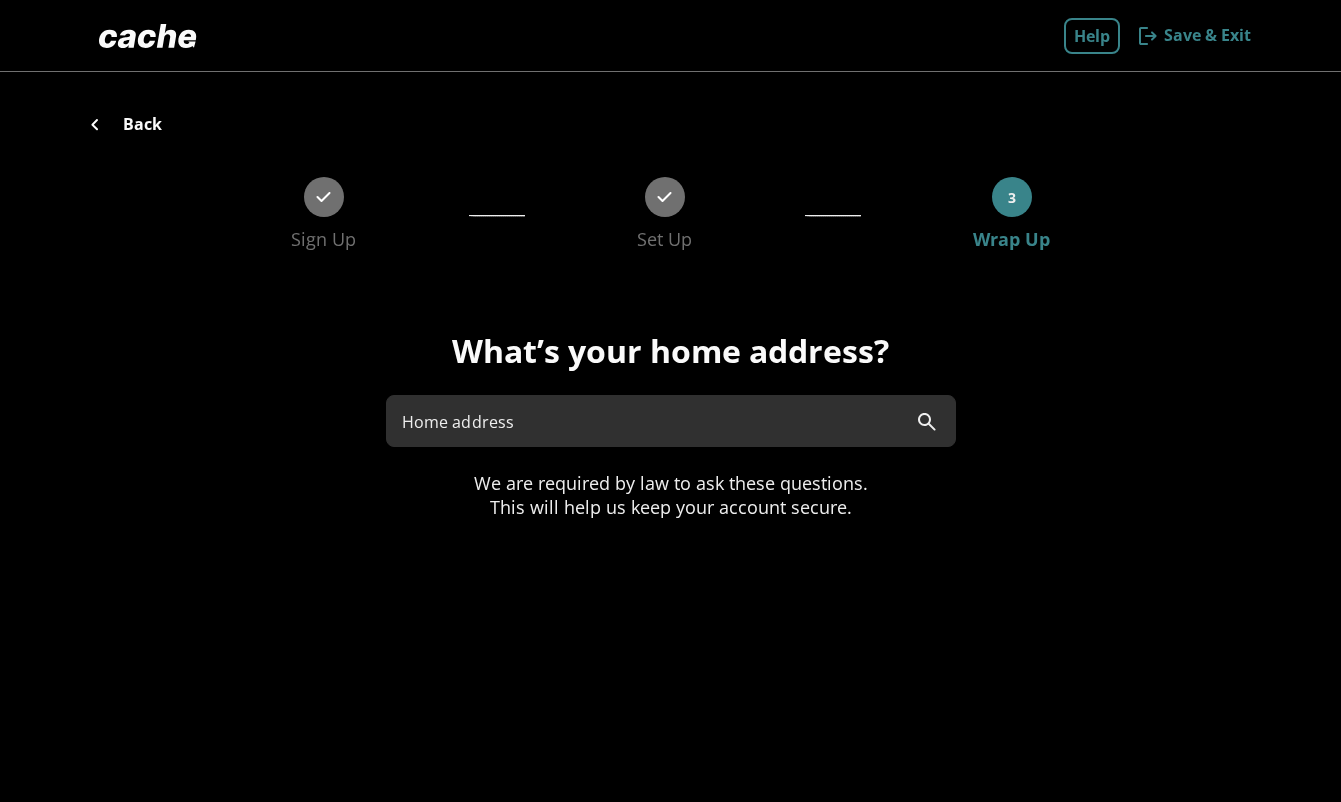 click on "Home address" at bounding box center (671, 421) 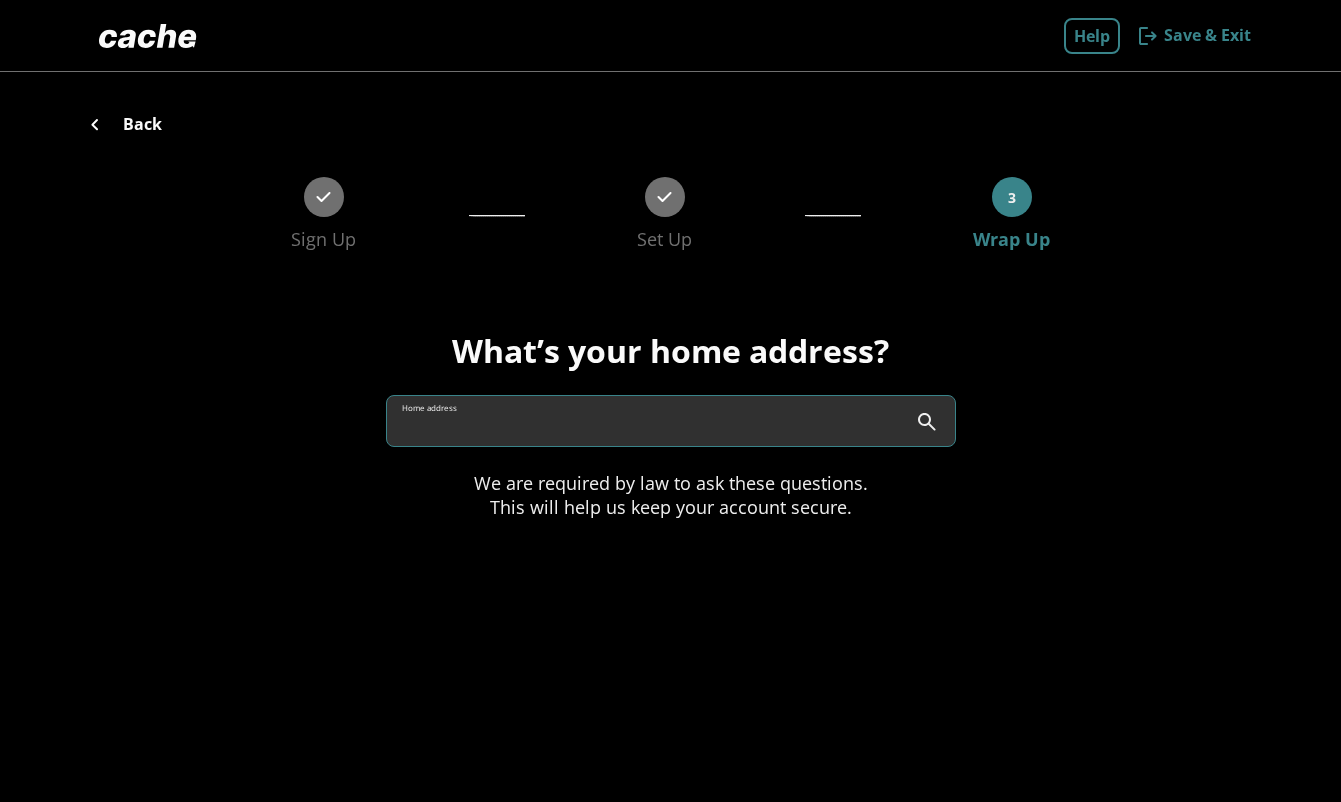 paste on "**********" 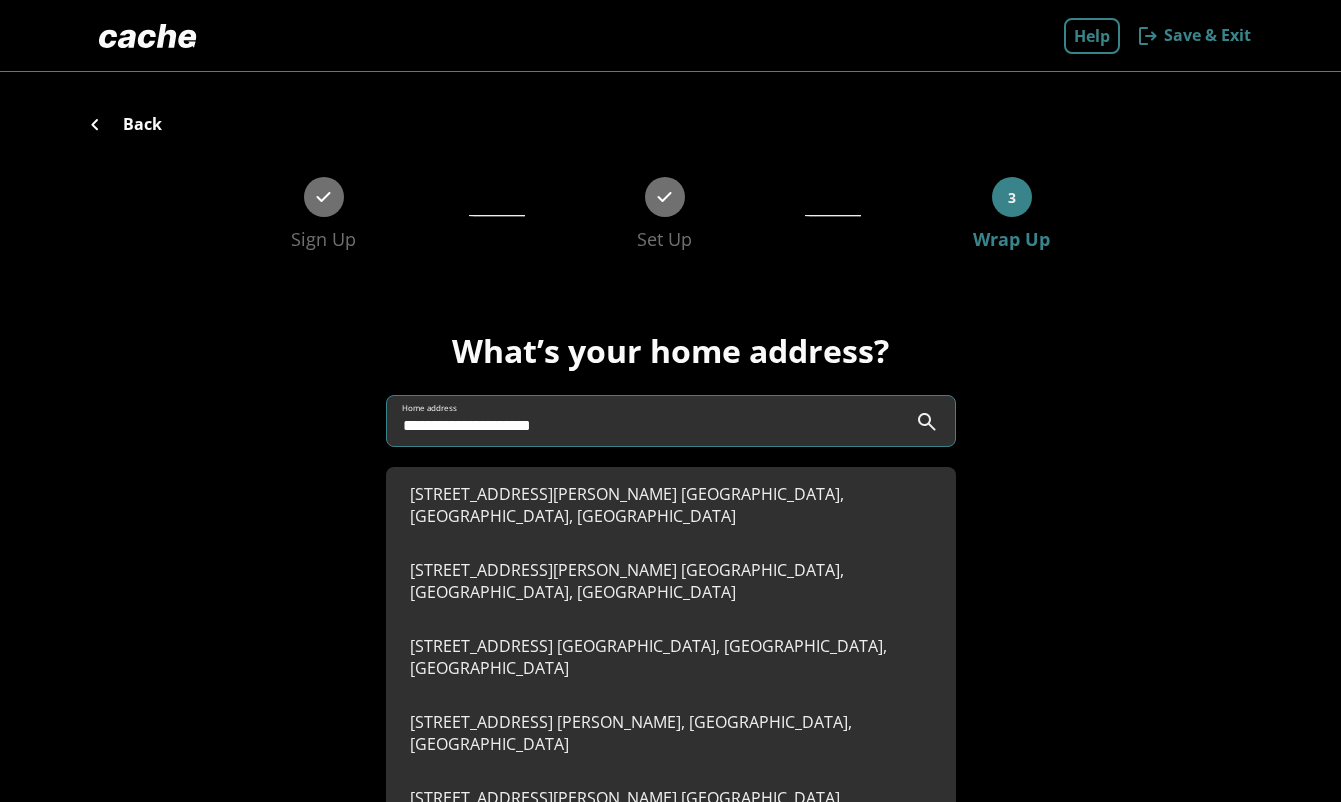 click on "**********" at bounding box center (671, 421) 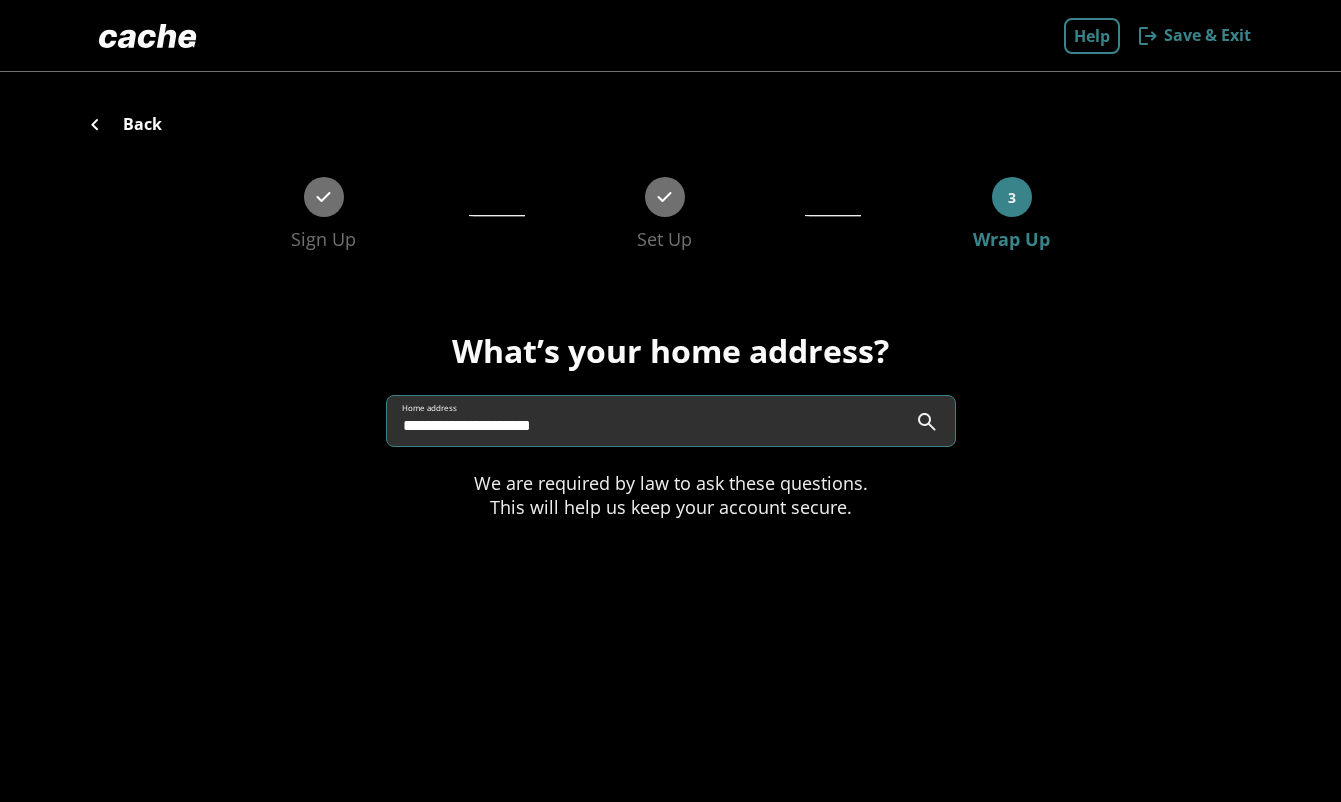 click on "**********" at bounding box center (671, 421) 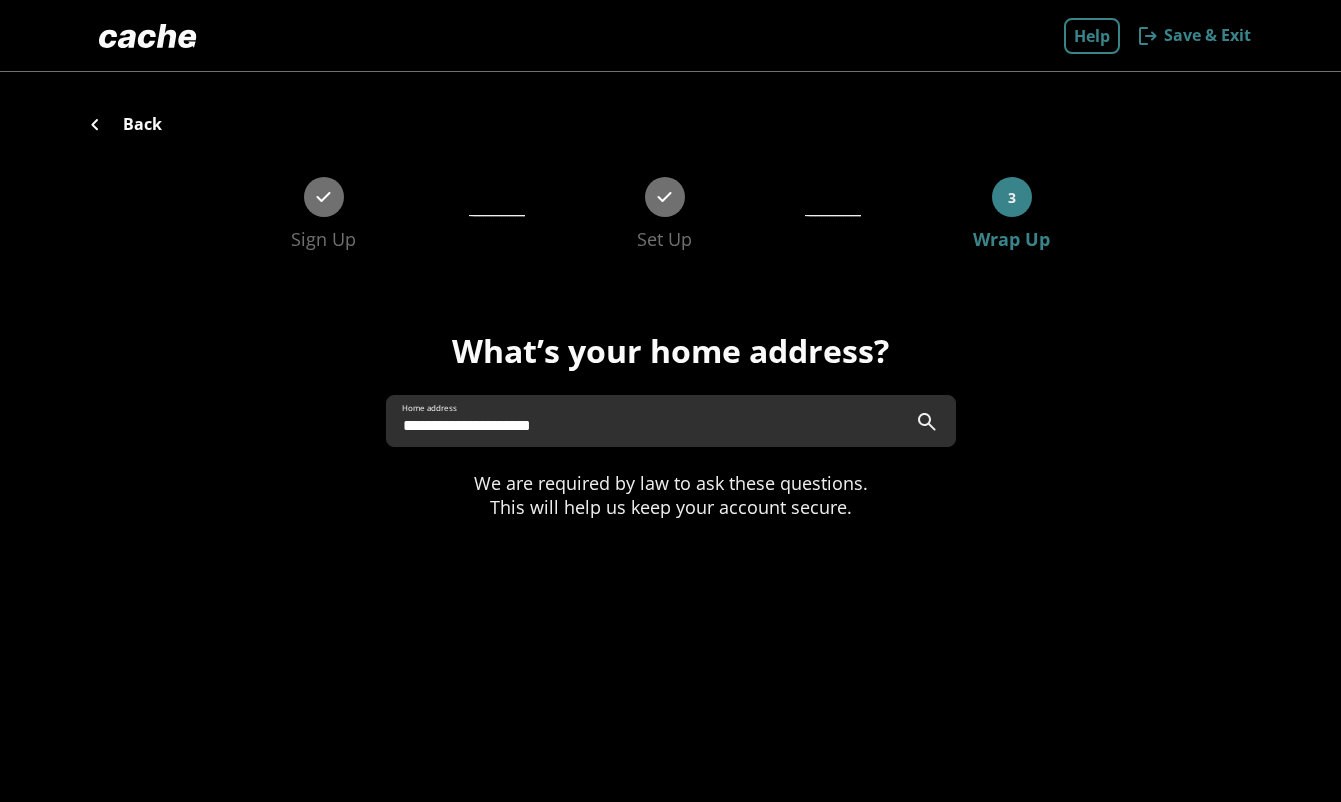 click at bounding box center (927, 422) 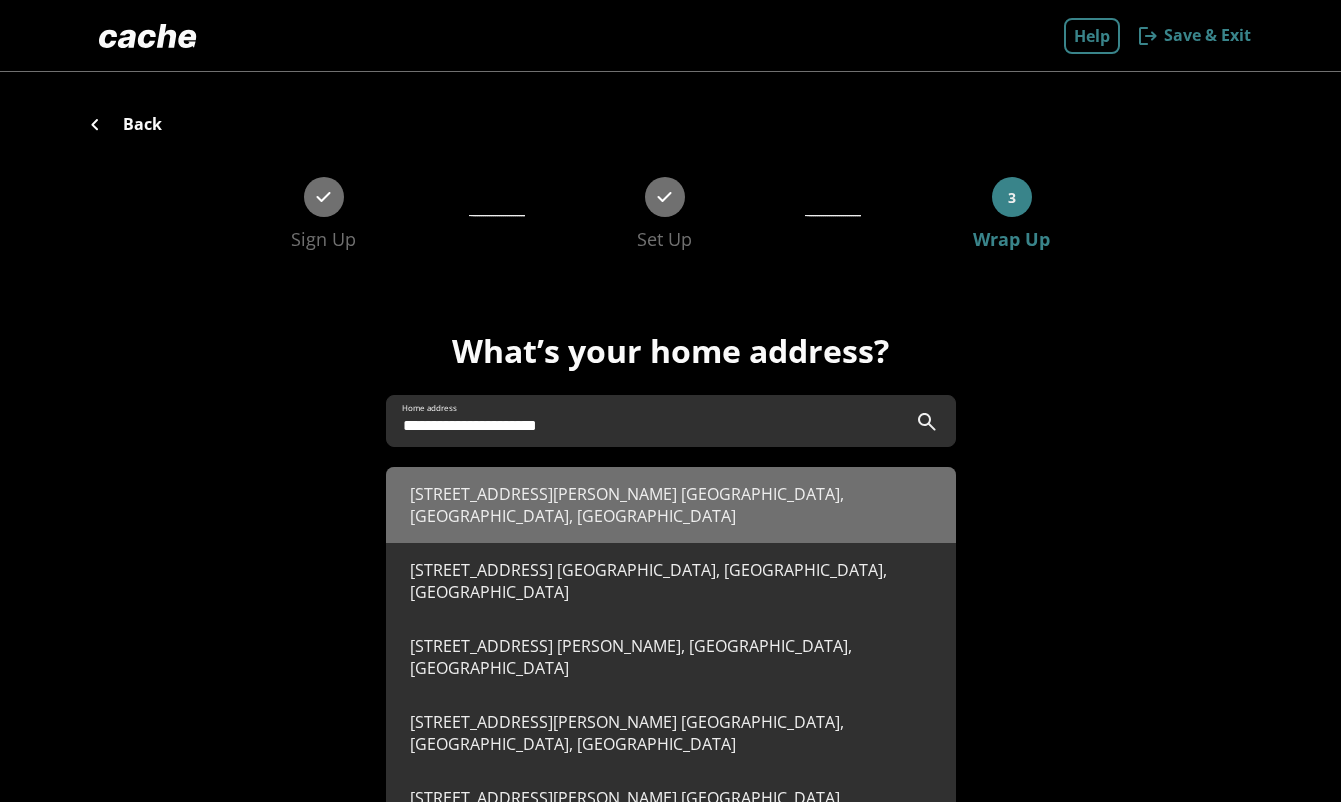 click on "11829 Belle Meade Cir   Northport, AL, USA" at bounding box center [671, 505] 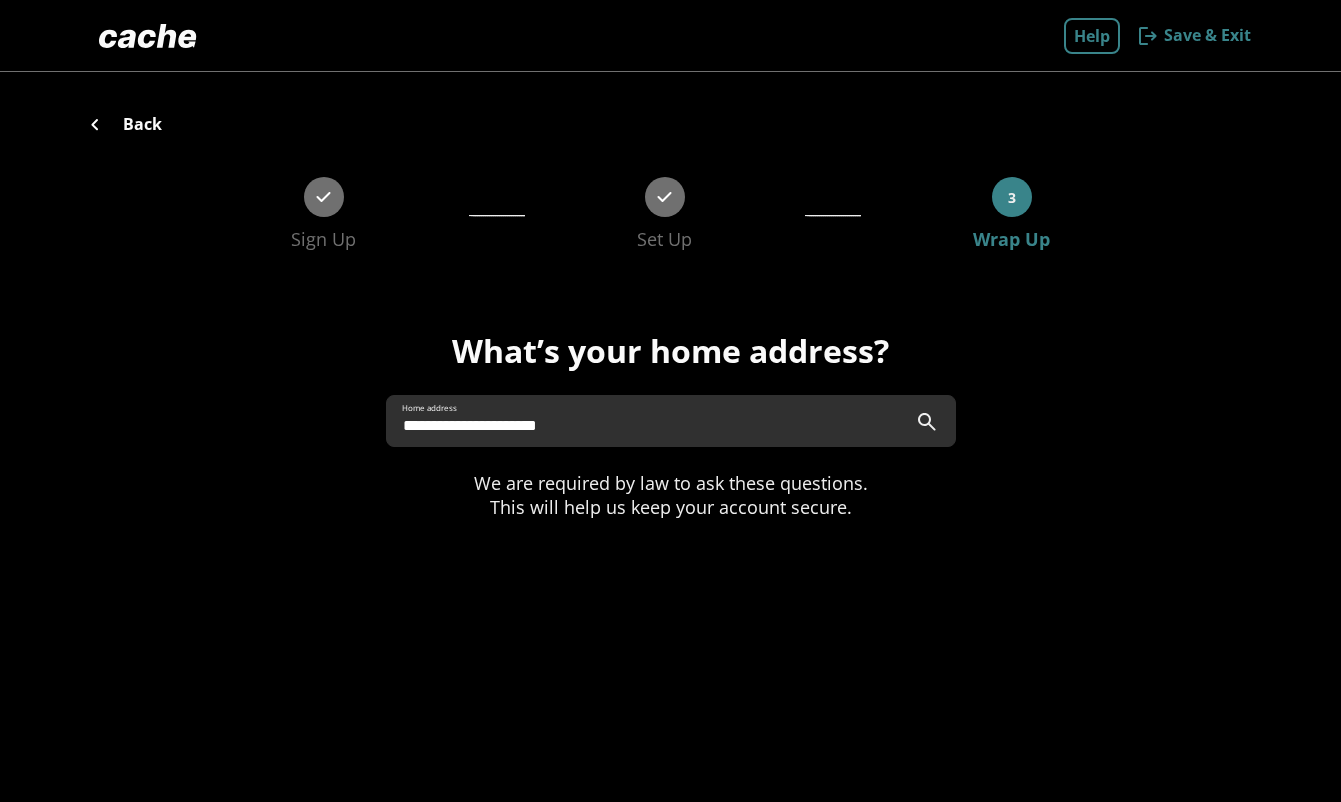 type on "**********" 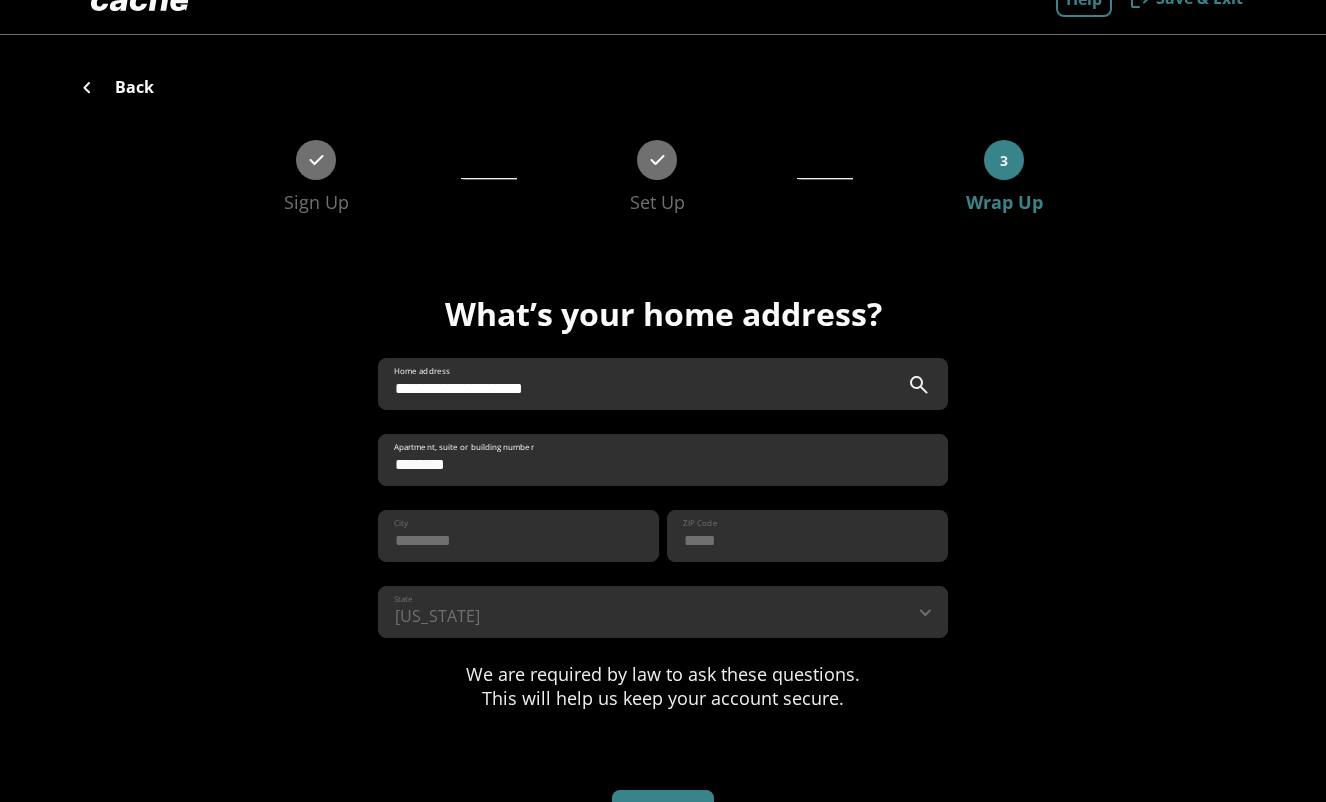 scroll, scrollTop: 99, scrollLeft: 0, axis: vertical 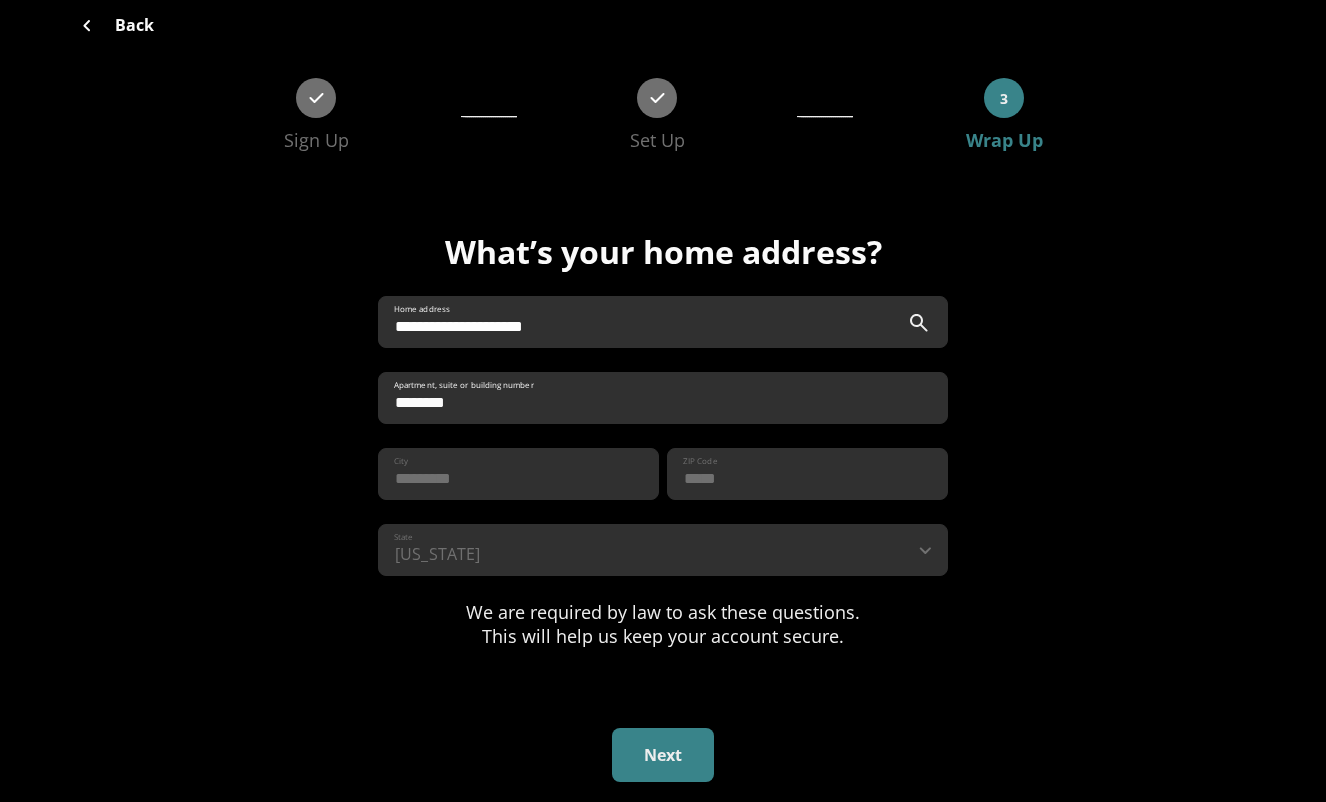 click on "Next" at bounding box center [663, 755] 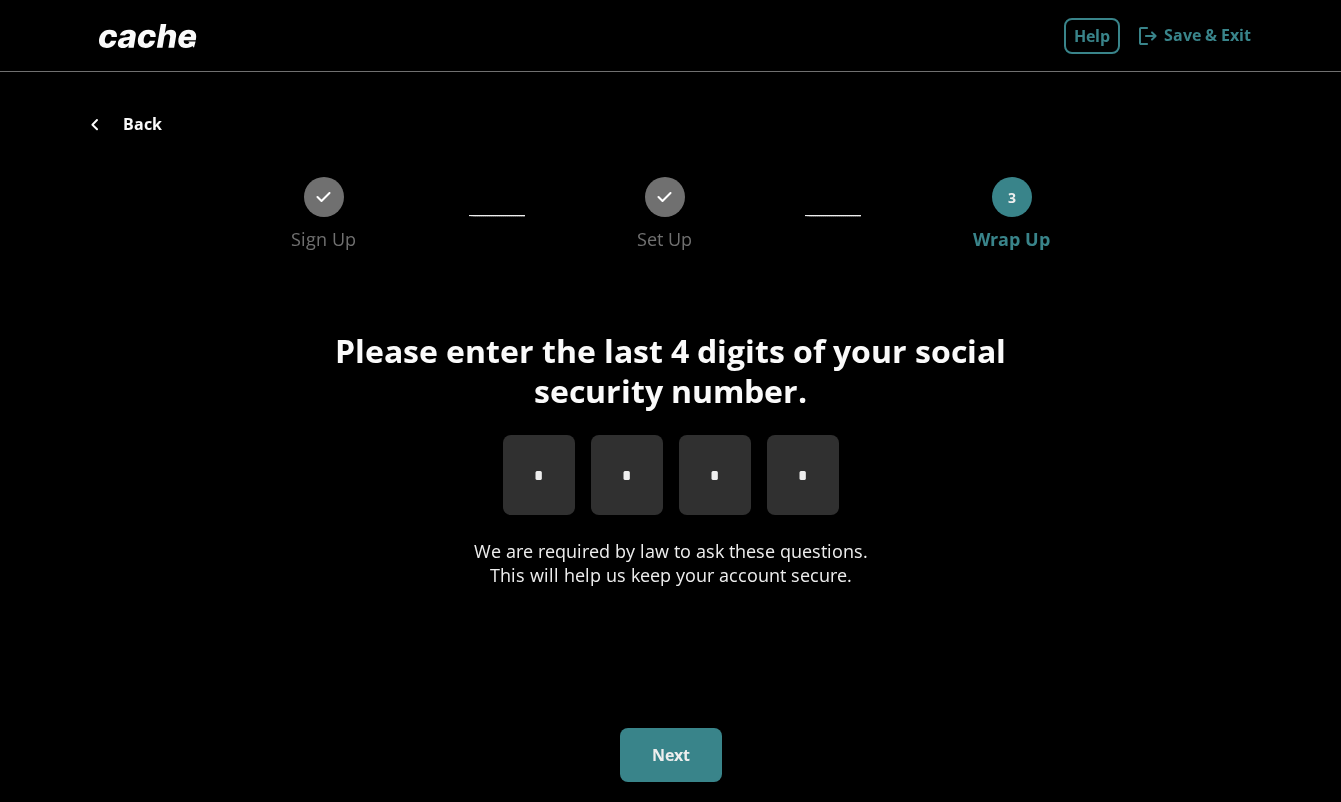 type on "*" 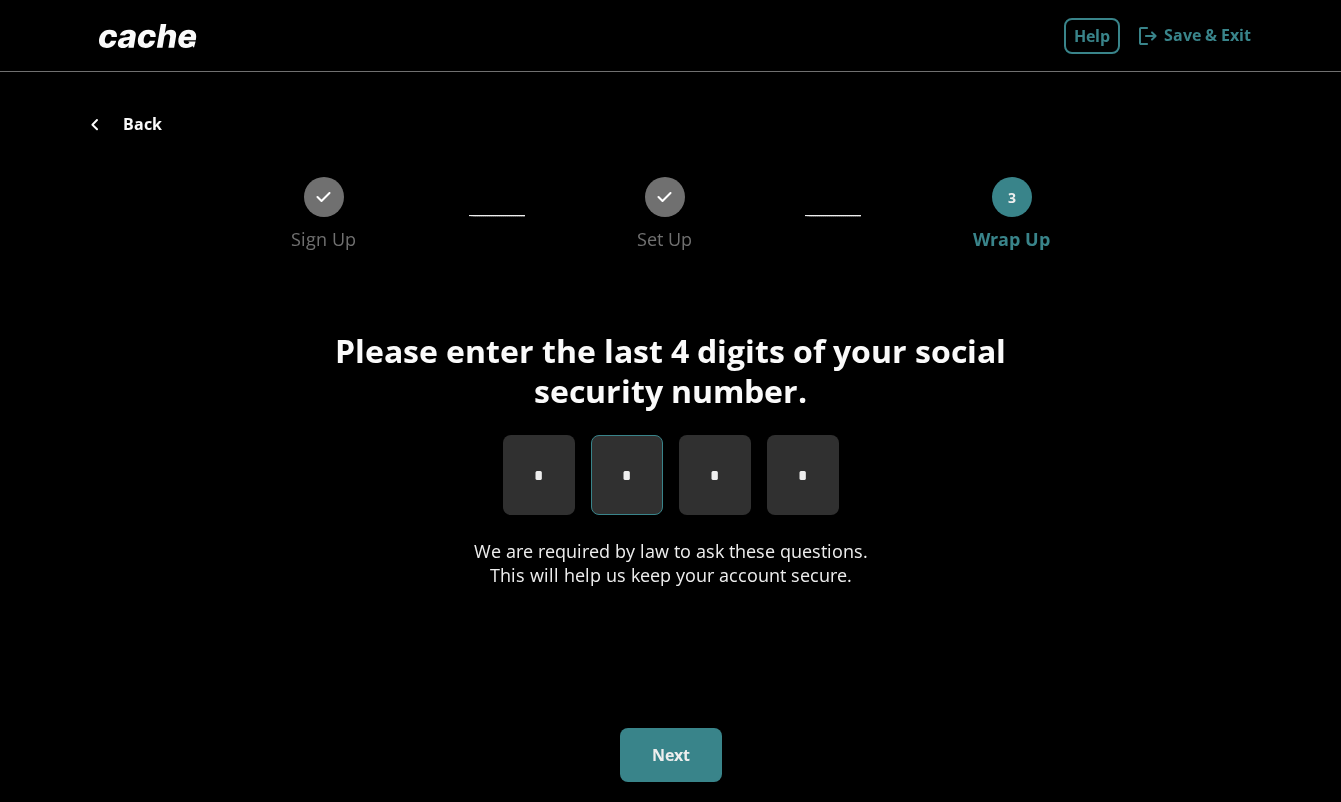 type on "*" 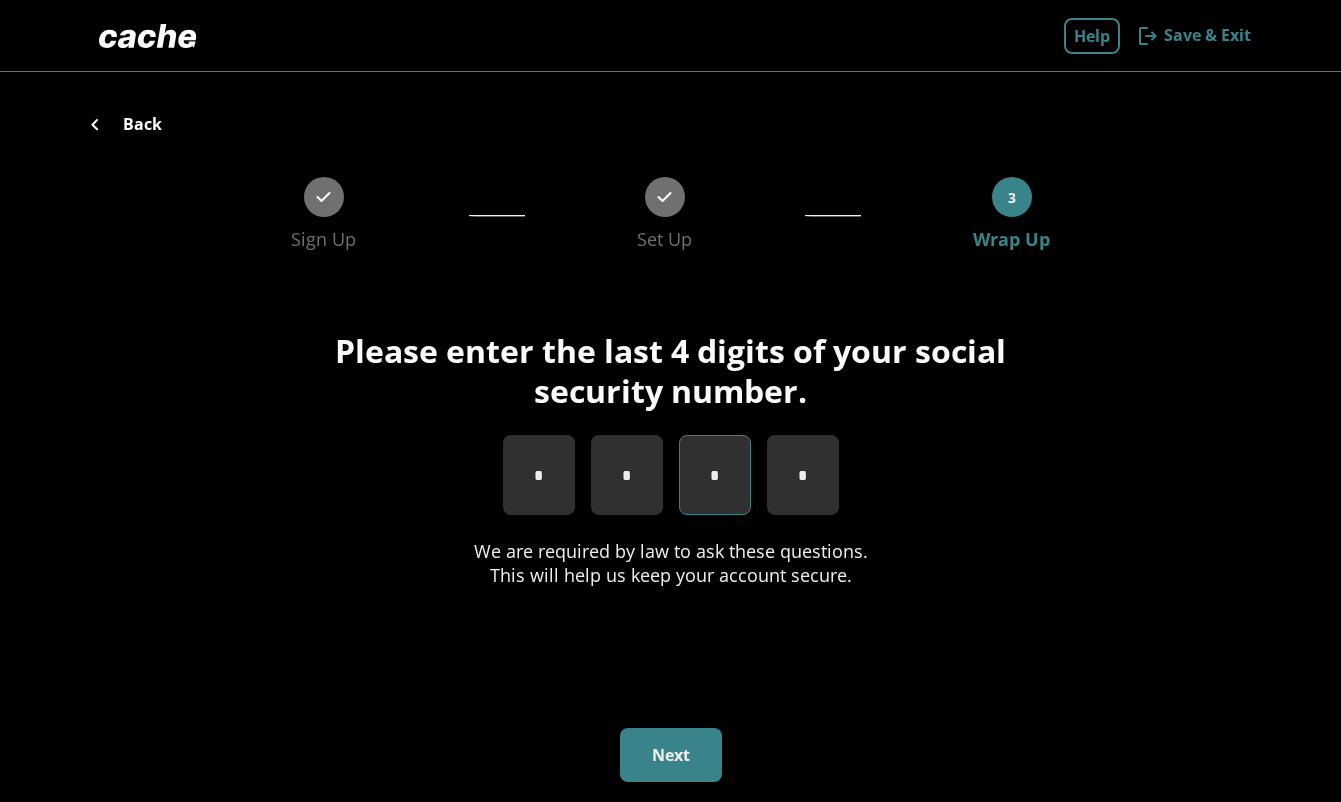 type on "*" 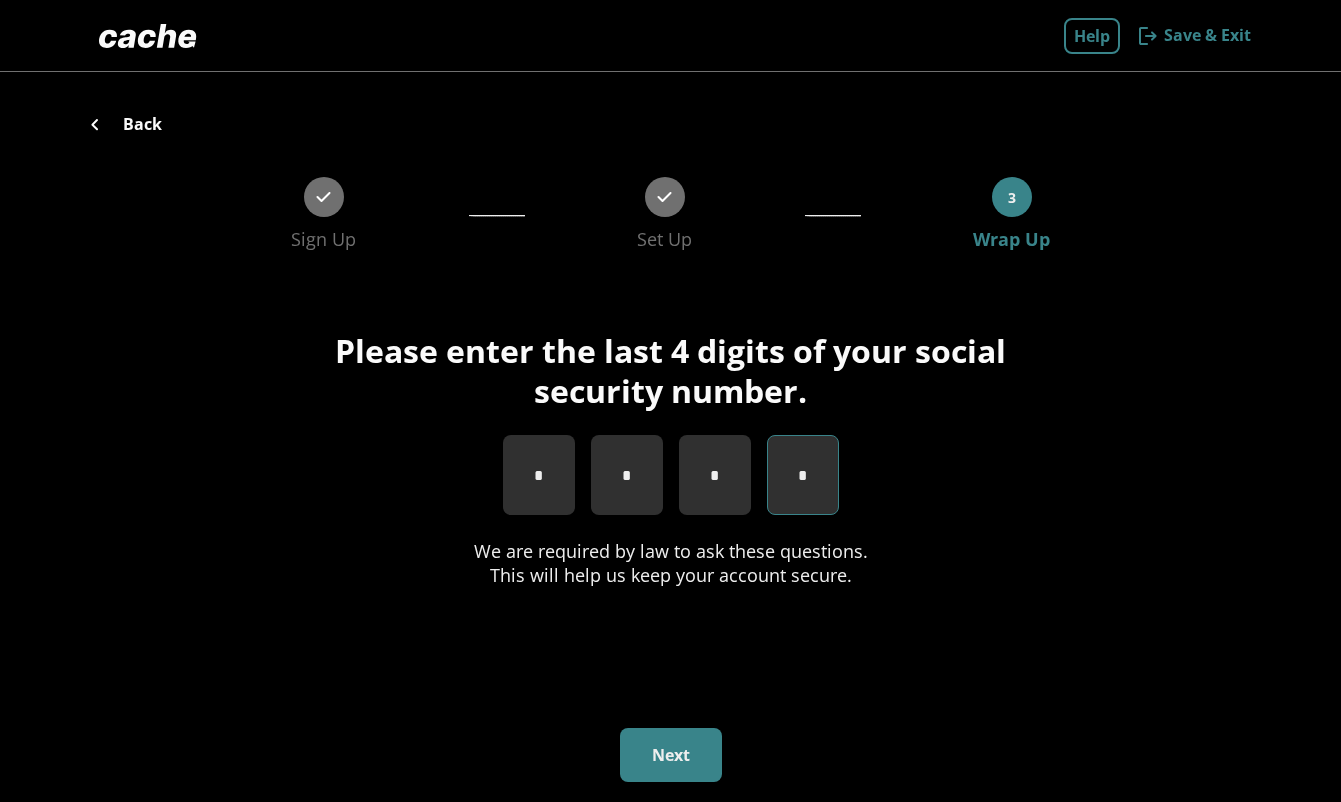 type on "*" 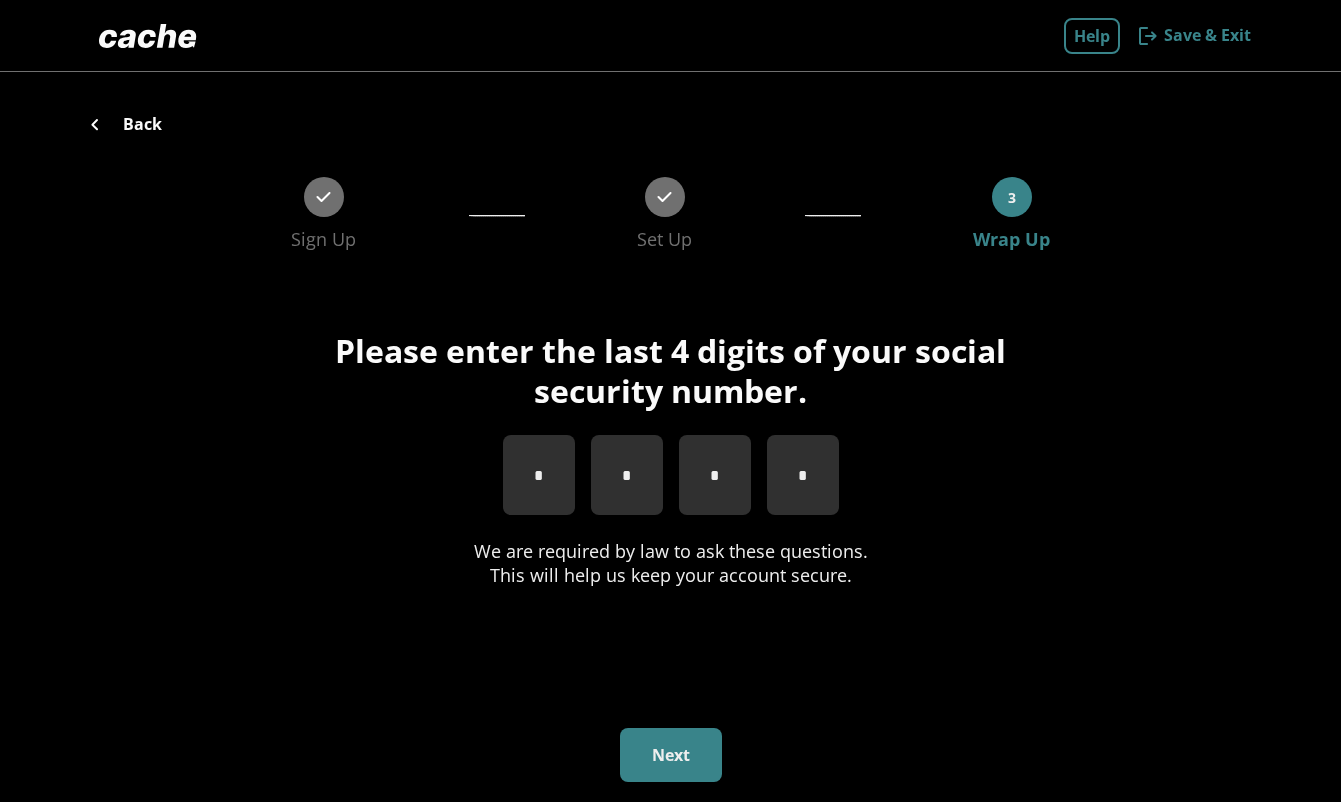 click on "Next" at bounding box center (671, 755) 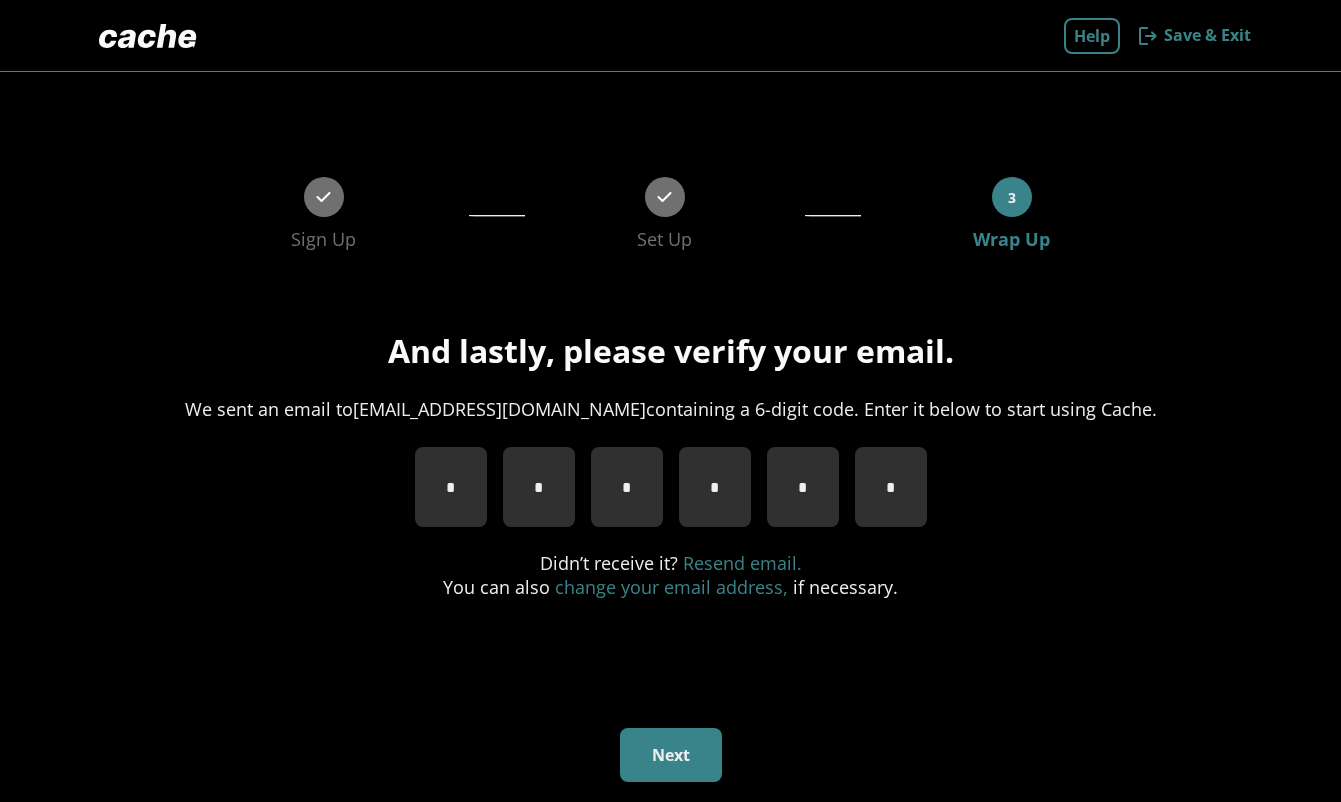 click on "Resend email." at bounding box center [742, 563] 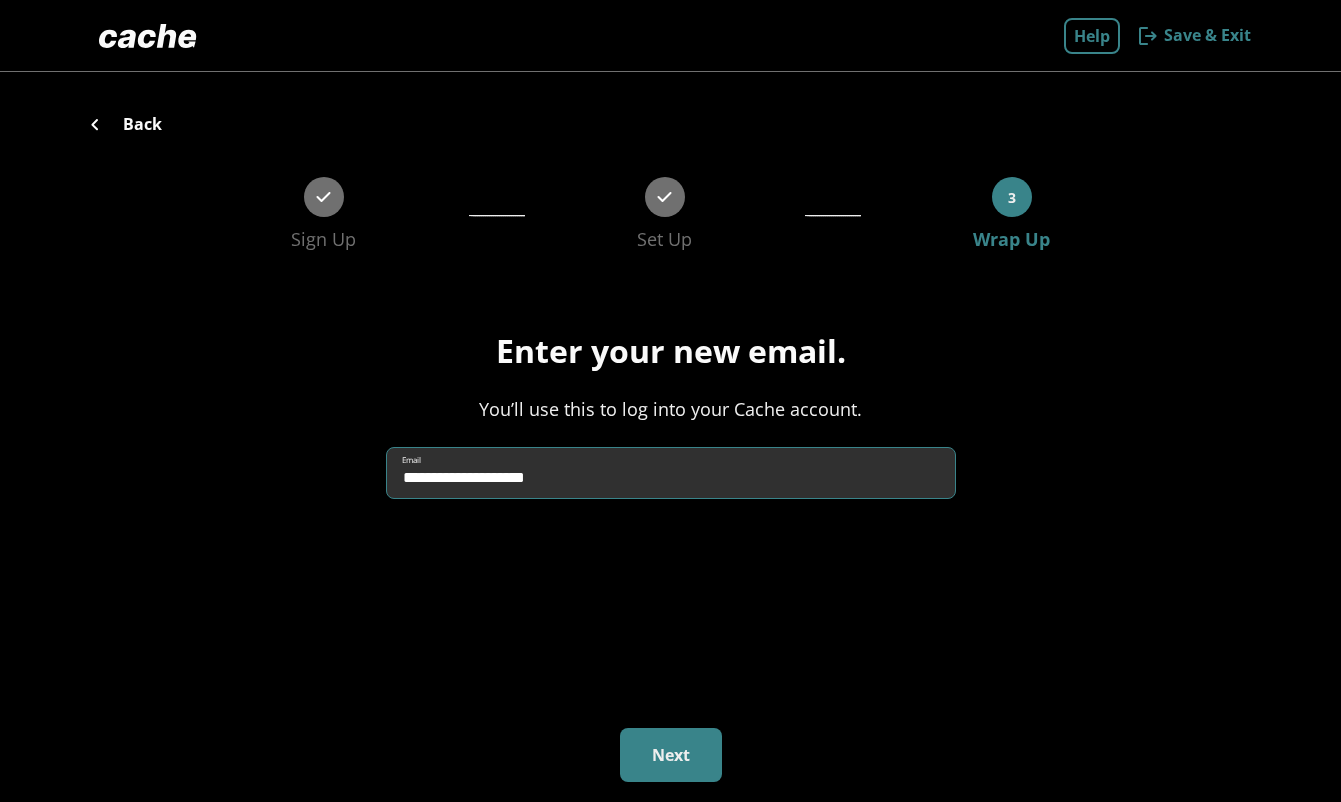 drag, startPoint x: 587, startPoint y: 473, endPoint x: 302, endPoint y: 465, distance: 285.11224 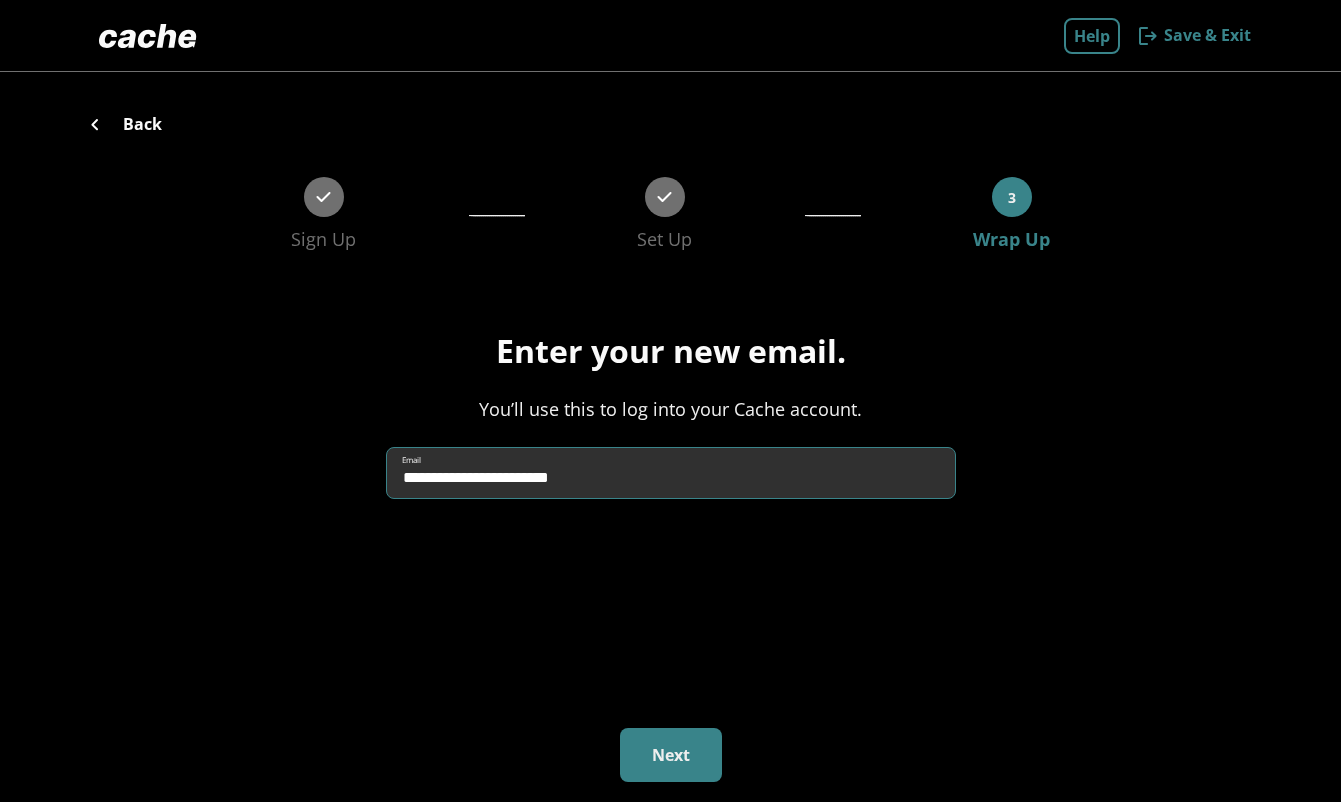 click on "Next" at bounding box center (671, 755) 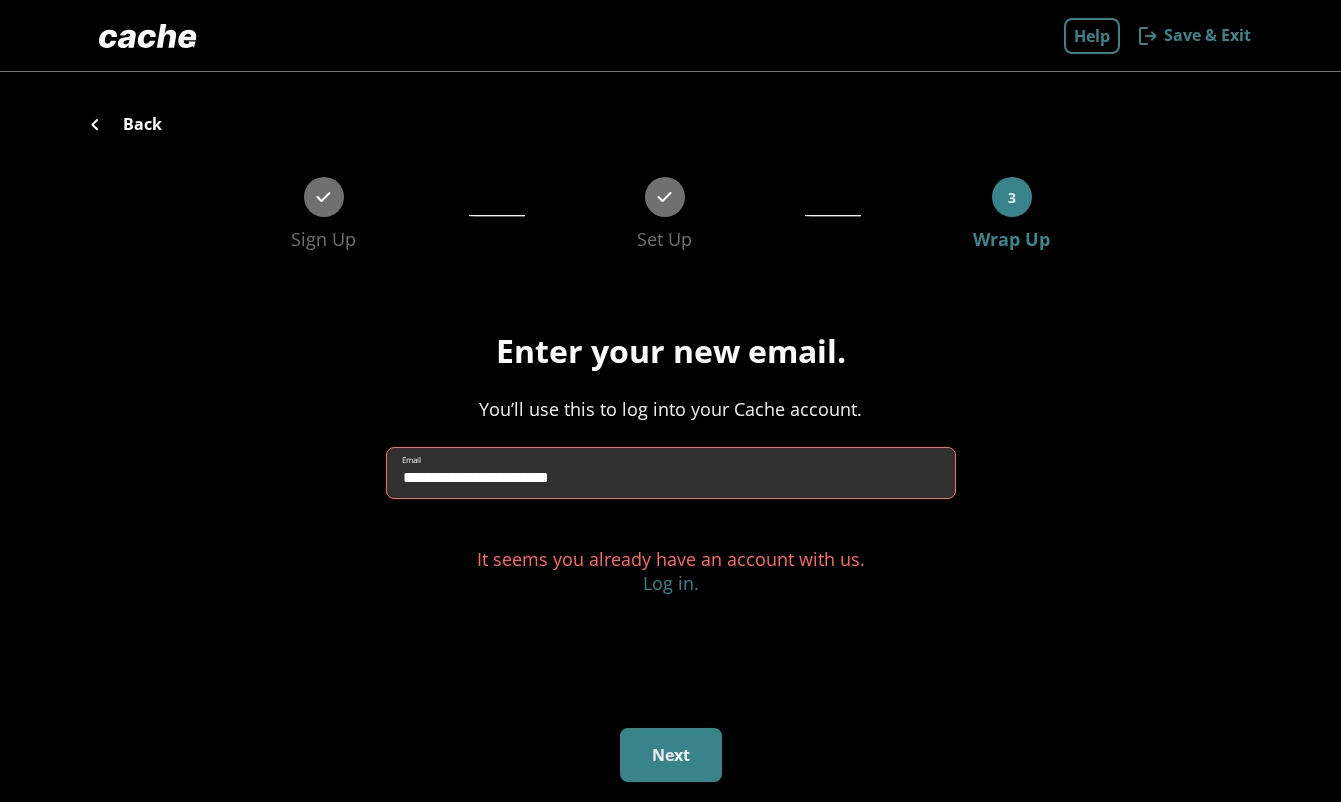click on "**********" at bounding box center [671, 473] 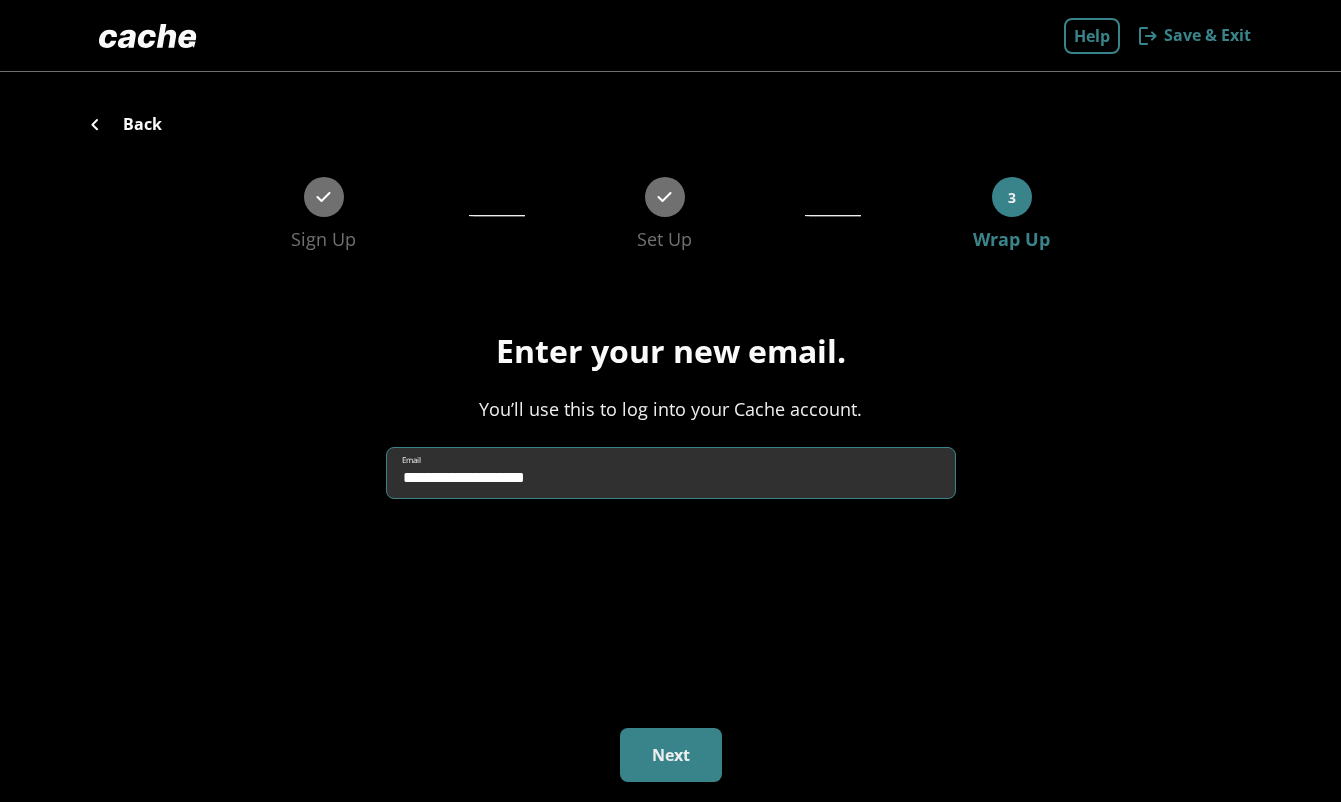 type on "**********" 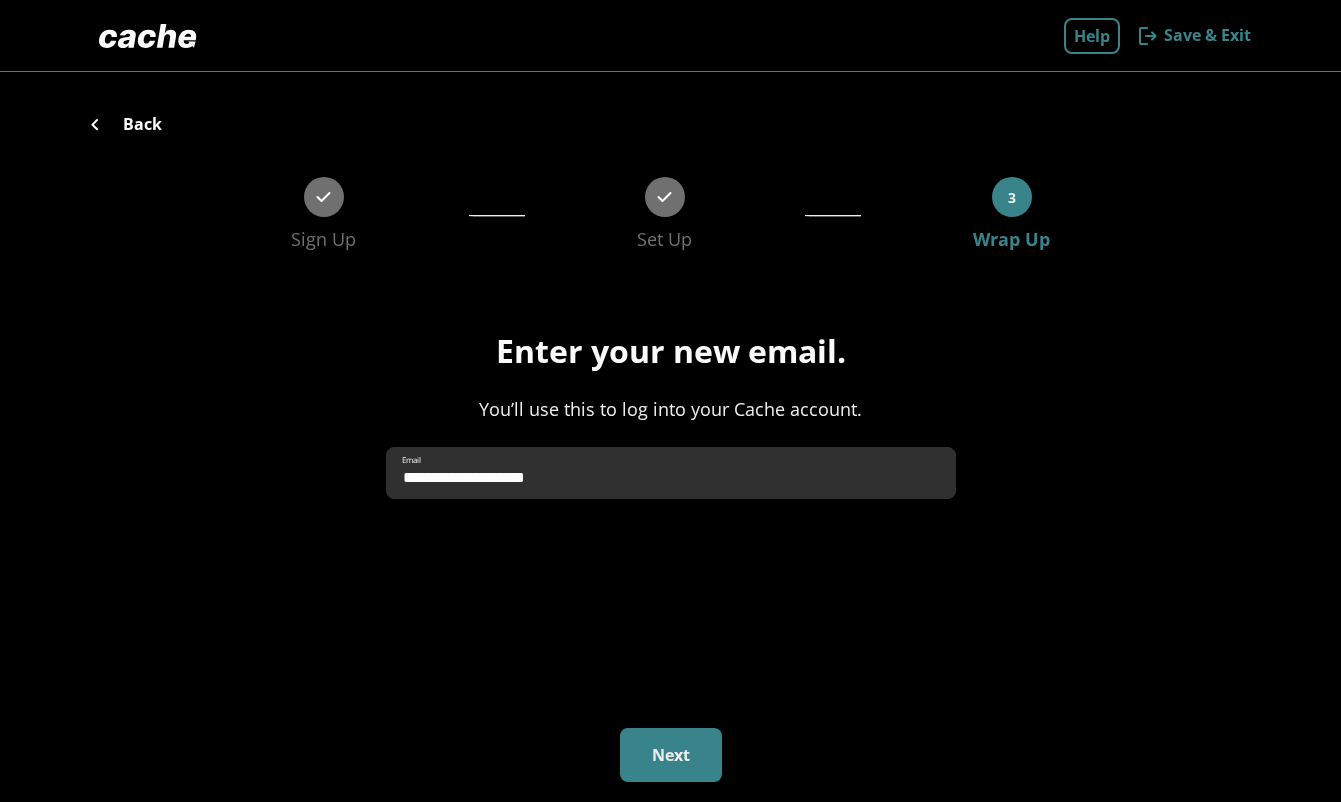 click on "Next" at bounding box center [671, 755] 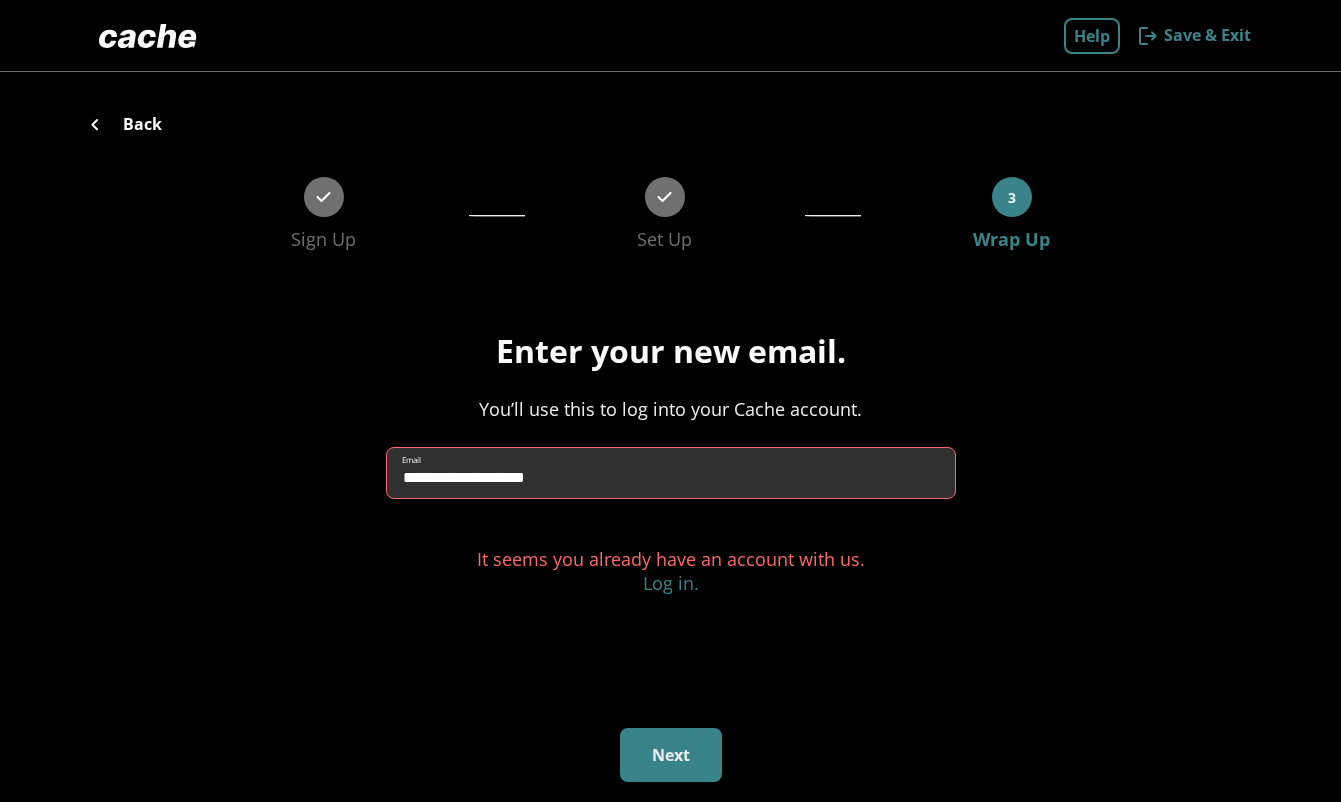 click on "**********" at bounding box center (671, 473) 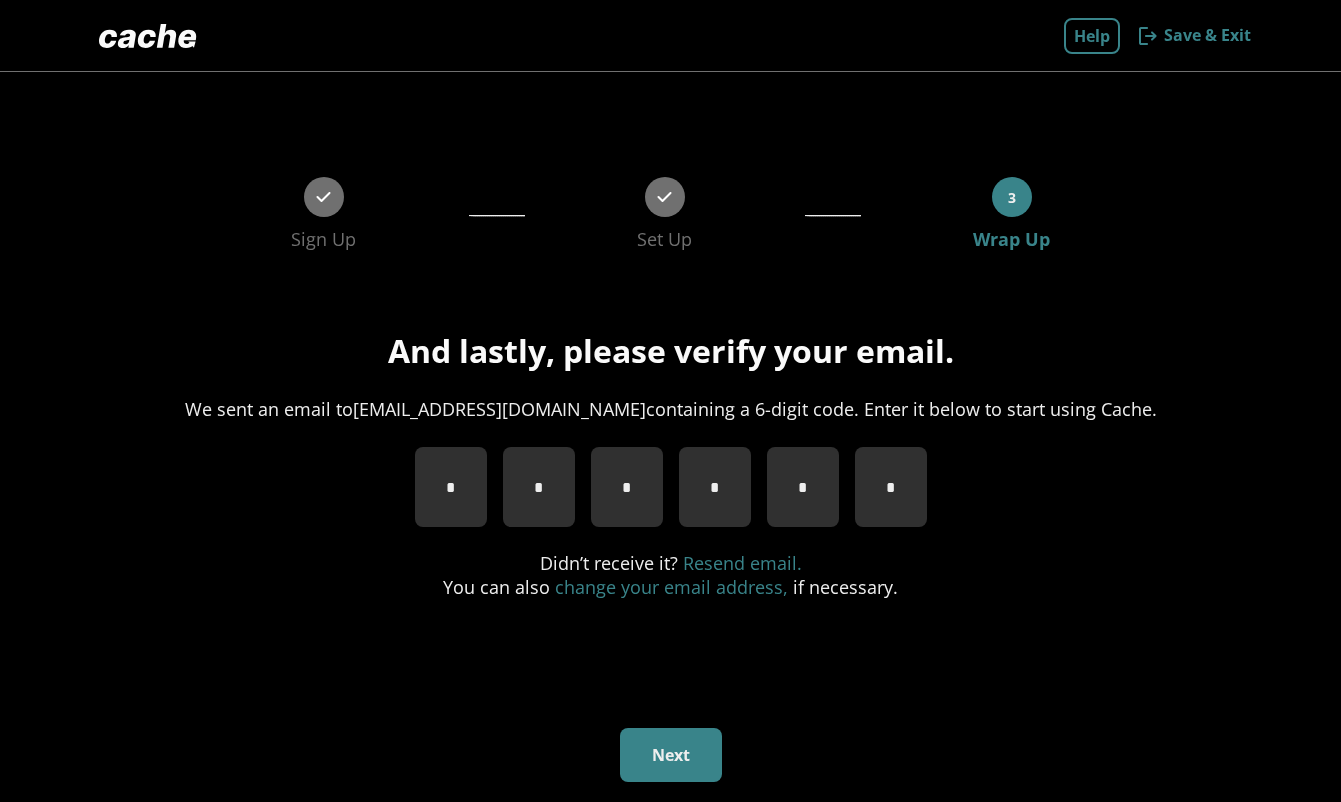 click on "Resend email." at bounding box center (742, 563) 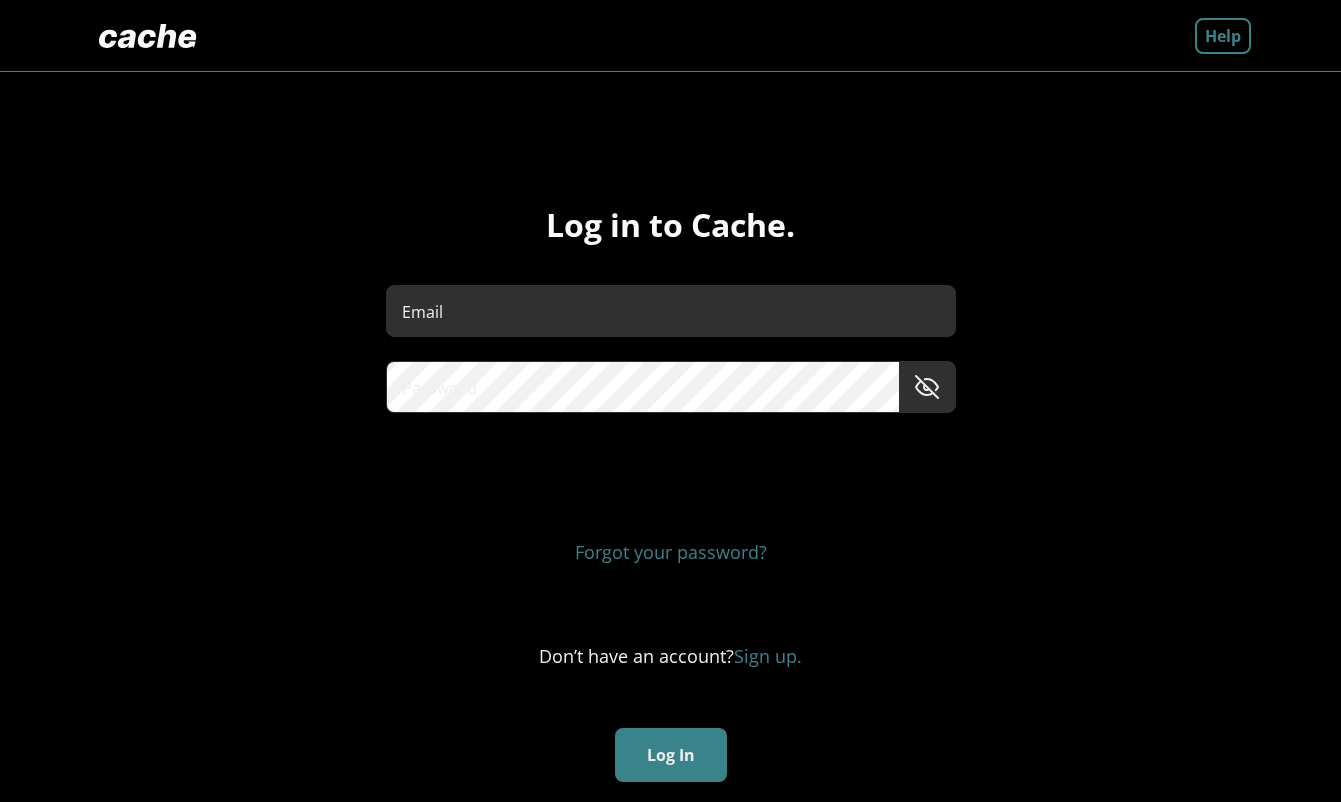 click on "Email" at bounding box center [671, 311] 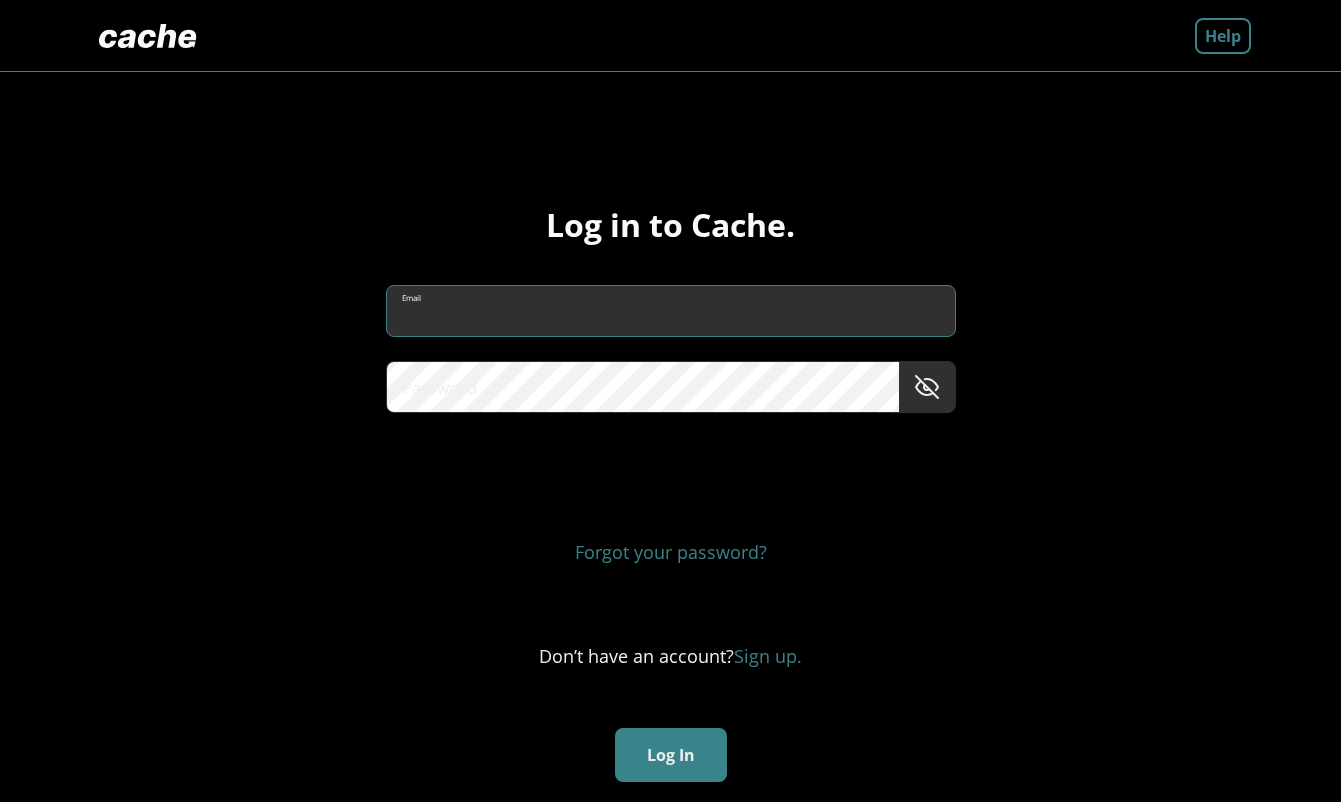 type on "**********" 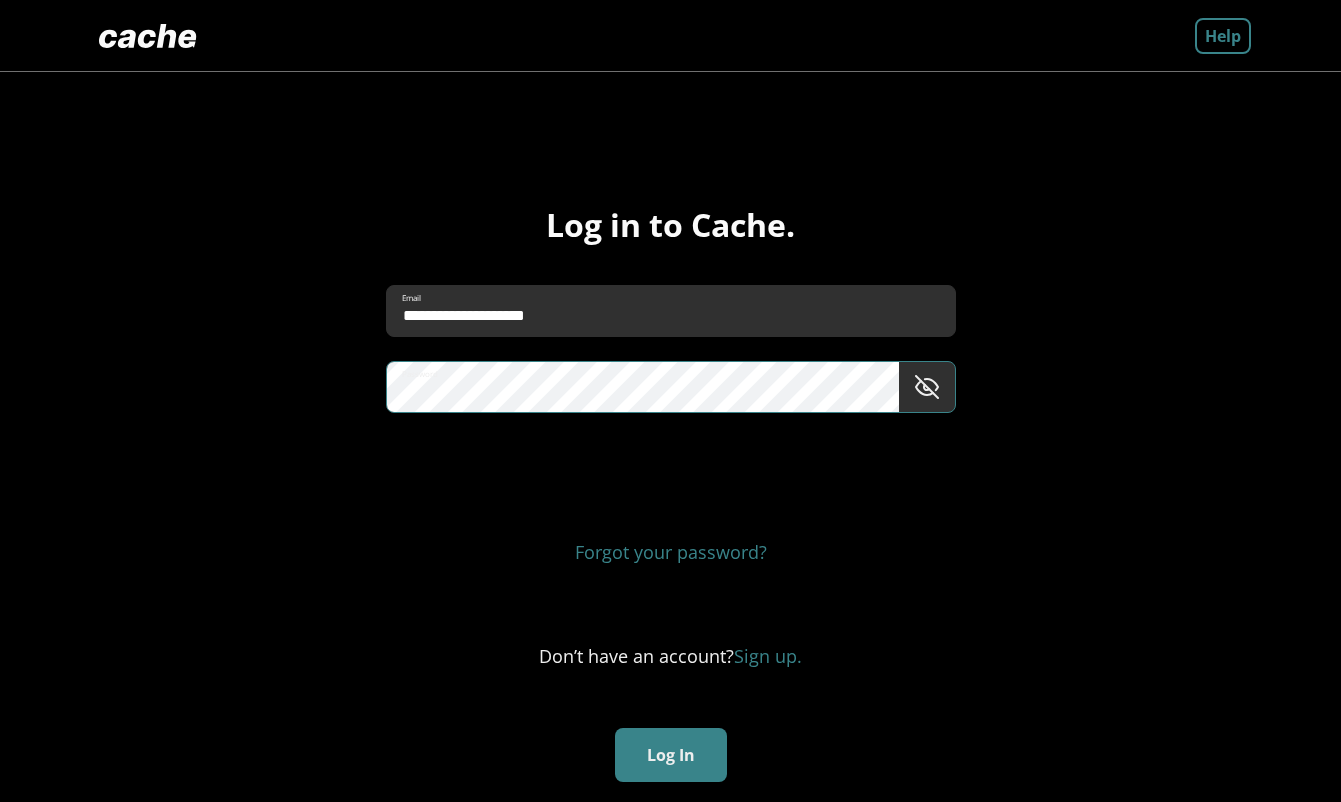 click on "Log In" at bounding box center [671, 755] 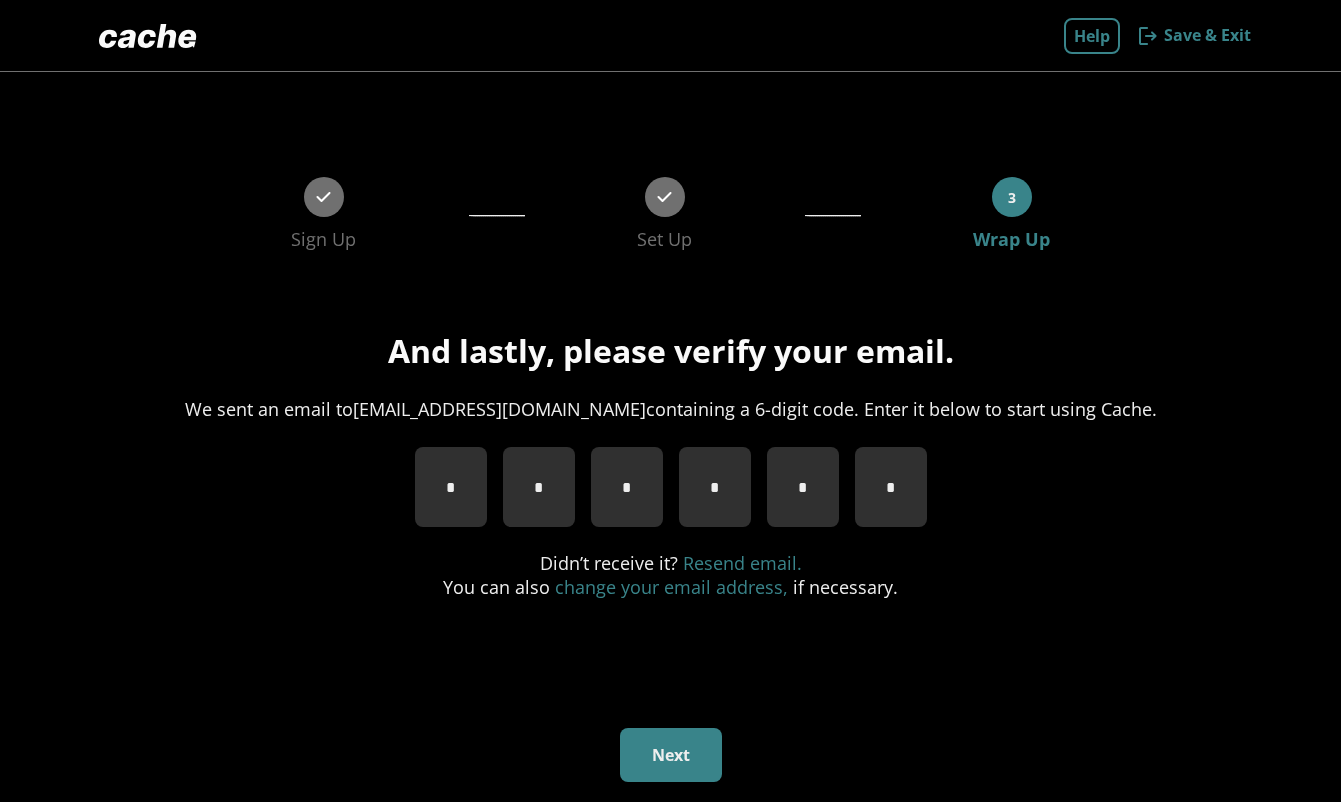 click on "Resend email." at bounding box center (742, 563) 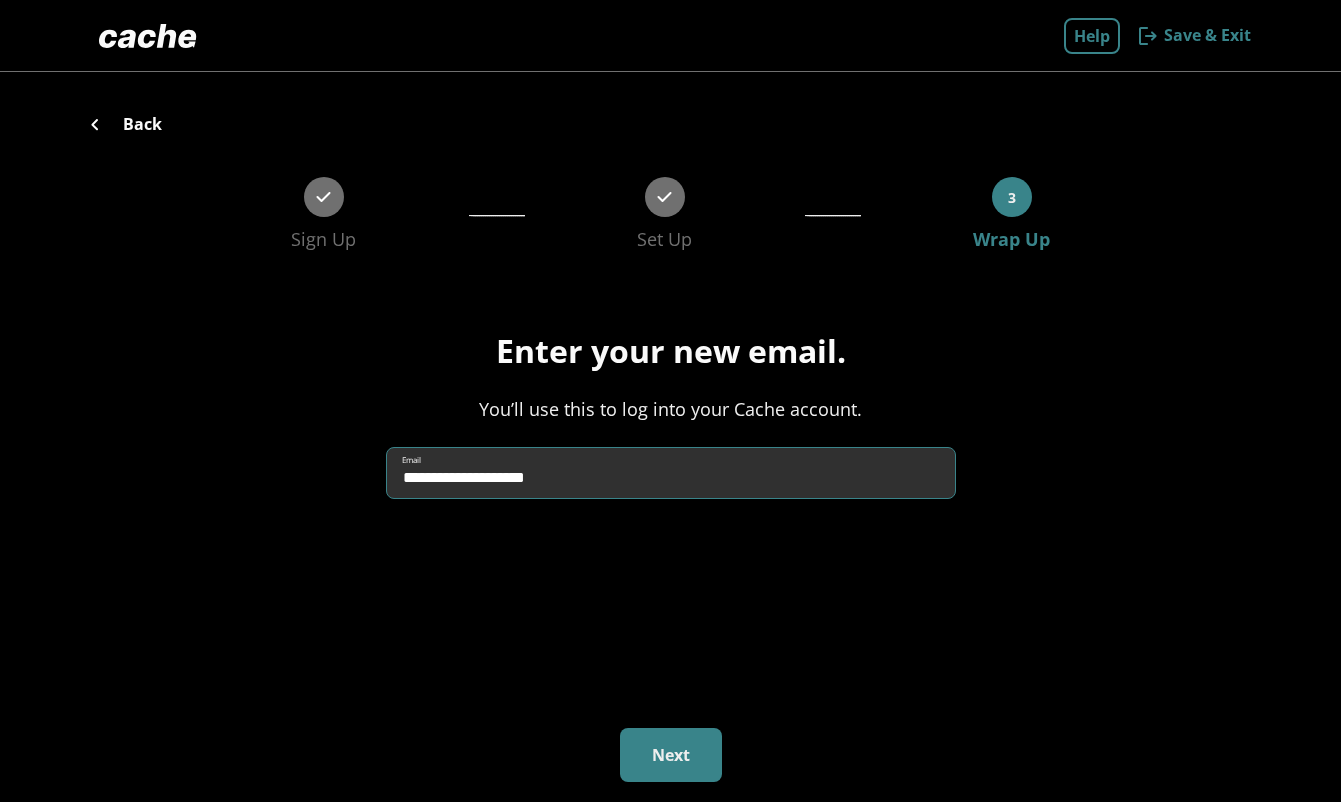 drag, startPoint x: 629, startPoint y: 483, endPoint x: 292, endPoint y: 463, distance: 337.59296 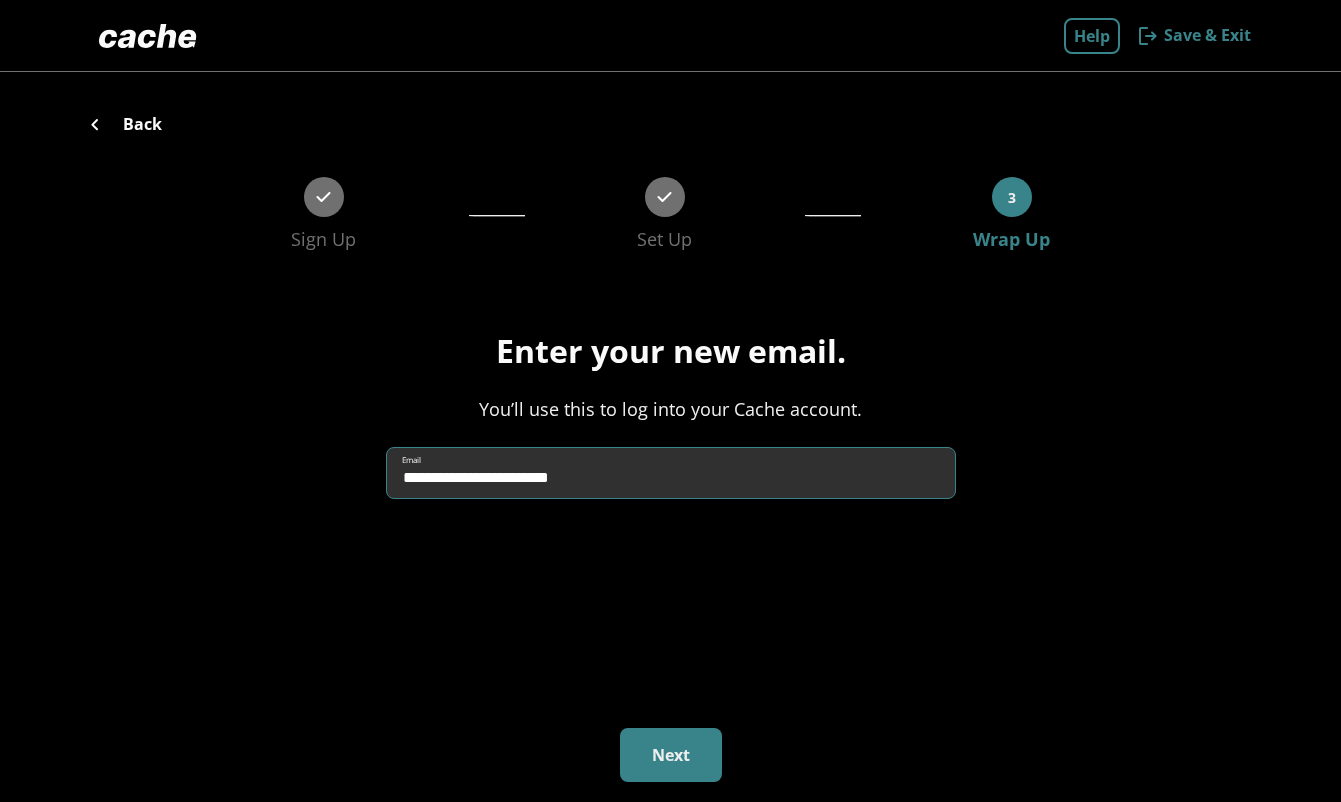 type on "**********" 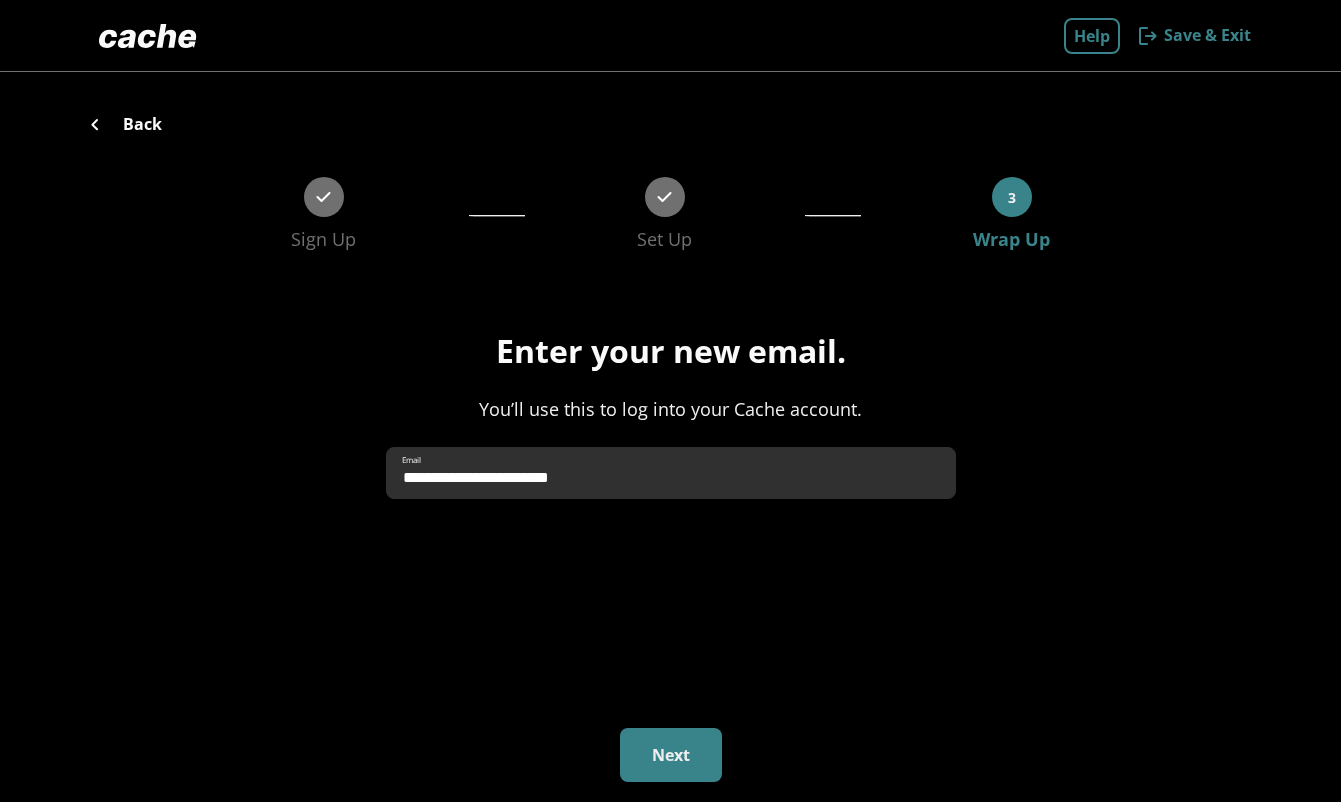 click on "Next" at bounding box center [671, 755] 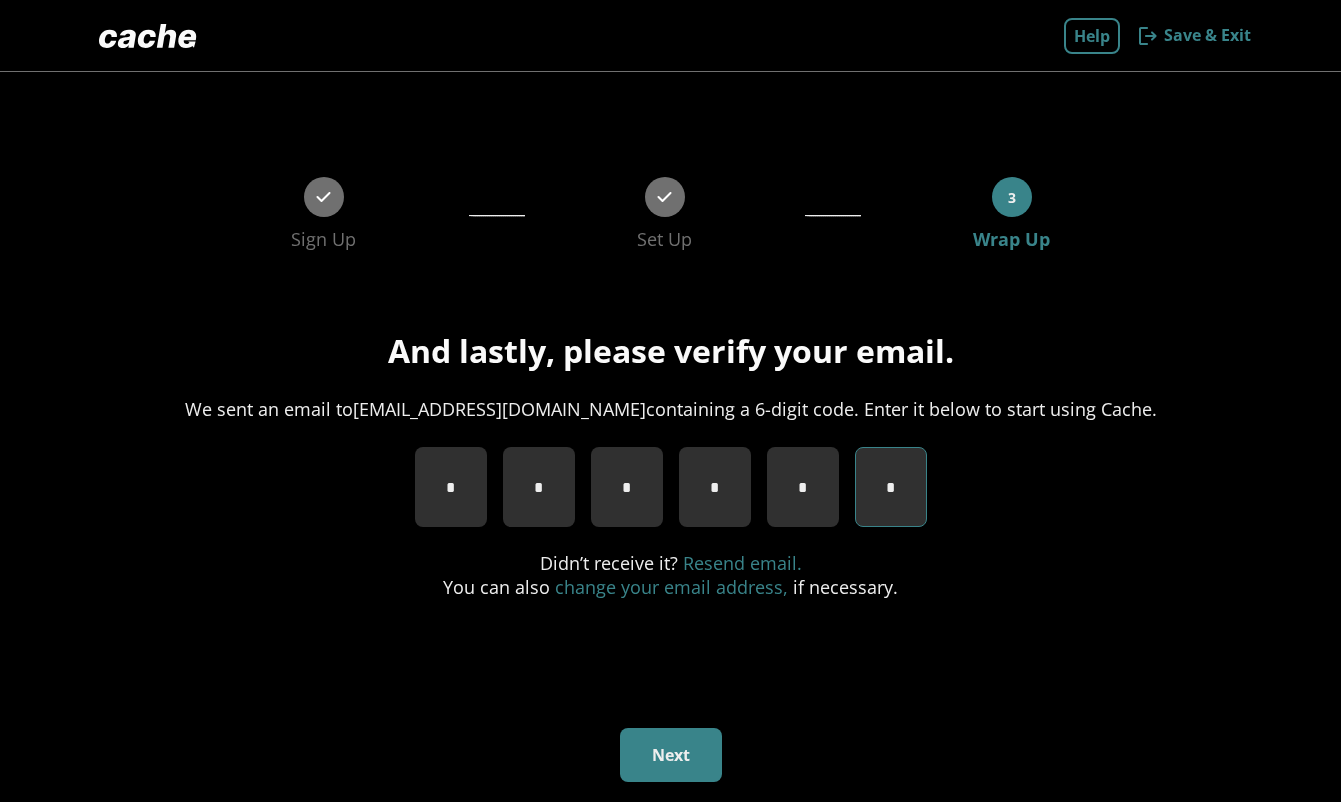 paste on "*" 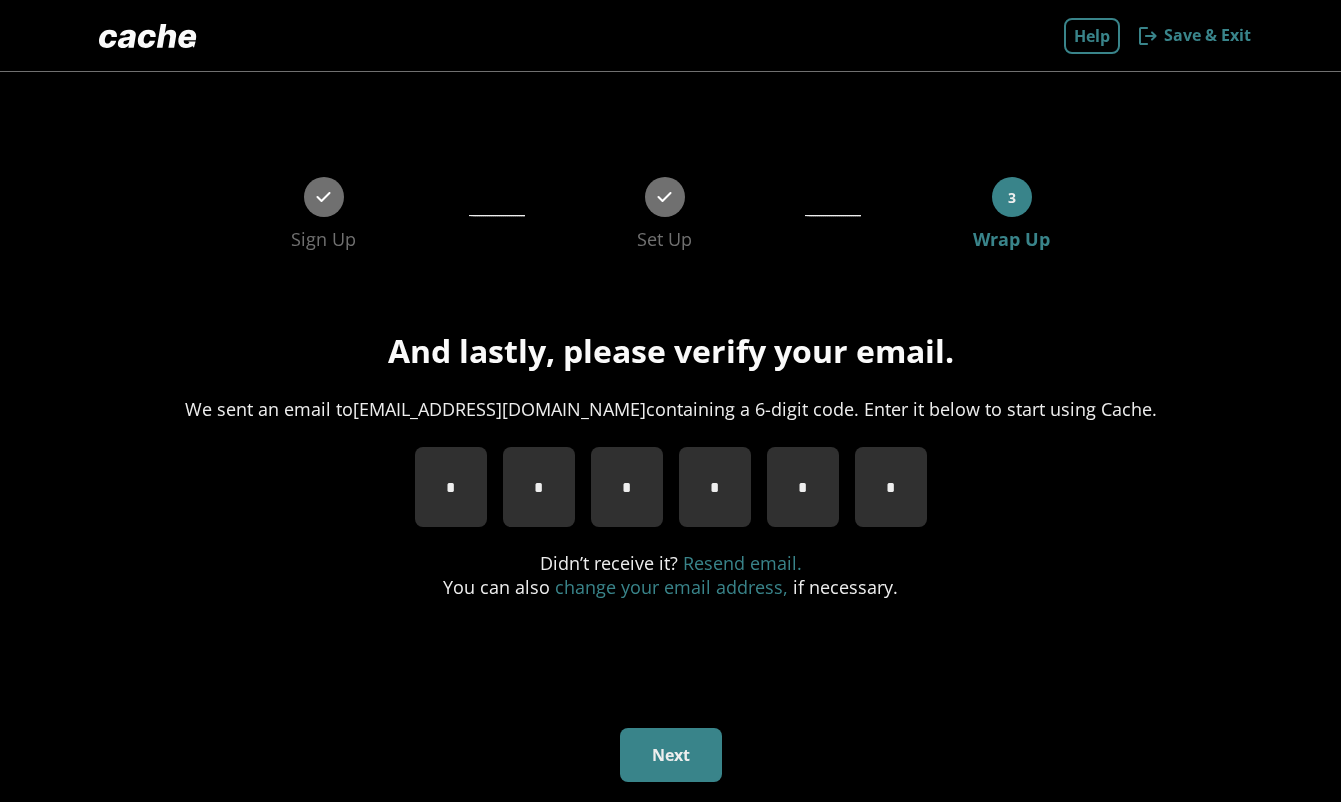 click on "Next" at bounding box center (671, 755) 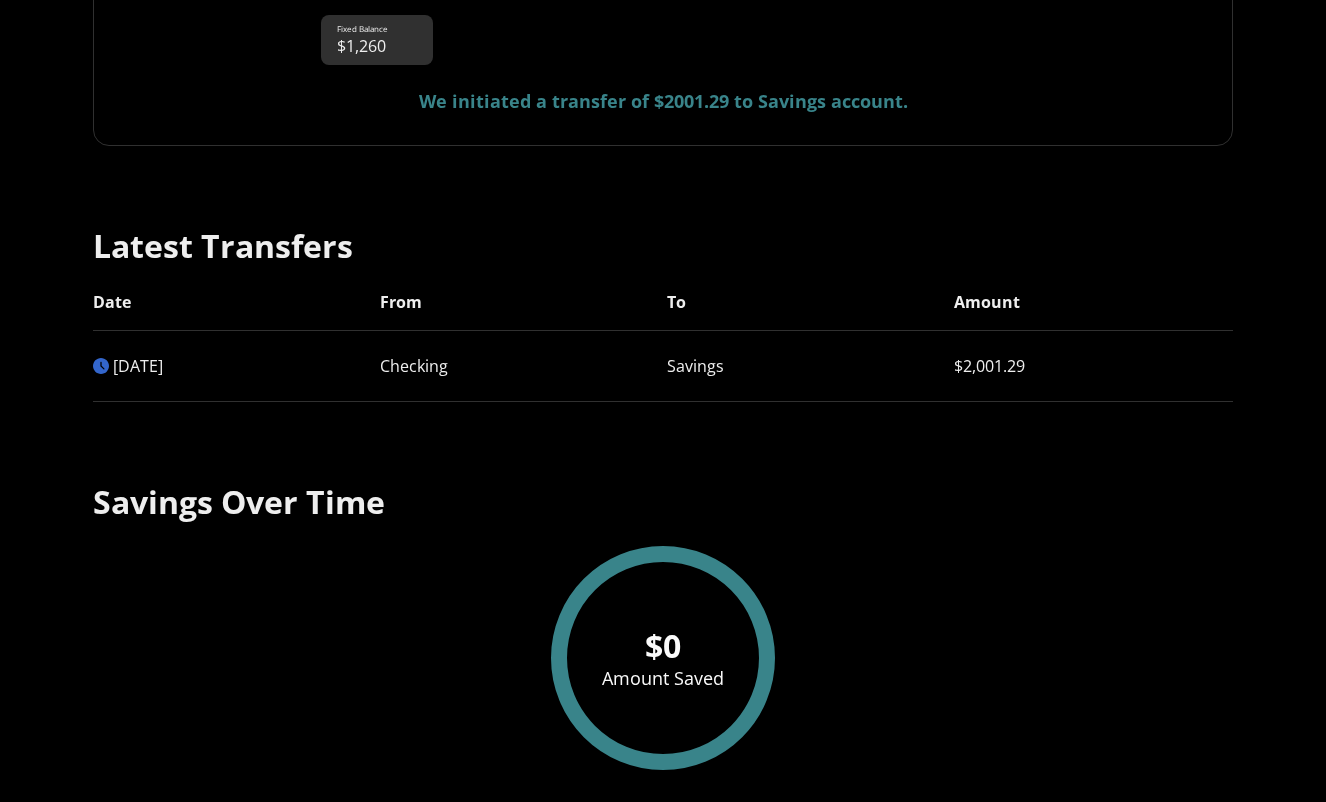 scroll, scrollTop: 575, scrollLeft: 0, axis: vertical 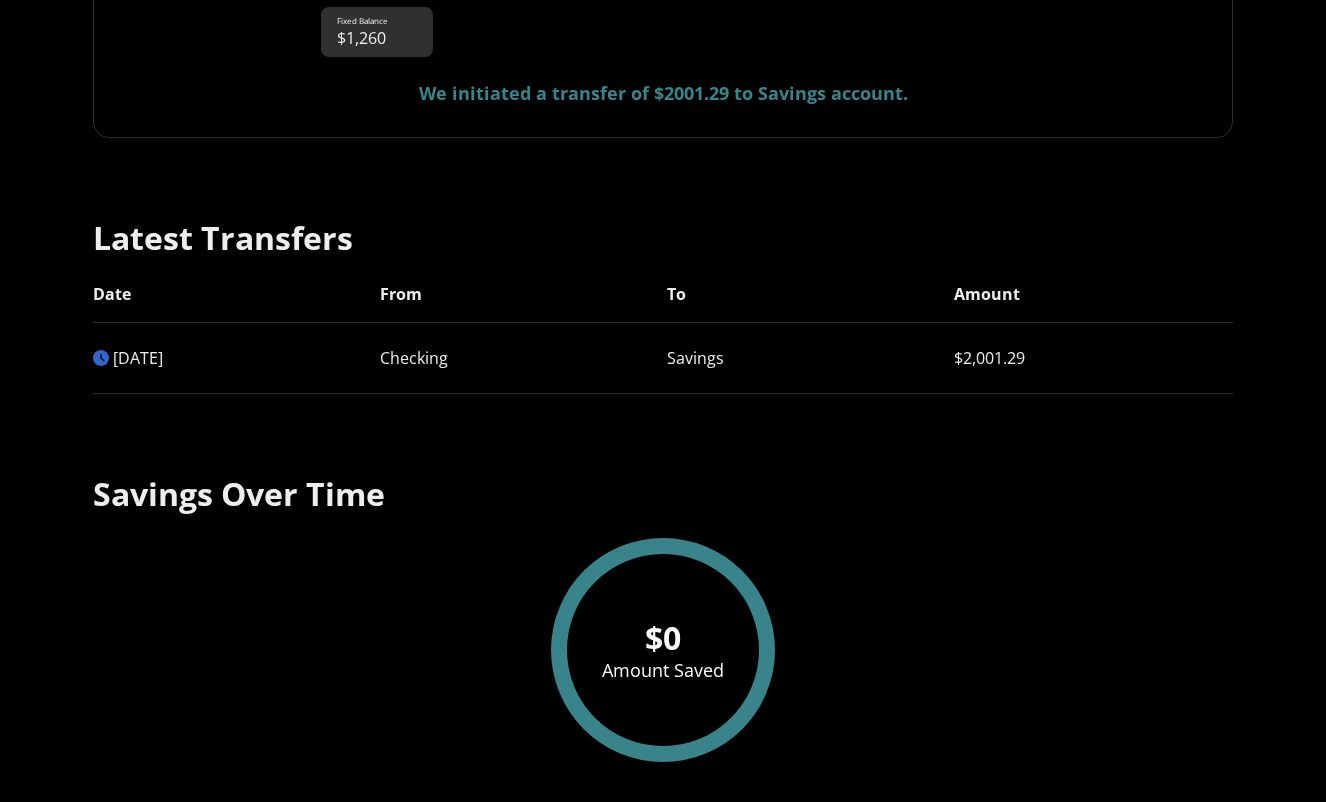click on "Savings" at bounding box center [806, 358] 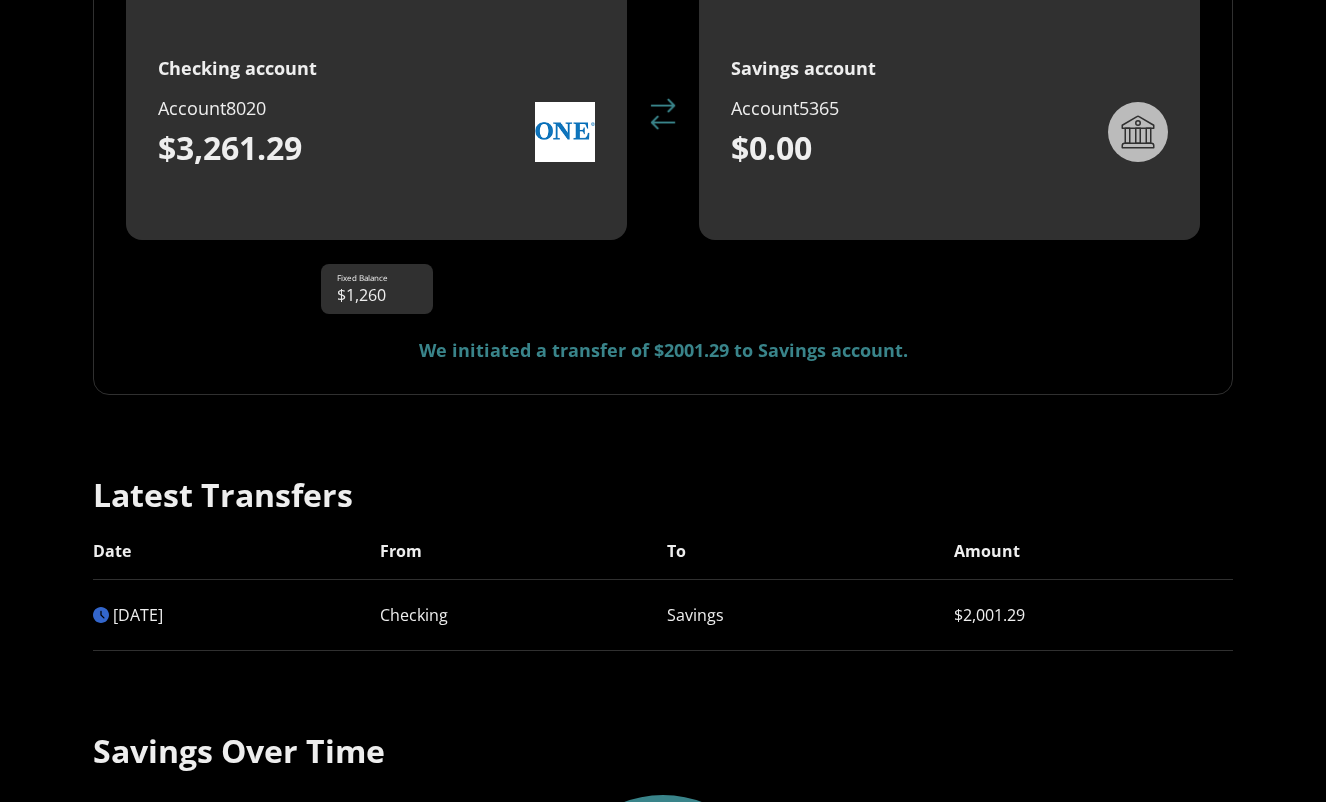 scroll, scrollTop: 0, scrollLeft: 0, axis: both 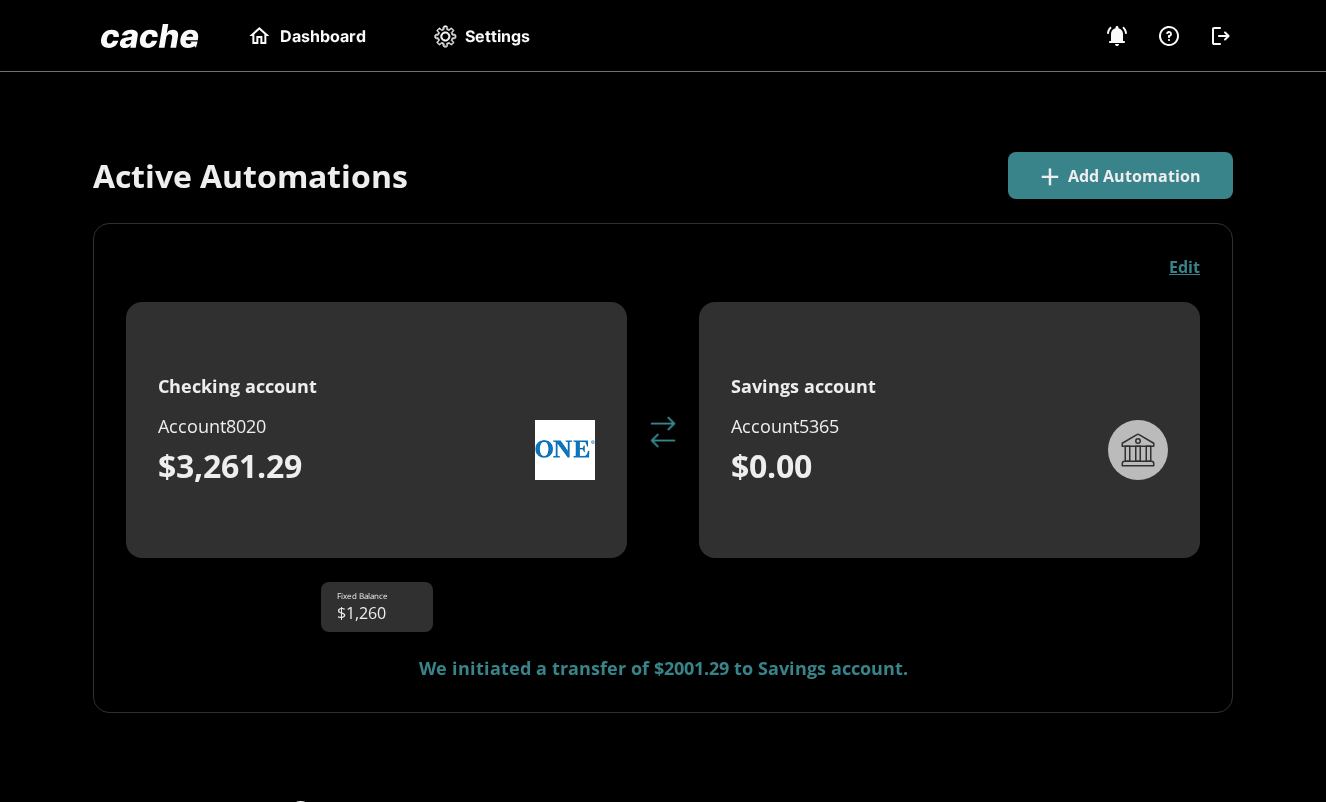 click on "Settings" at bounding box center [497, 36] 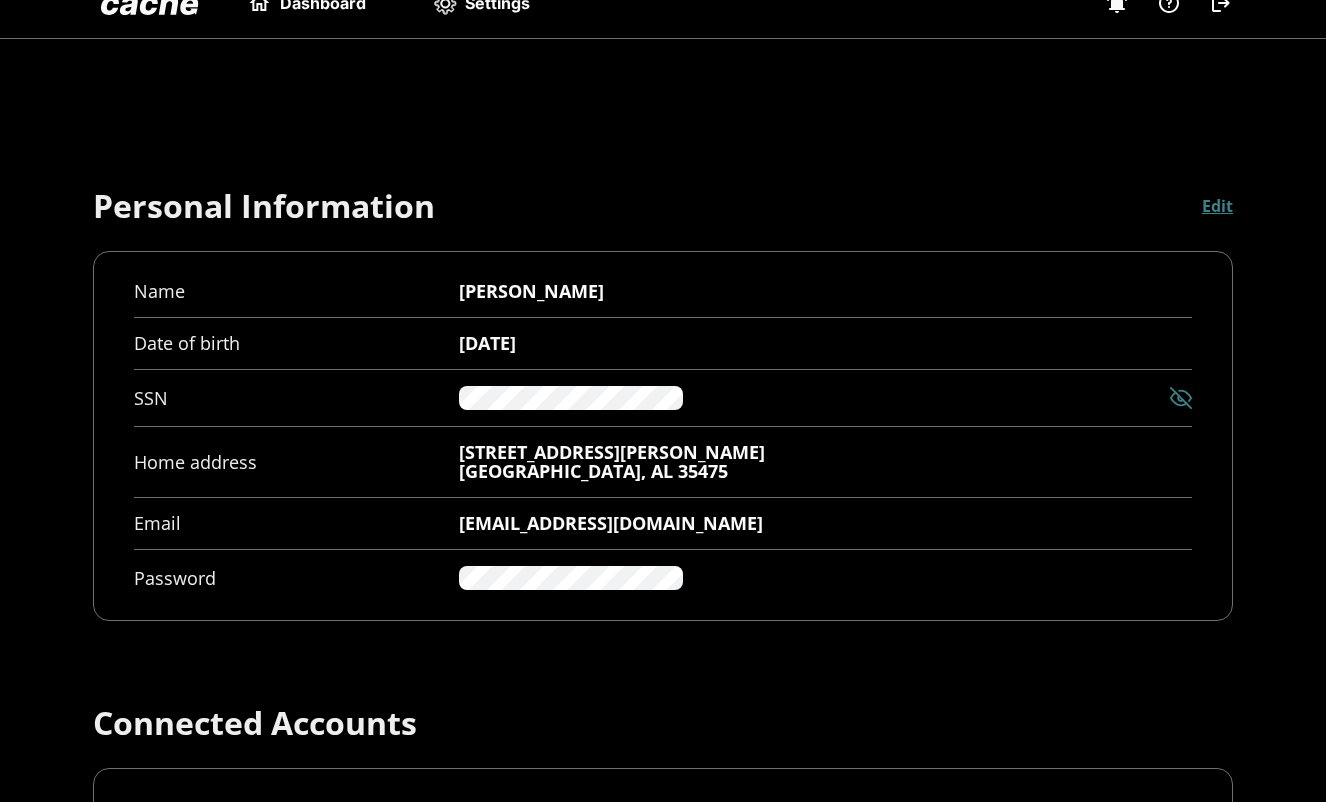 scroll, scrollTop: 0, scrollLeft: 0, axis: both 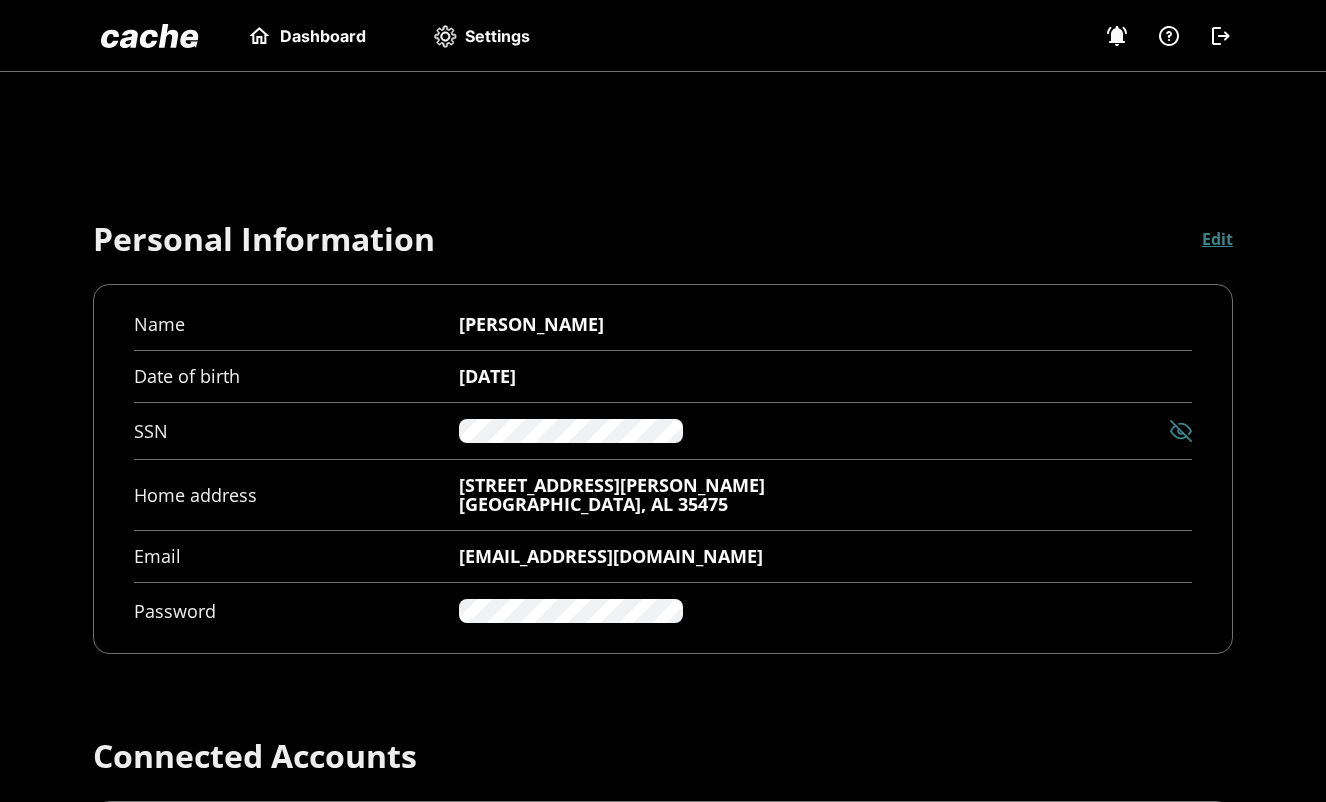 click on "Dashboard" at bounding box center (323, 36) 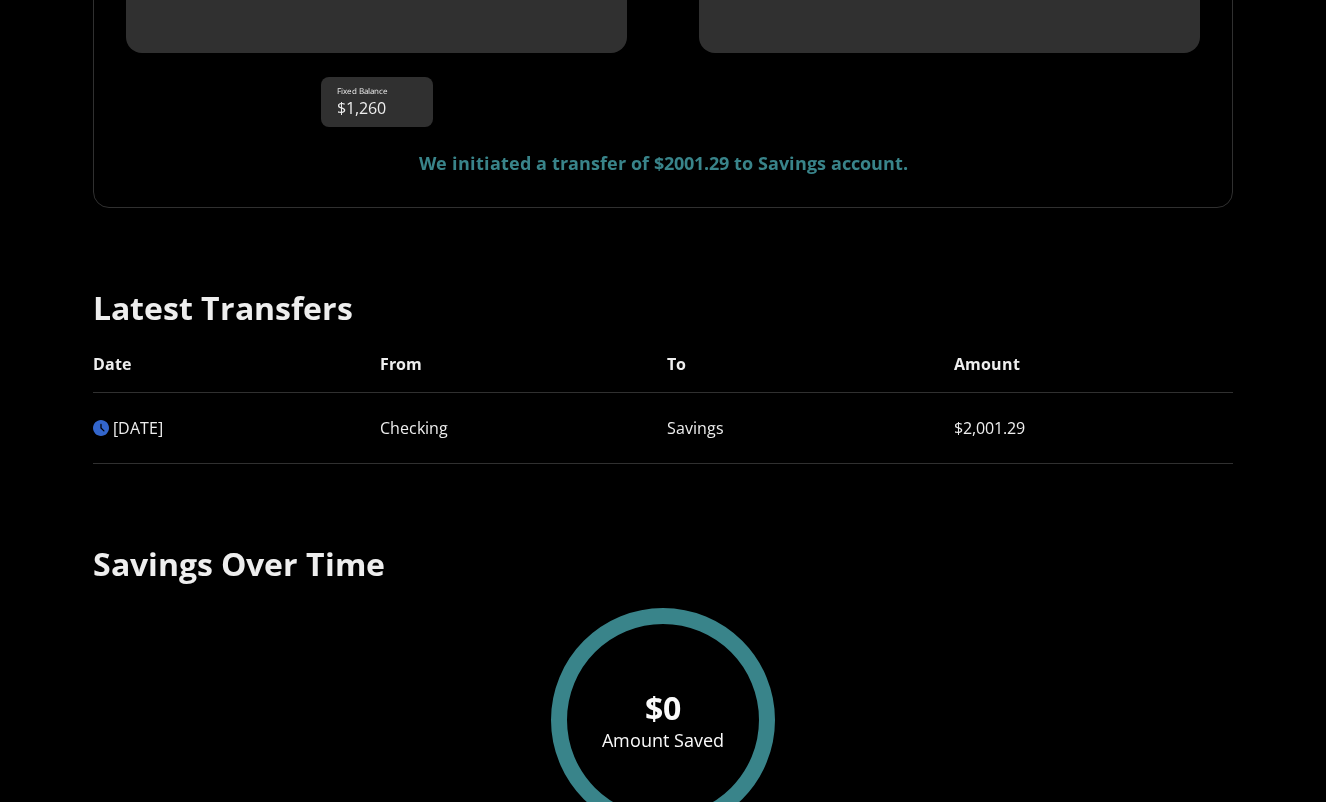 scroll, scrollTop: 0, scrollLeft: 0, axis: both 